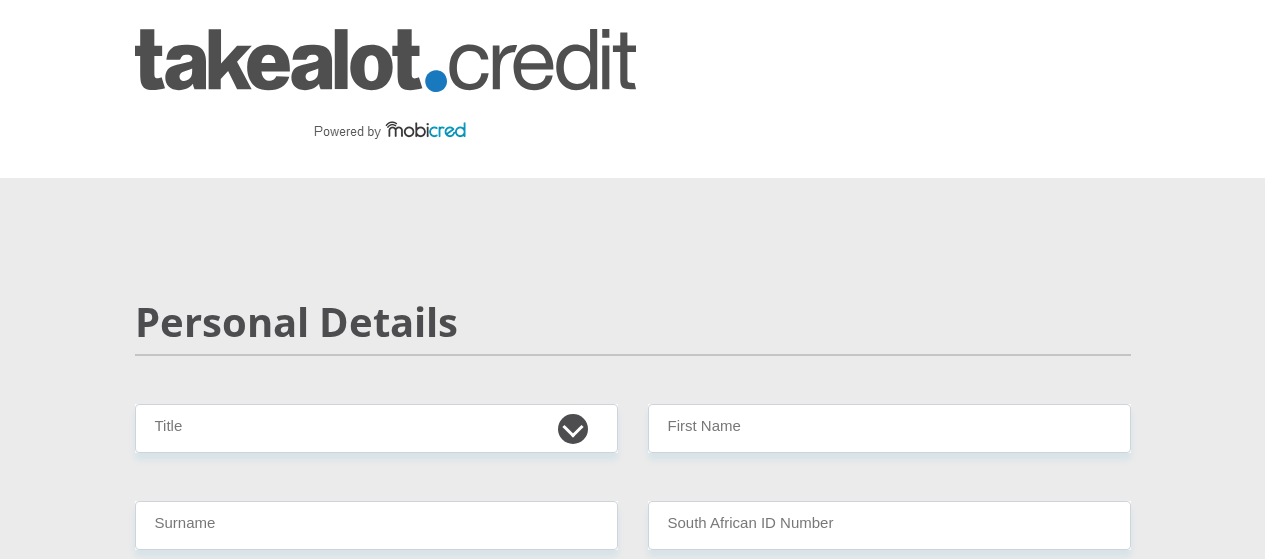 scroll, scrollTop: 0, scrollLeft: 0, axis: both 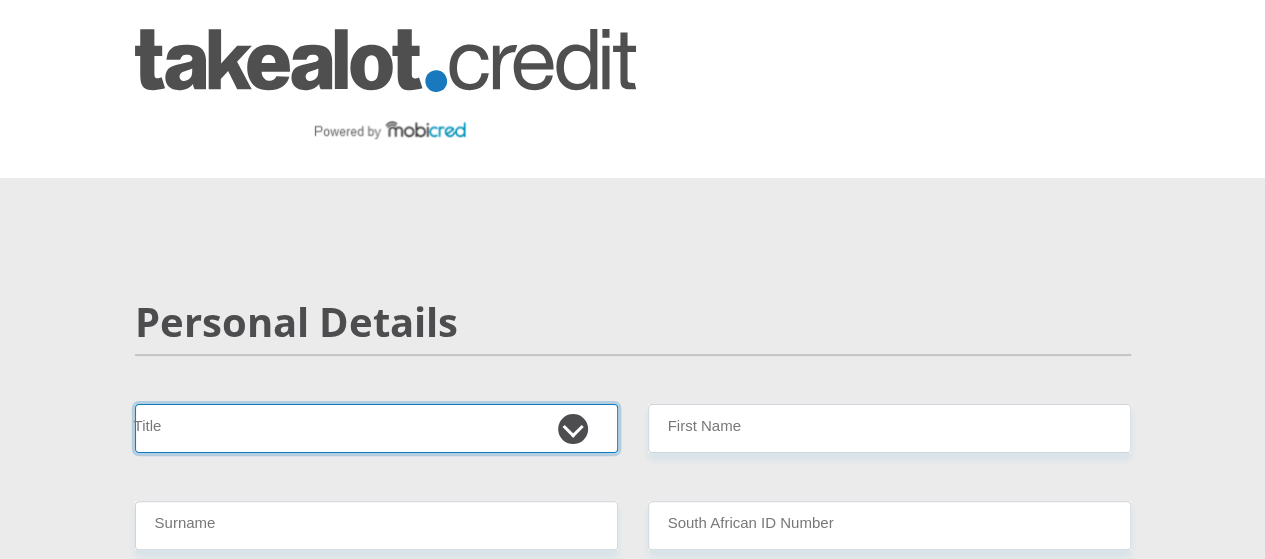 click on "Mr
Ms
Mrs
Dr
Other" at bounding box center (376, 428) 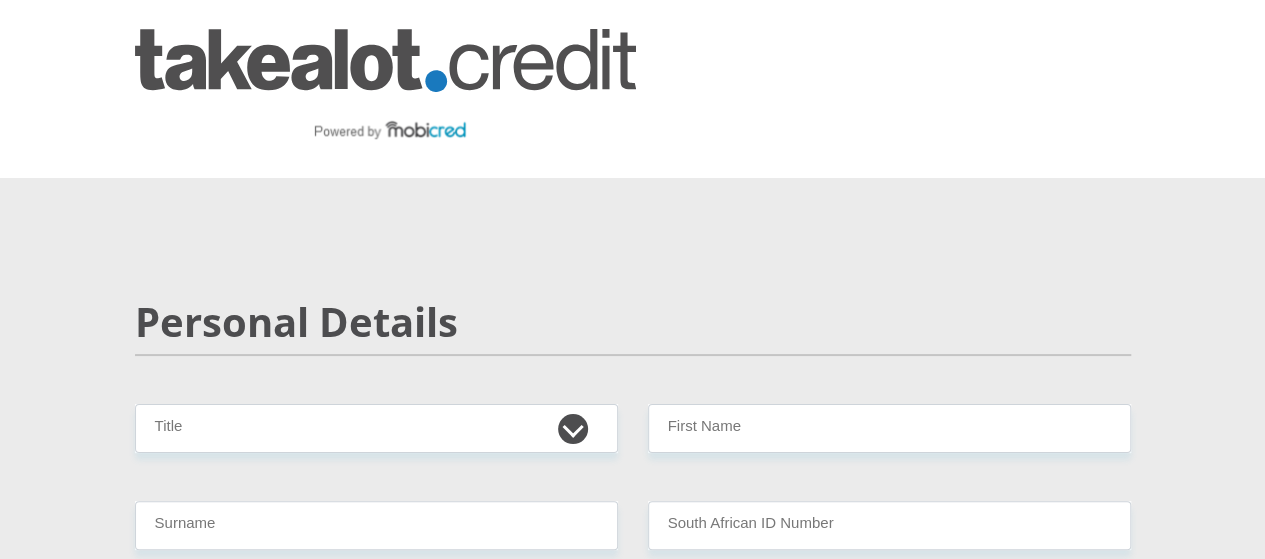 click on "Personal Details
Mr
Ms
Mrs
Dr
Other
Title
First Name
Surname
South African ID Number
Please input valid ID number
[COUNTRY]
Afghanistan
Aland Islands
Albania
Algeria
America Samoa
American Virgin Islands  Andorra  Angola" at bounding box center [632, 3226] 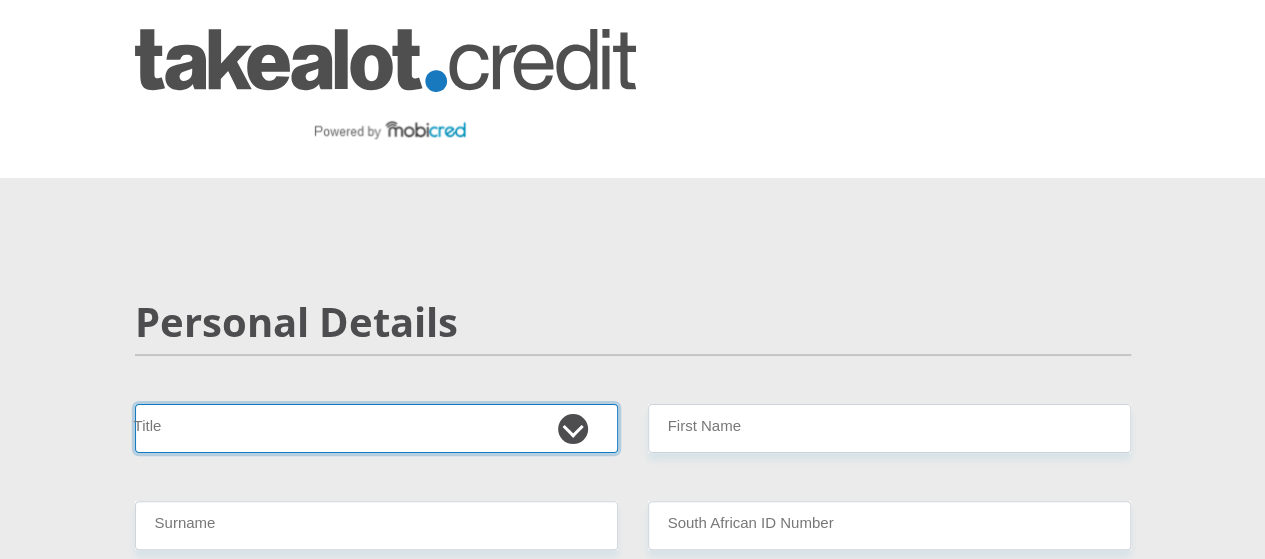 click on "Mr
Ms
Mrs
Dr
Other" at bounding box center (376, 428) 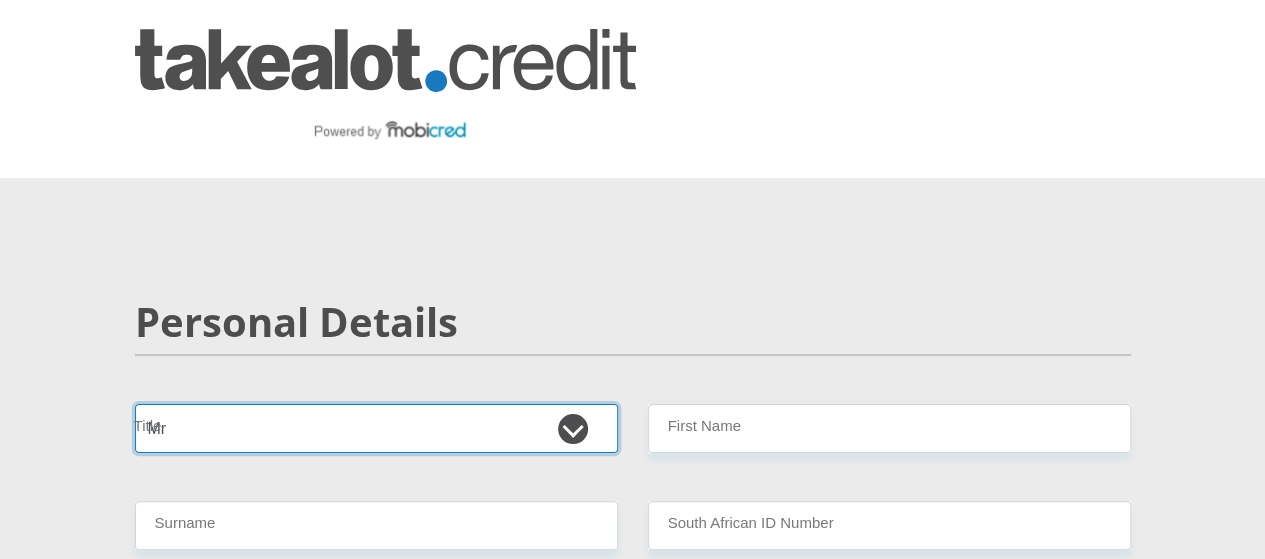 click on "Mr
Ms
Mrs
Dr
Other" at bounding box center (376, 428) 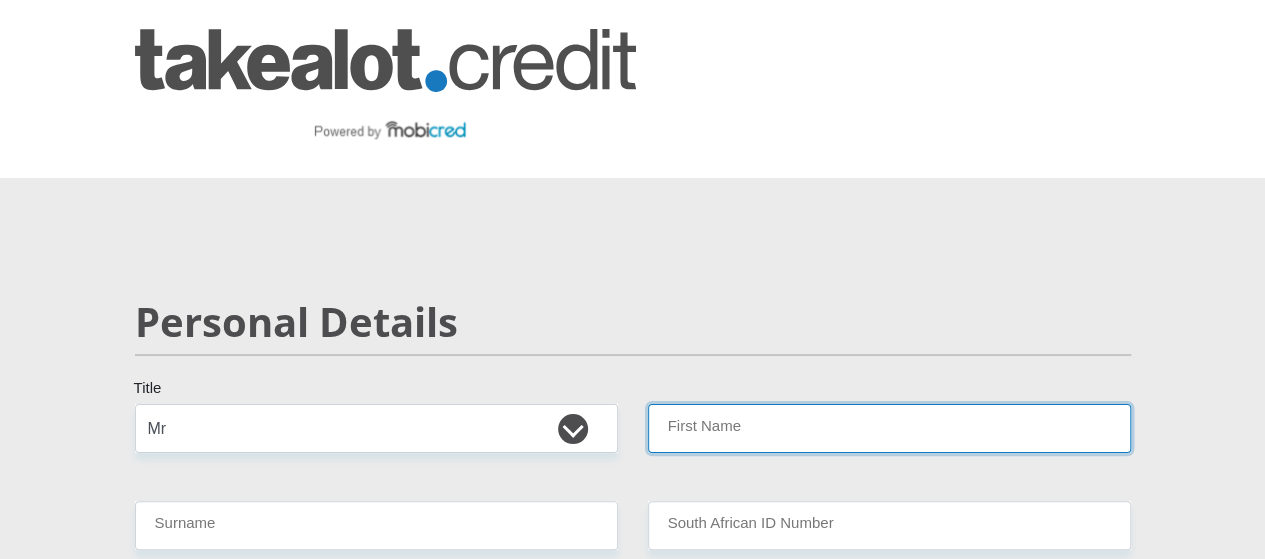 click on "First Name" at bounding box center (889, 428) 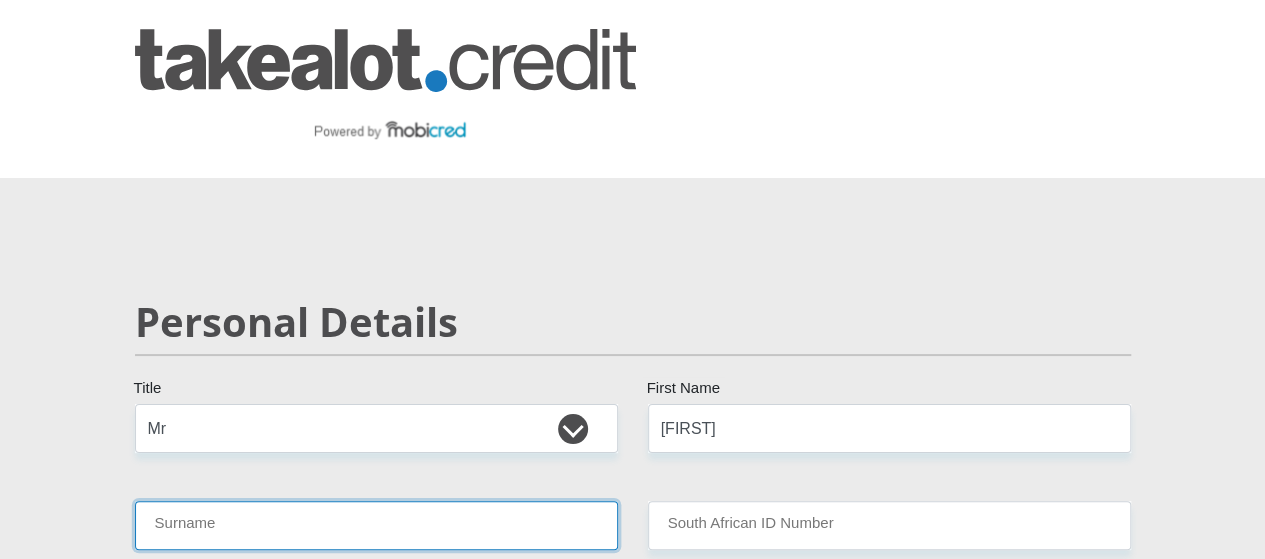 type on "Uys" 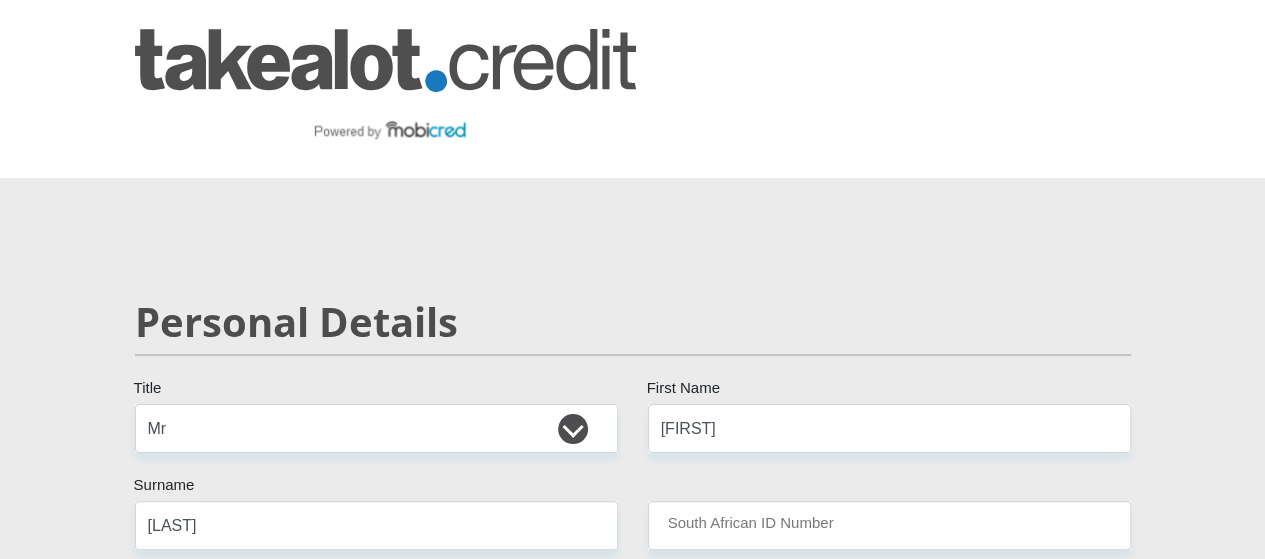 select on "ZAF" 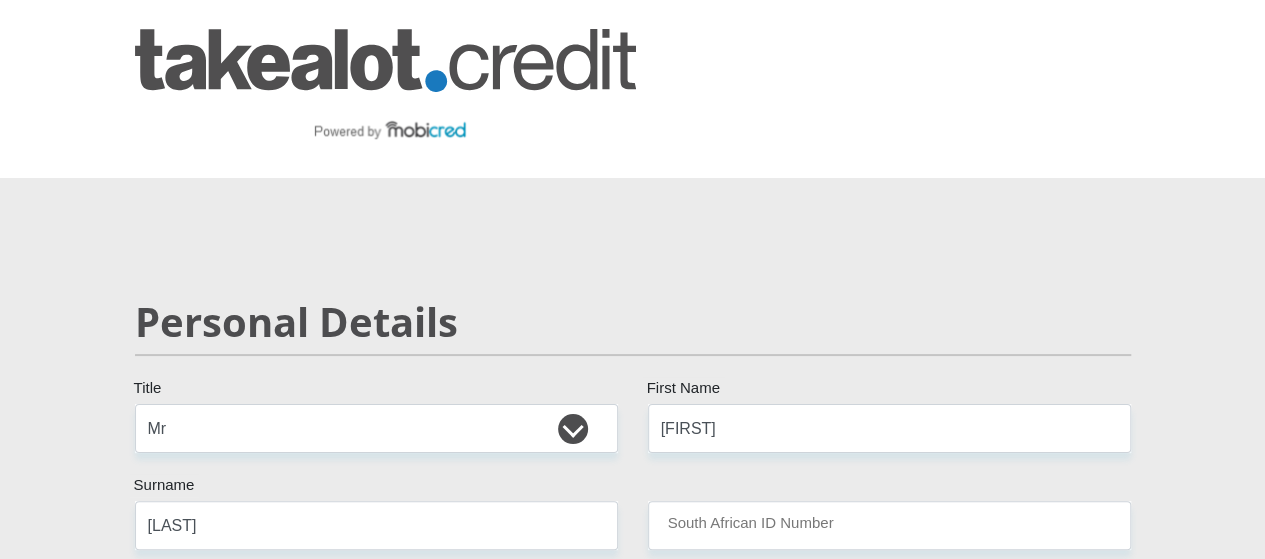 type on "[PHONE]" 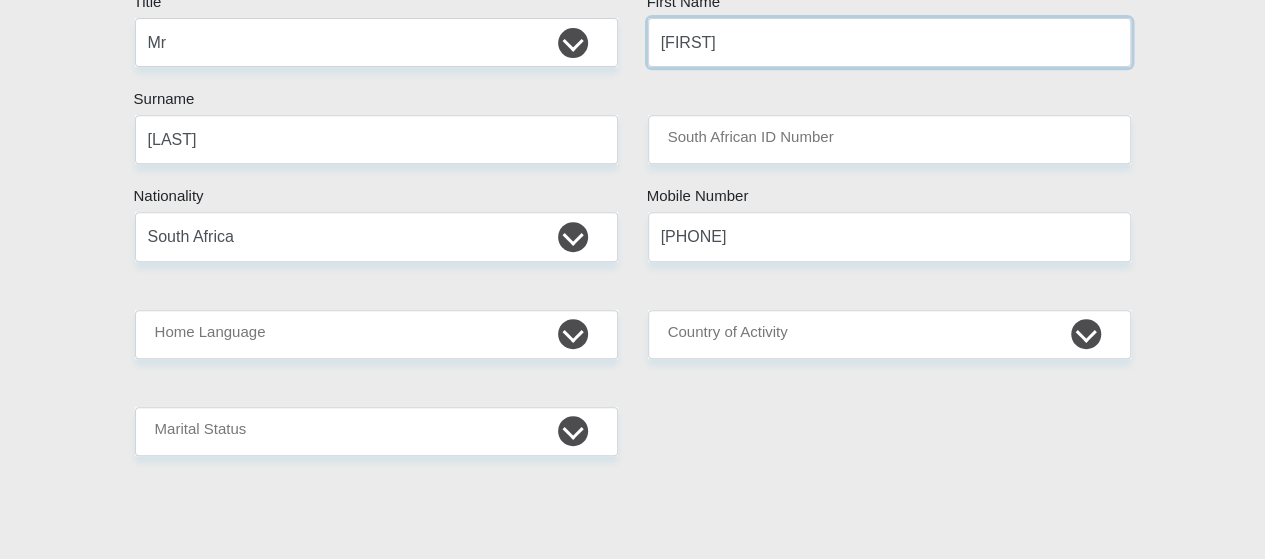 scroll, scrollTop: 426, scrollLeft: 0, axis: vertical 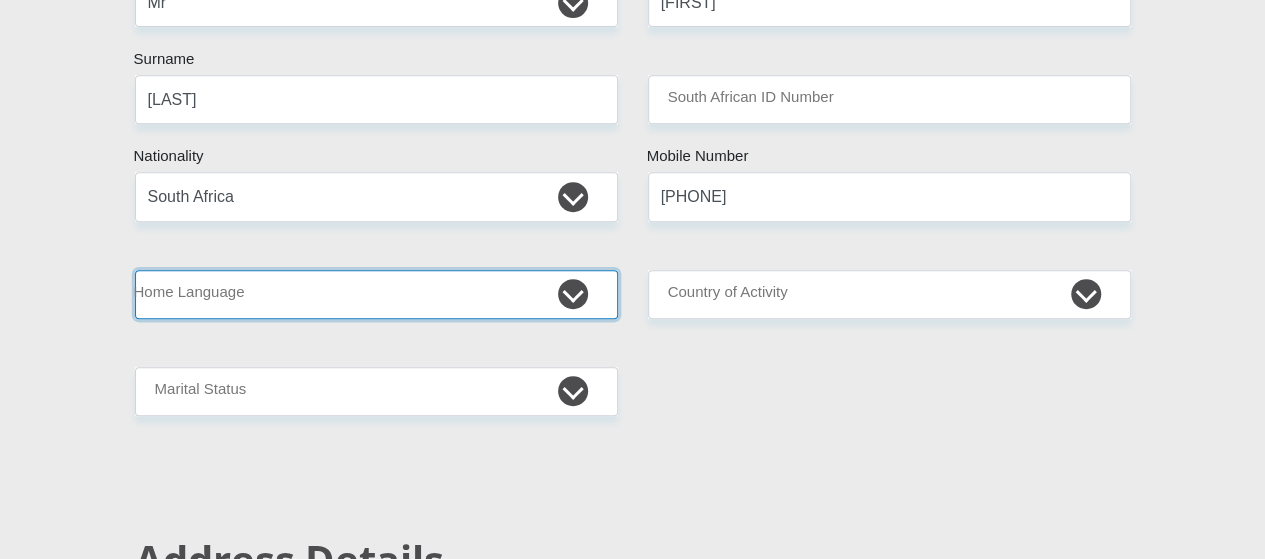 click on "Afrikaans
English
Sepedi
South Ndebele
Southern Sotho
Swati
Tsonga
Tswana
Venda
Xhosa
Zulu
Other" at bounding box center (376, 294) 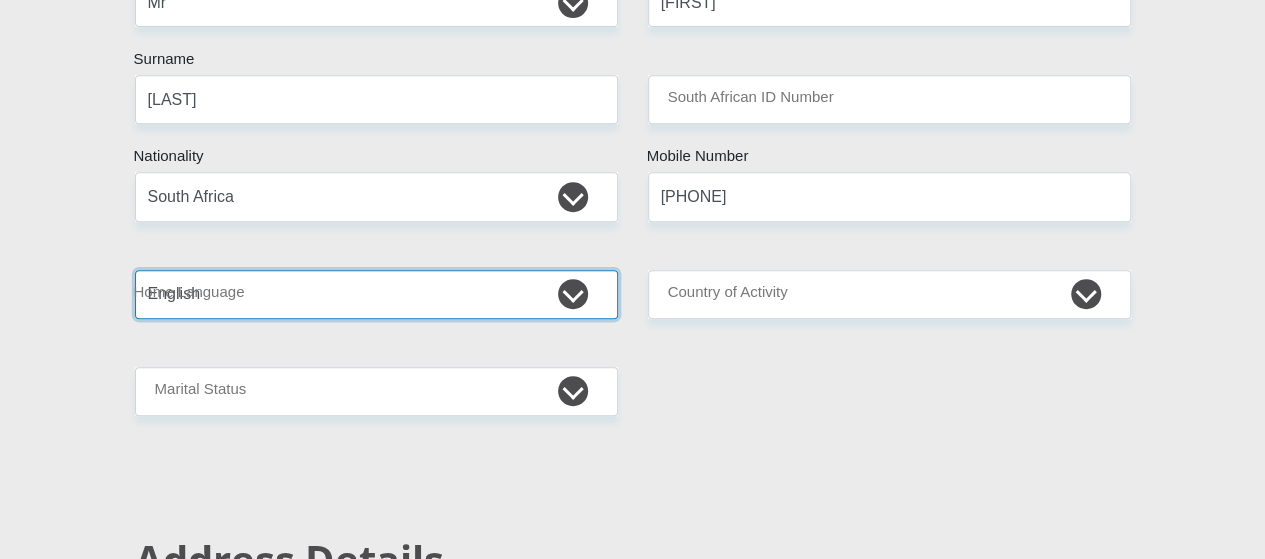 click on "Afrikaans
English
Sepedi
South Ndebele
Southern Sotho
Swati
Tsonga
Tswana
Venda
Xhosa
Zulu
Other" at bounding box center [376, 294] 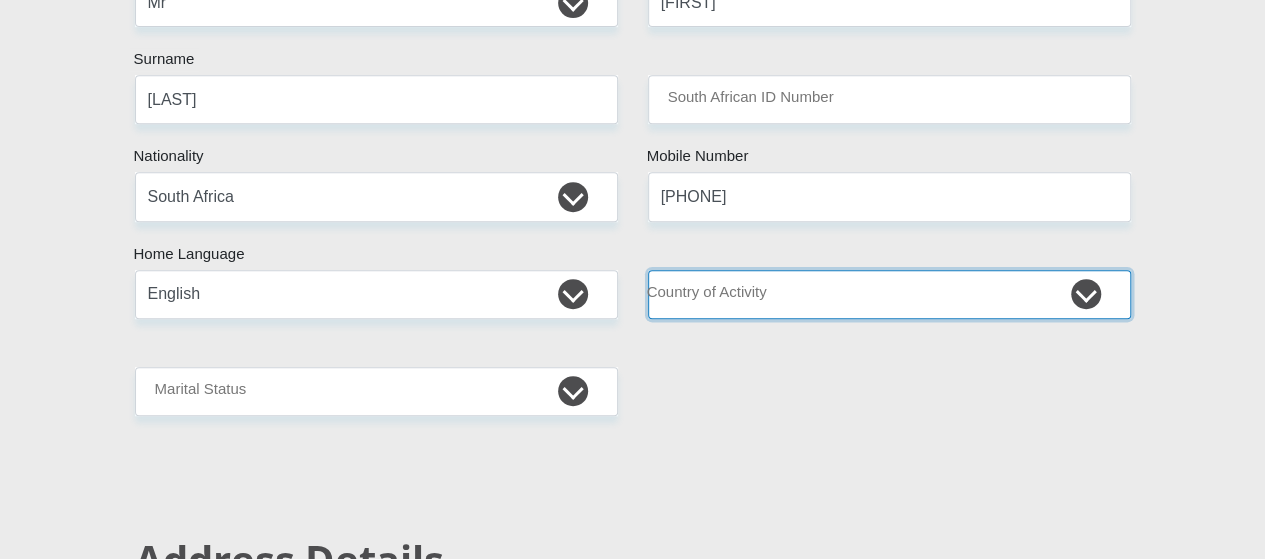 click on "South Africa
Afghanistan
Aland Islands
Albania
Algeria
America Samoa
American Virgin Islands
Andorra
Angola
Anguilla
Antarctica
Antigua and Barbuda
Argentina
Armenia
Aruba
Ascension Island
Australia
Austria
Azerbaijan
Chad" at bounding box center [889, 294] 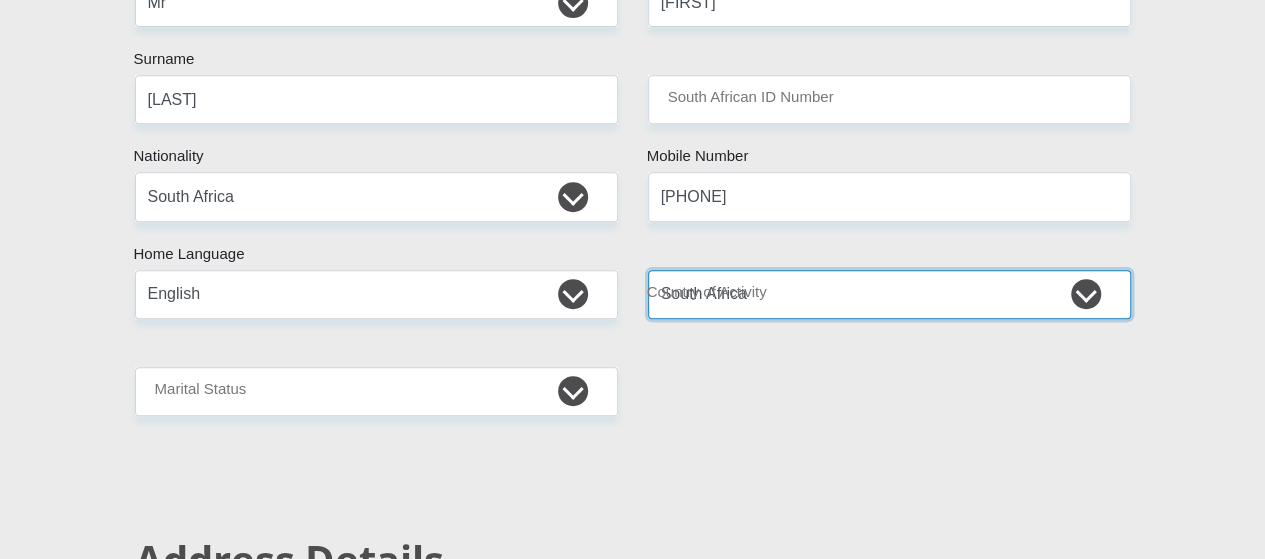 click on "South Africa
Afghanistan
Aland Islands
Albania
Algeria
America Samoa
American Virgin Islands
Andorra
Angola
Anguilla
Antarctica
Antigua and Barbuda
Argentina
Armenia
Aruba
Ascension Island
Australia
Austria
Azerbaijan
Chad" at bounding box center [889, 294] 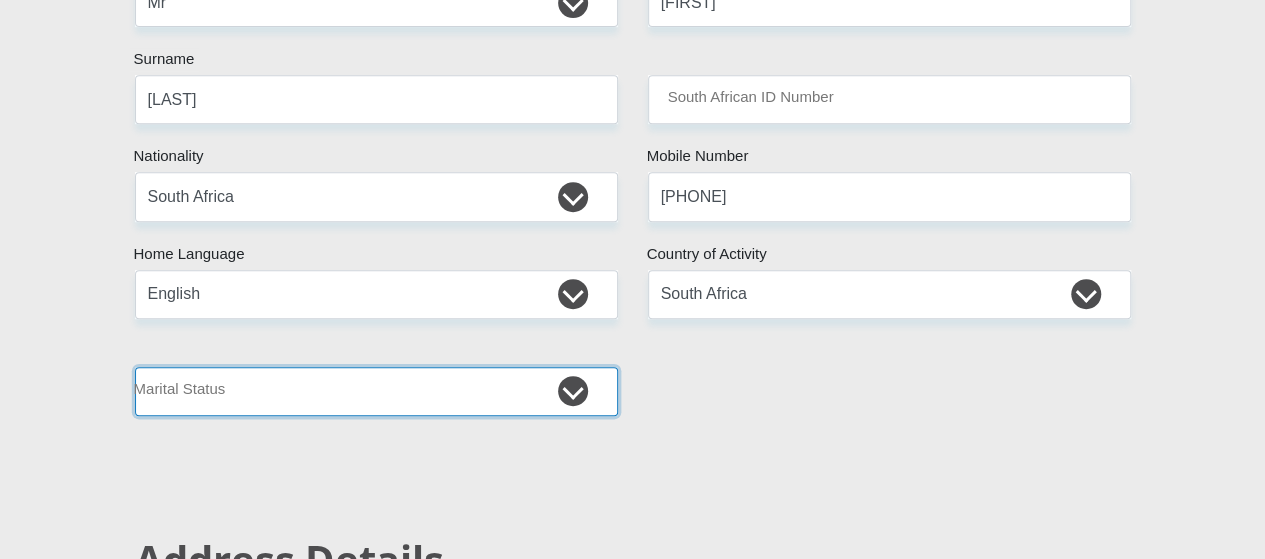 click on "Married ANC
Single
Divorced
Widowed
Married COP or Customary Law" at bounding box center [376, 391] 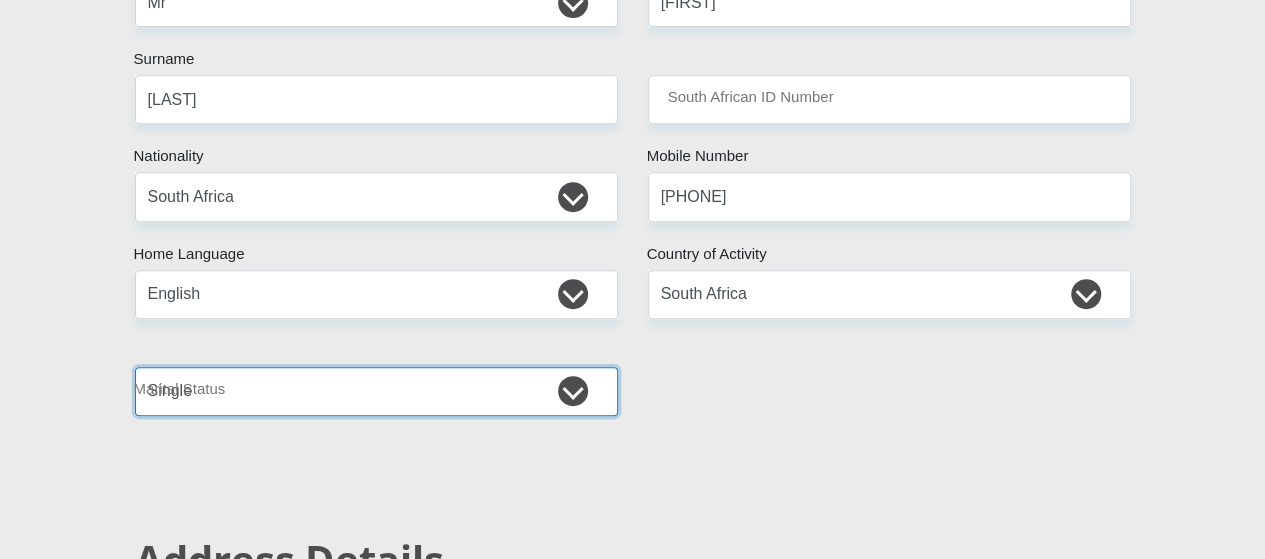 click on "Married ANC
Single
Divorced
Widowed
Married COP or Customary Law" at bounding box center (376, 391) 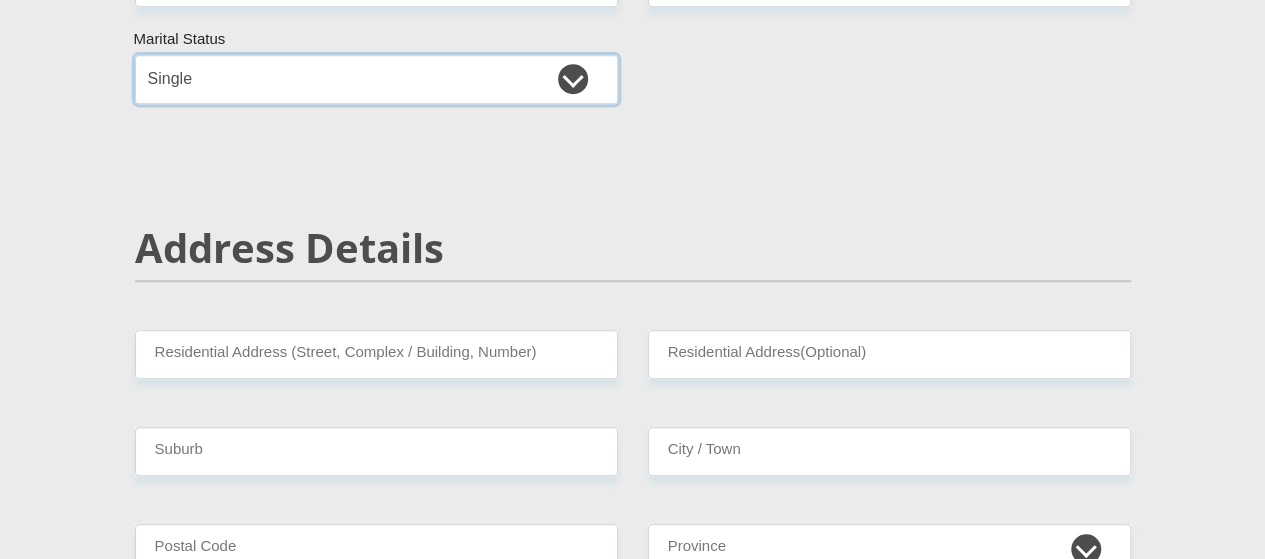 scroll, scrollTop: 722, scrollLeft: 0, axis: vertical 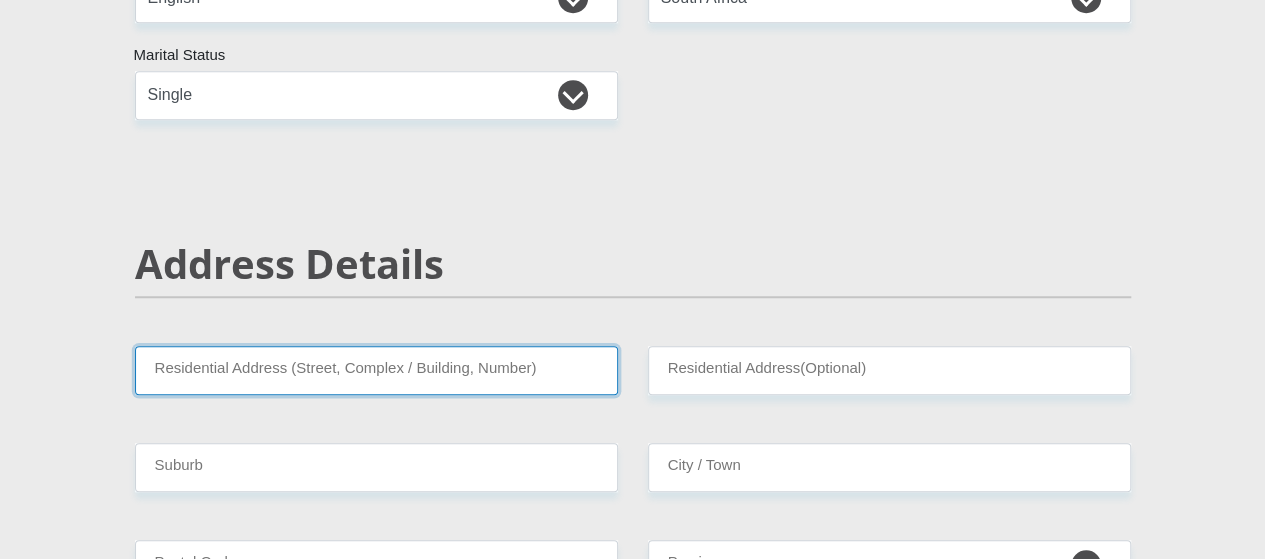 click on "Residential Address (Street, Complex / Building, Number)" at bounding box center [376, 370] 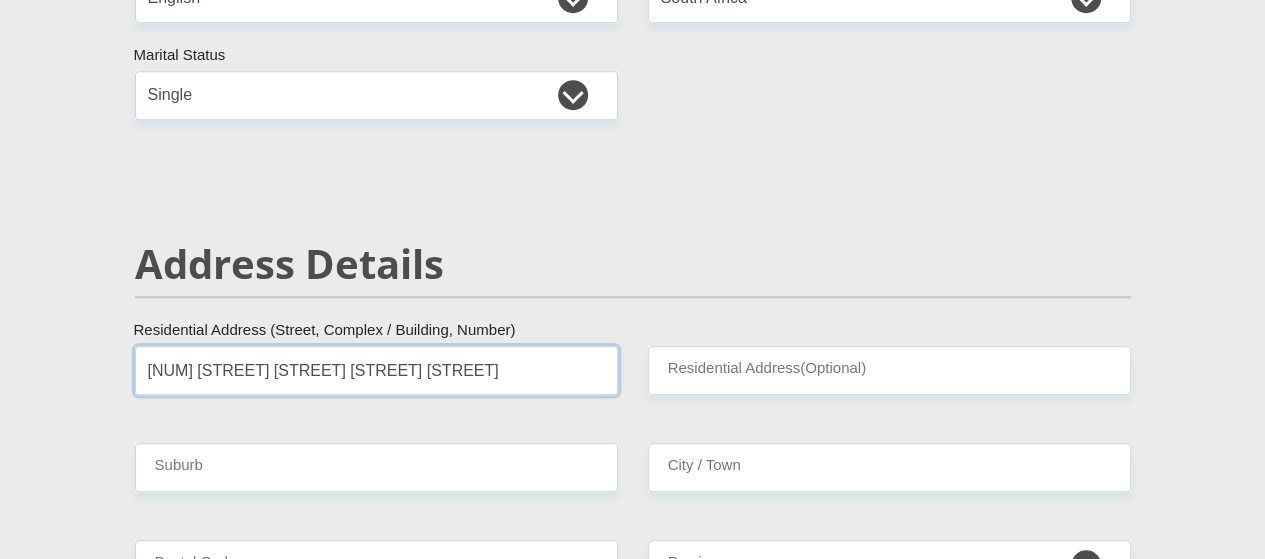 type on "[NUMBER] [STREET]" 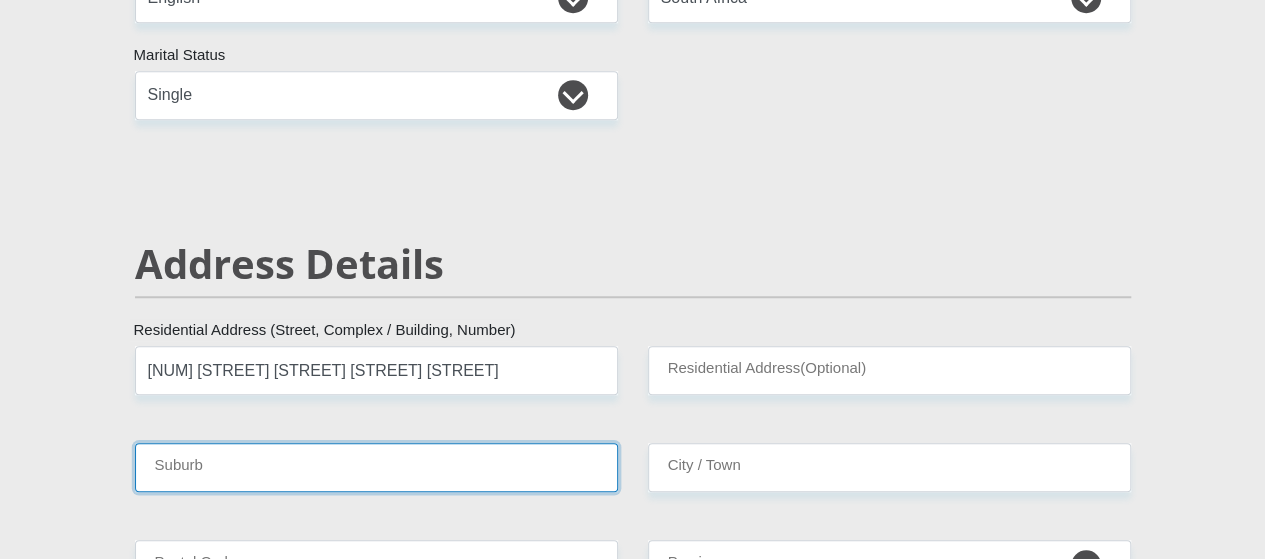 click on "Suburb" at bounding box center [376, 467] 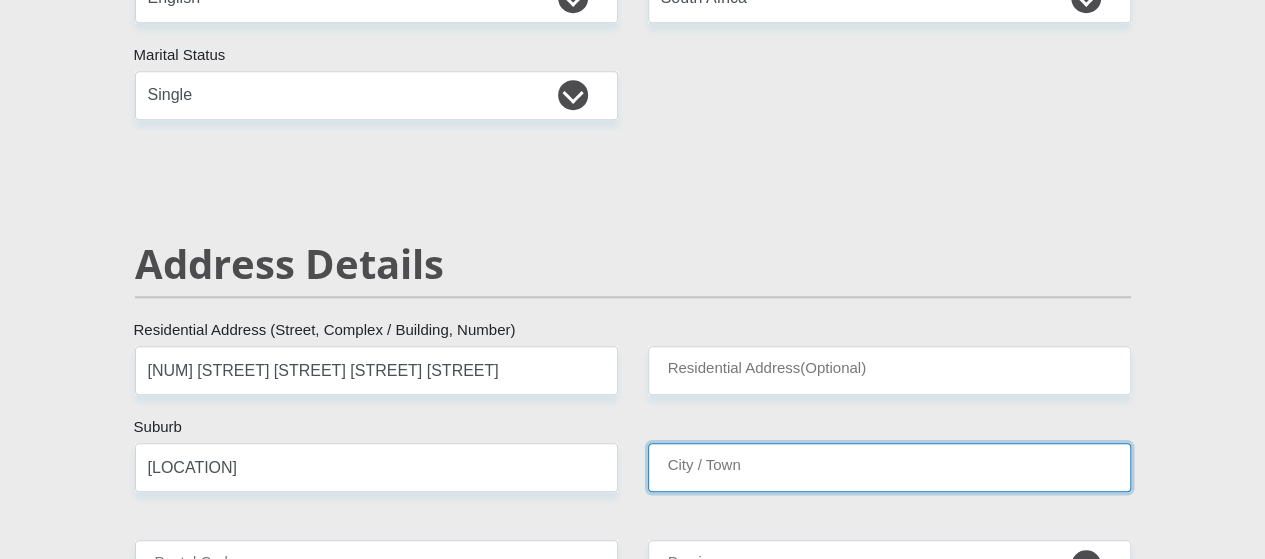 type on "Northern" 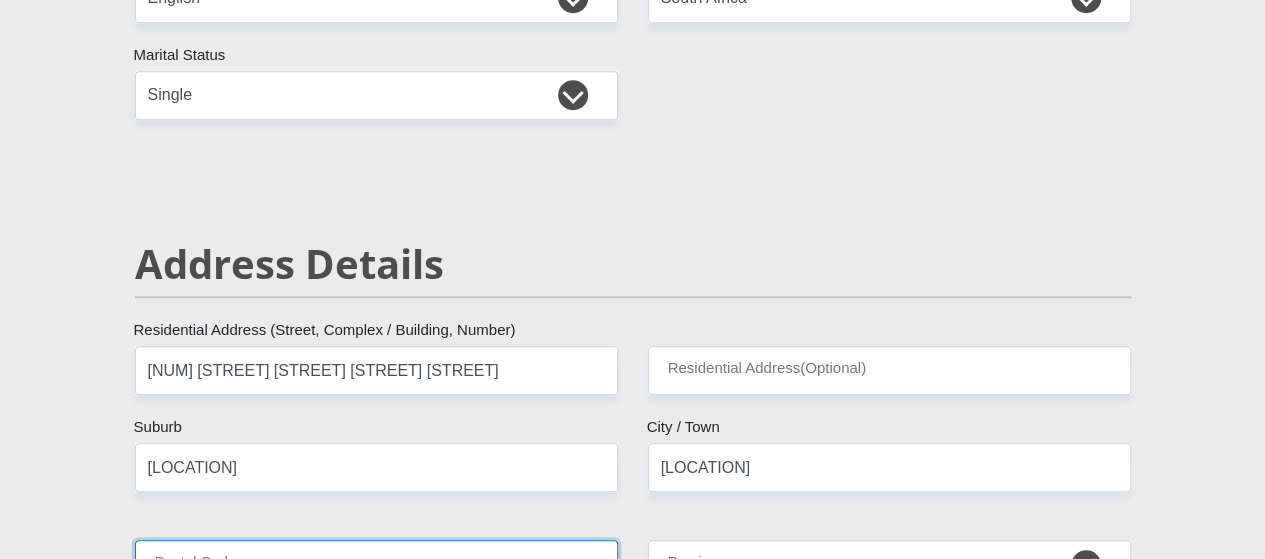 type on "7580" 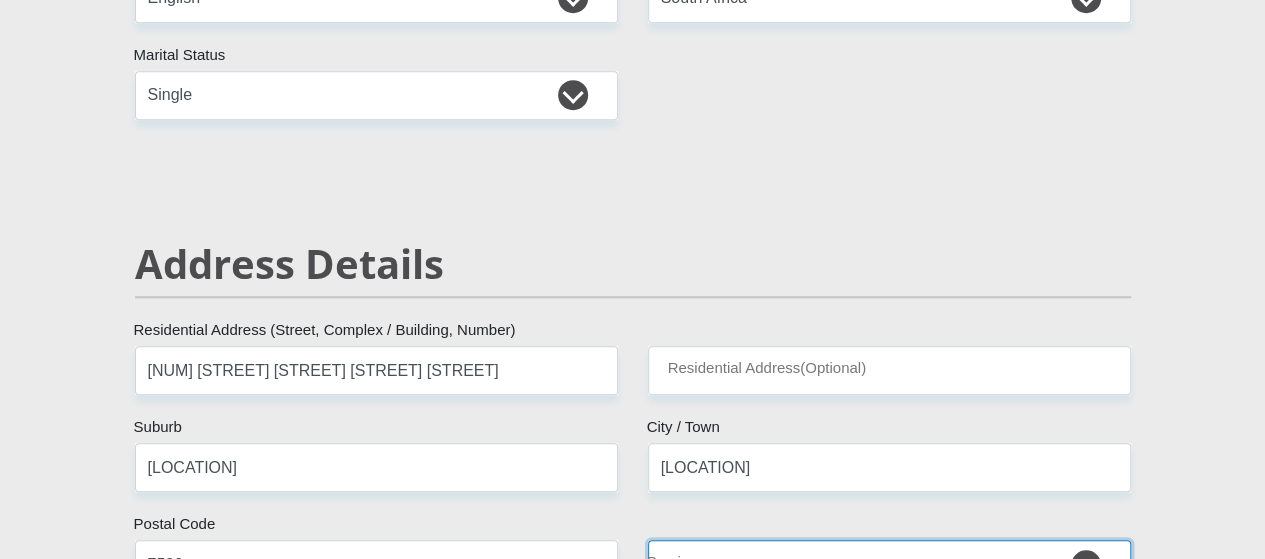 click on "Eastern Cape
Free State
Gauteng
KwaZulu-Natal
Limpopo
Mpumalanga
Northern Cape
North West
Western Cape" at bounding box center (889, 564) 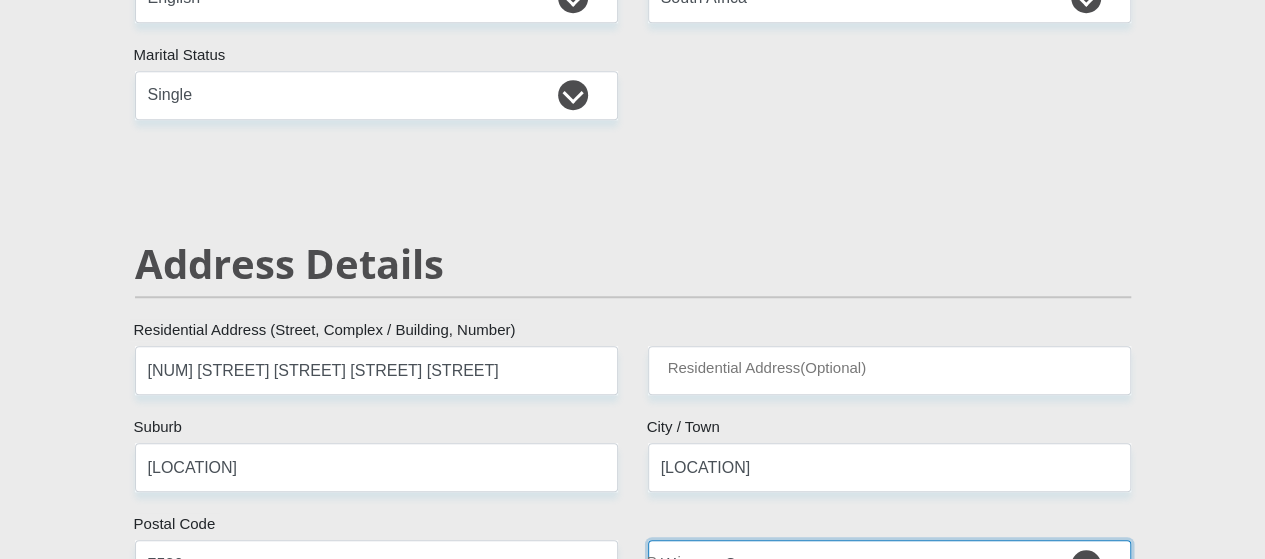click on "Eastern Cape
Free State
Gauteng
KwaZulu-Natal
Limpopo
Mpumalanga
Northern Cape
North West
Western Cape" at bounding box center (889, 564) 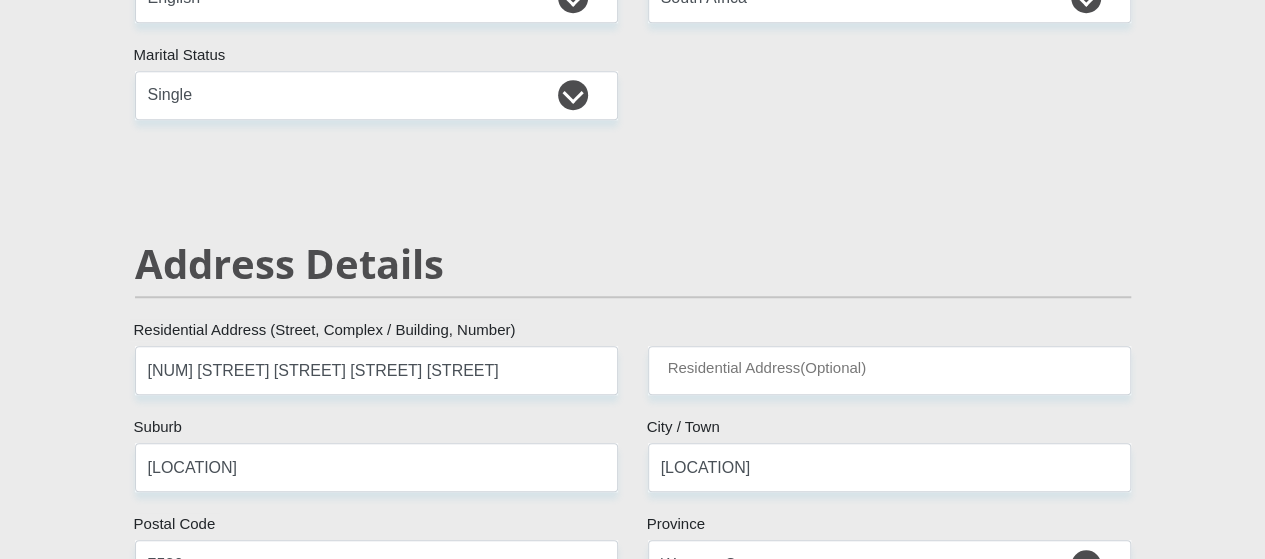 click on "Address Details" at bounding box center [633, 264] 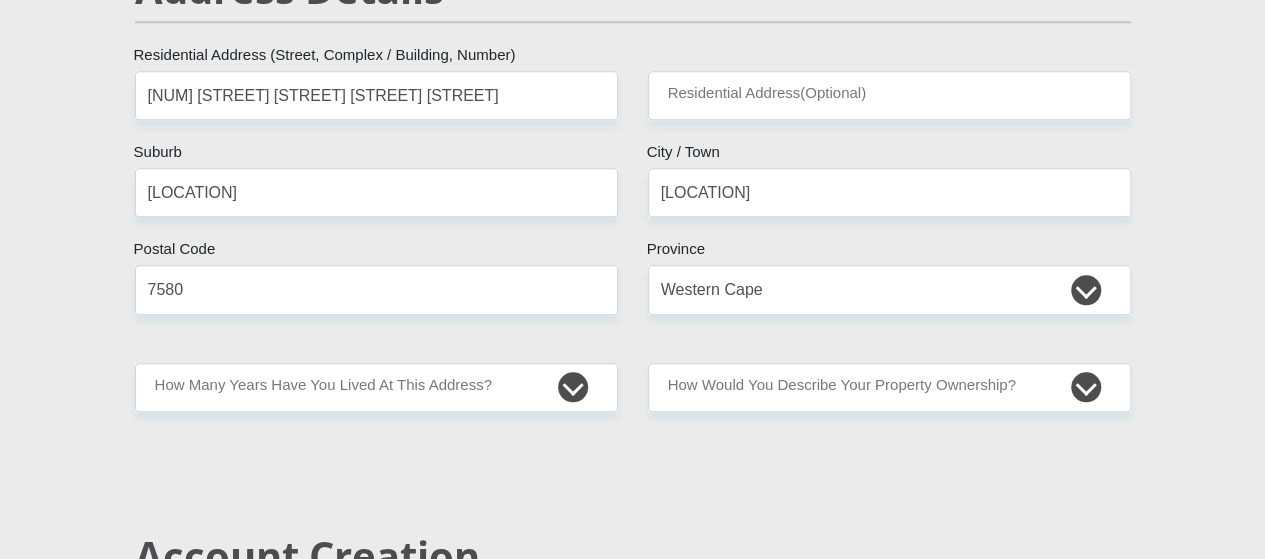 scroll, scrollTop: 1015, scrollLeft: 0, axis: vertical 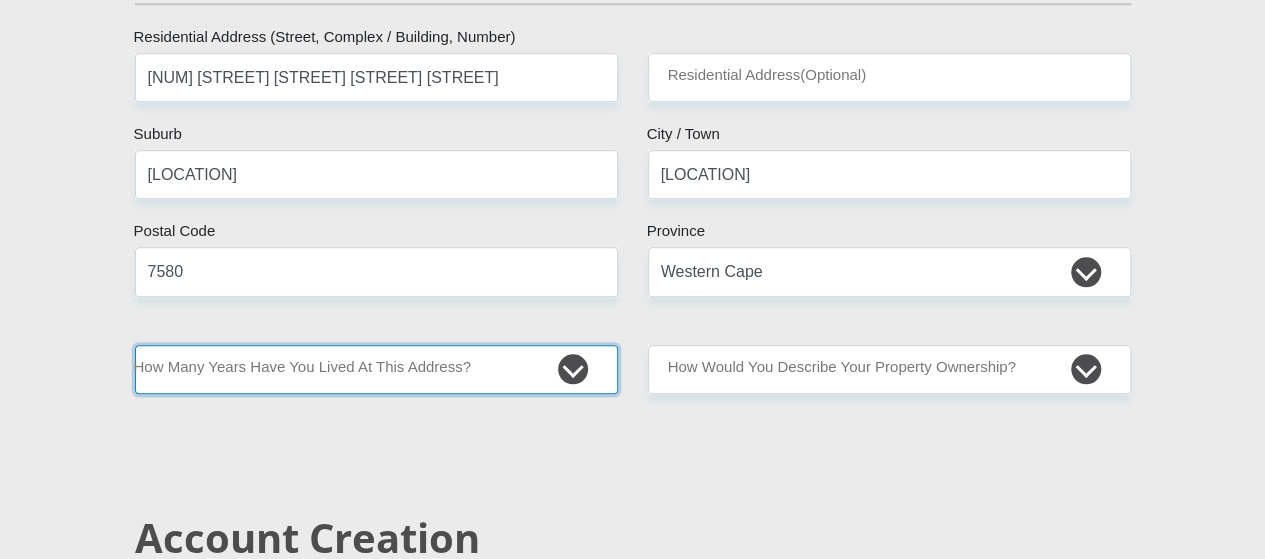 click on "less than 1 year
1-3 years
3-5 years
5+ years" at bounding box center (376, 369) 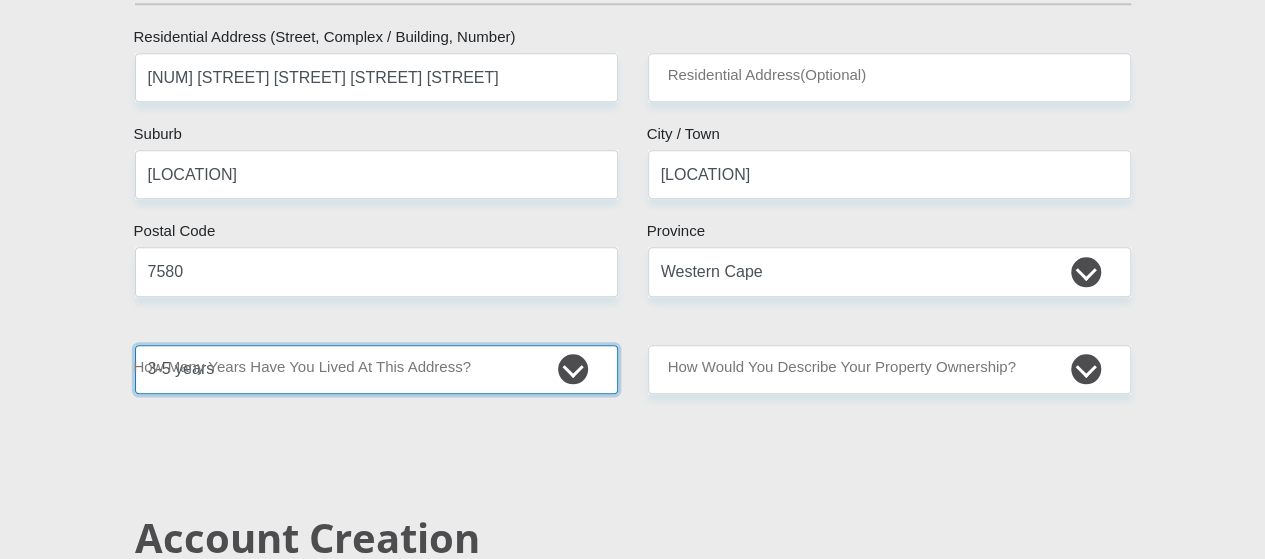 click on "less than 1 year
1-3 years
3-5 years
5+ years" at bounding box center (376, 369) 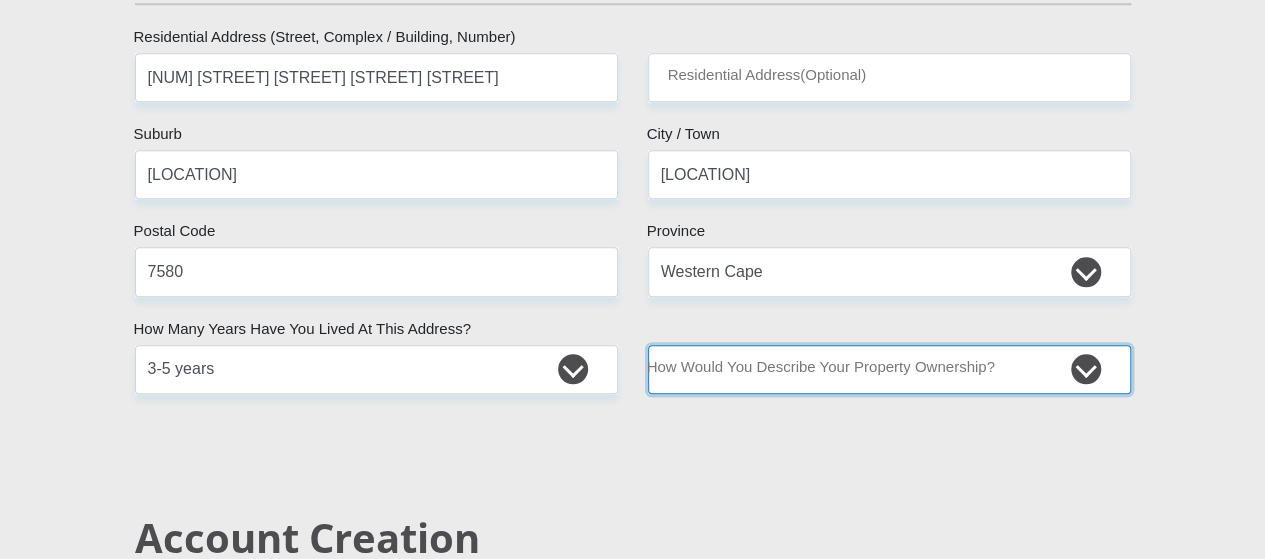 click on "Owned
Rented
Family Owned
Company Dwelling" at bounding box center [889, 369] 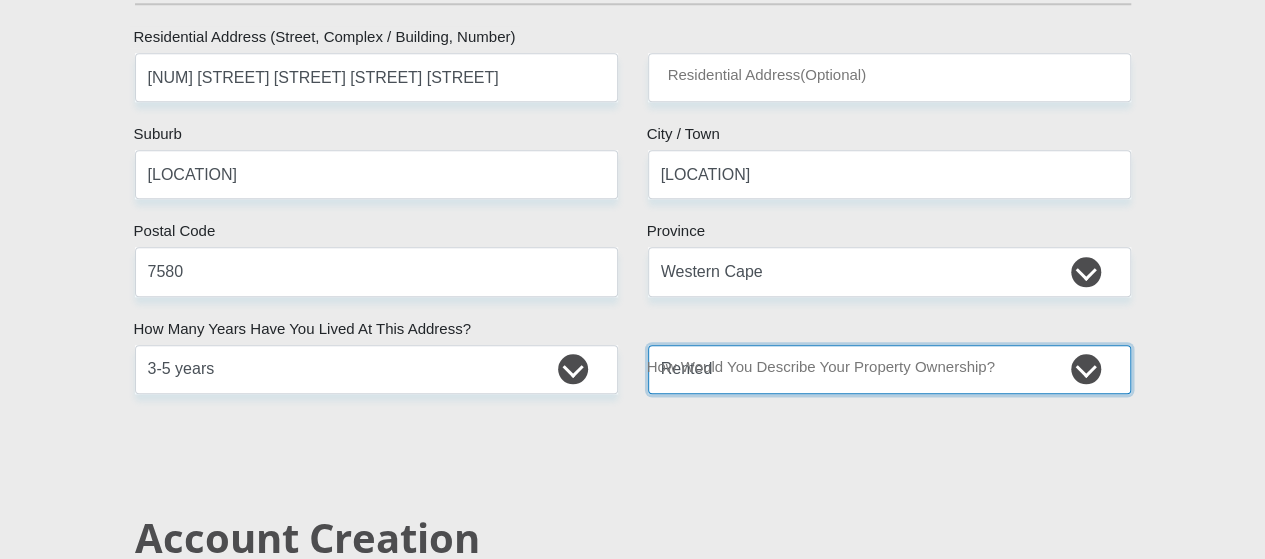 click on "Owned
Rented
Family Owned
Company Dwelling" at bounding box center [889, 369] 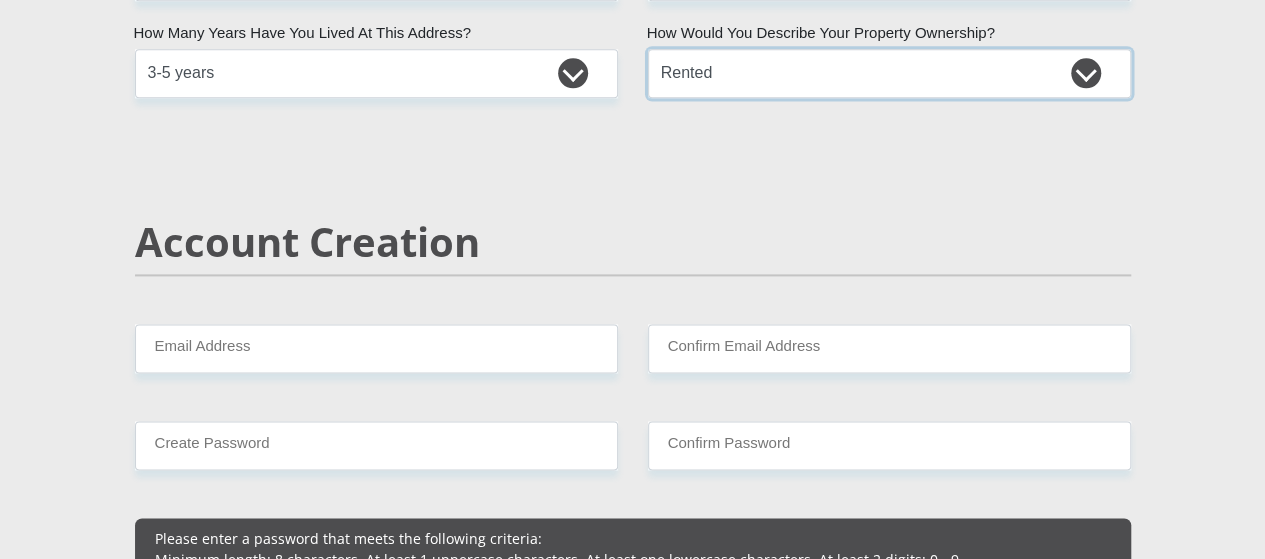 scroll, scrollTop: 1322, scrollLeft: 0, axis: vertical 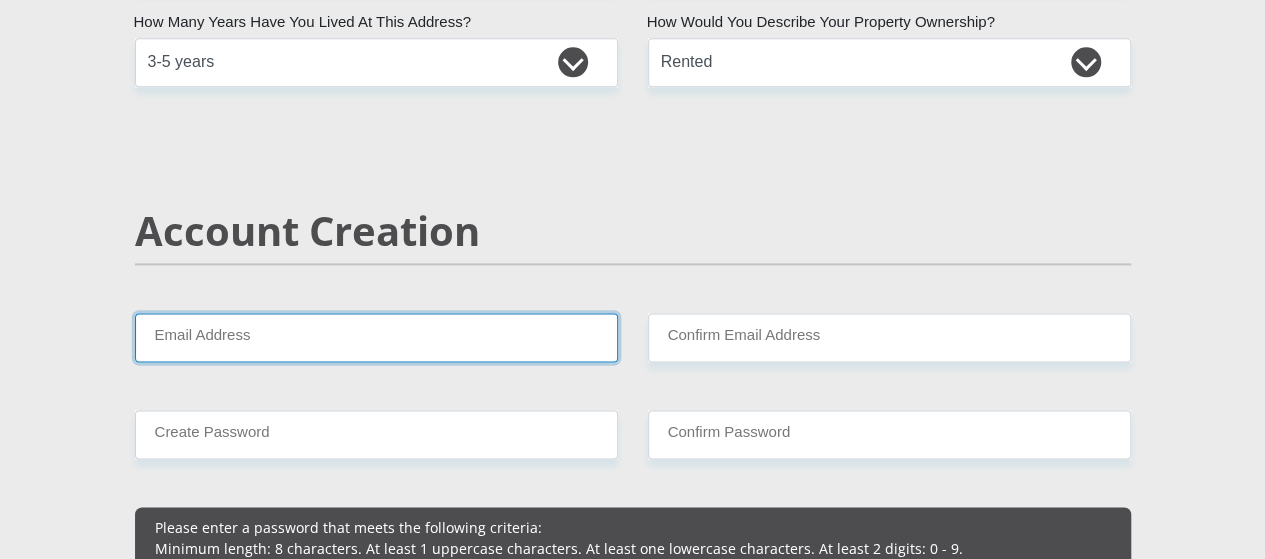 click on "Email Address" at bounding box center [376, 337] 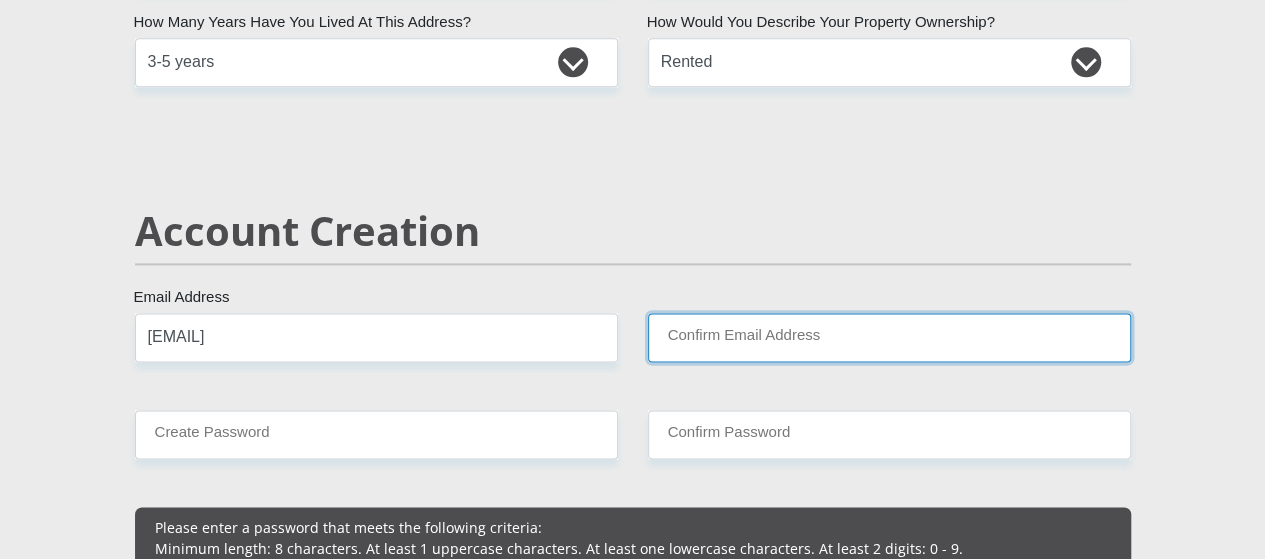 type on "buys101@[EMAIL]" 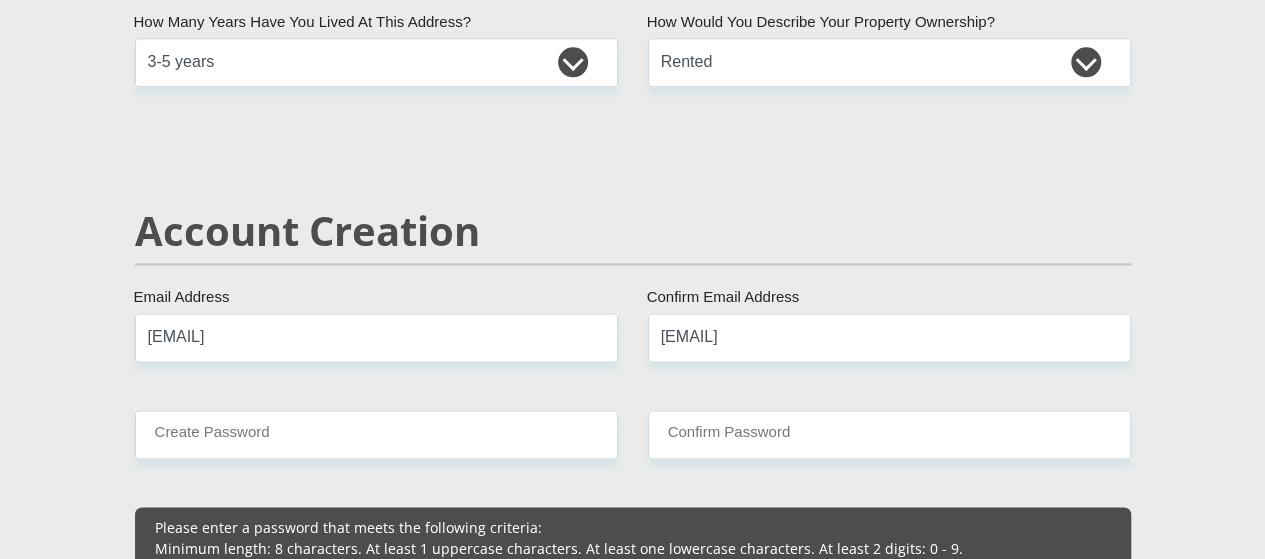 type 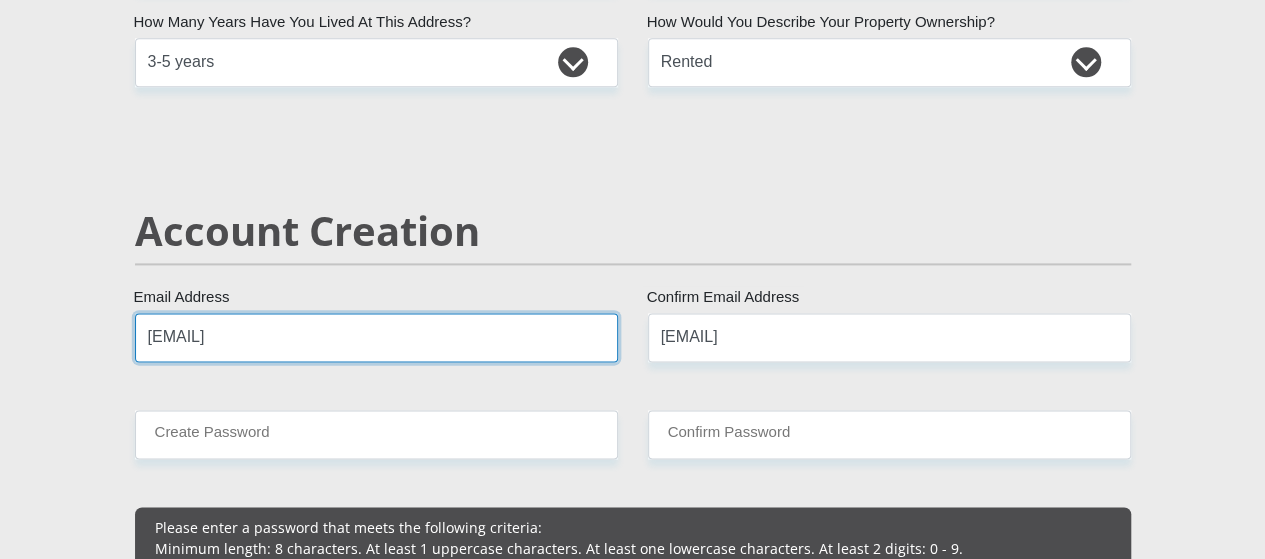 type 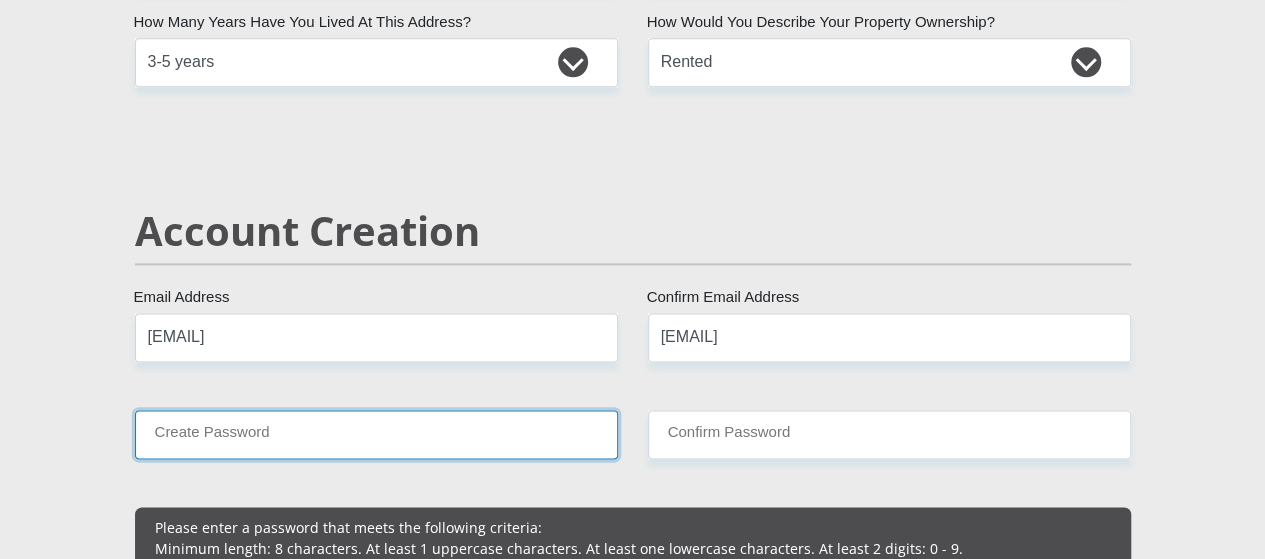 click on "Create Password" at bounding box center [376, 434] 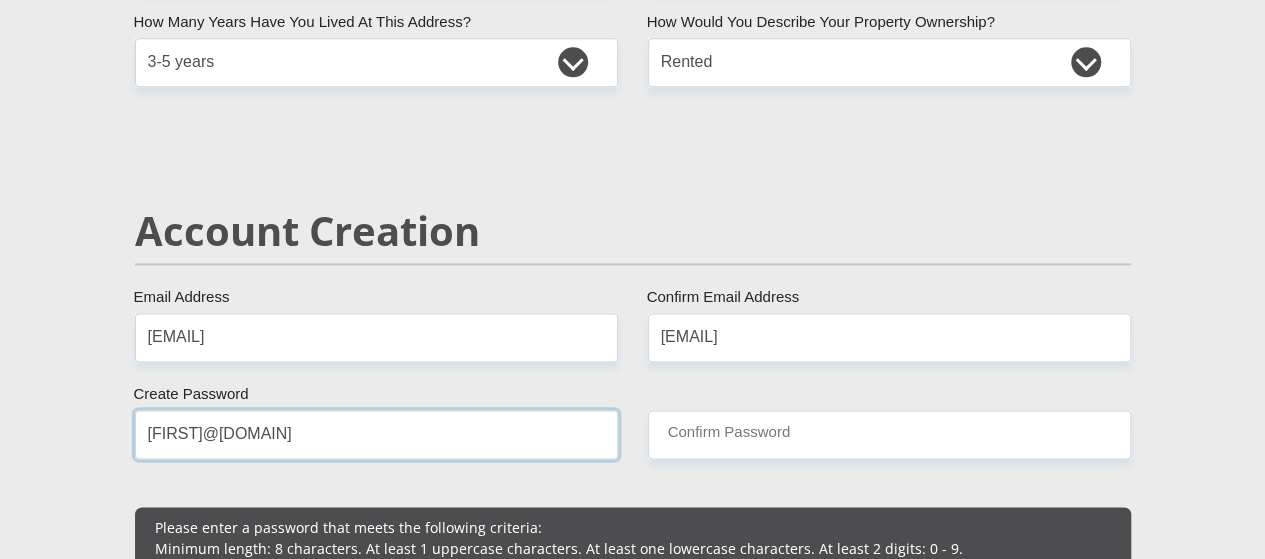 type on "Brandon@[EMAIL]" 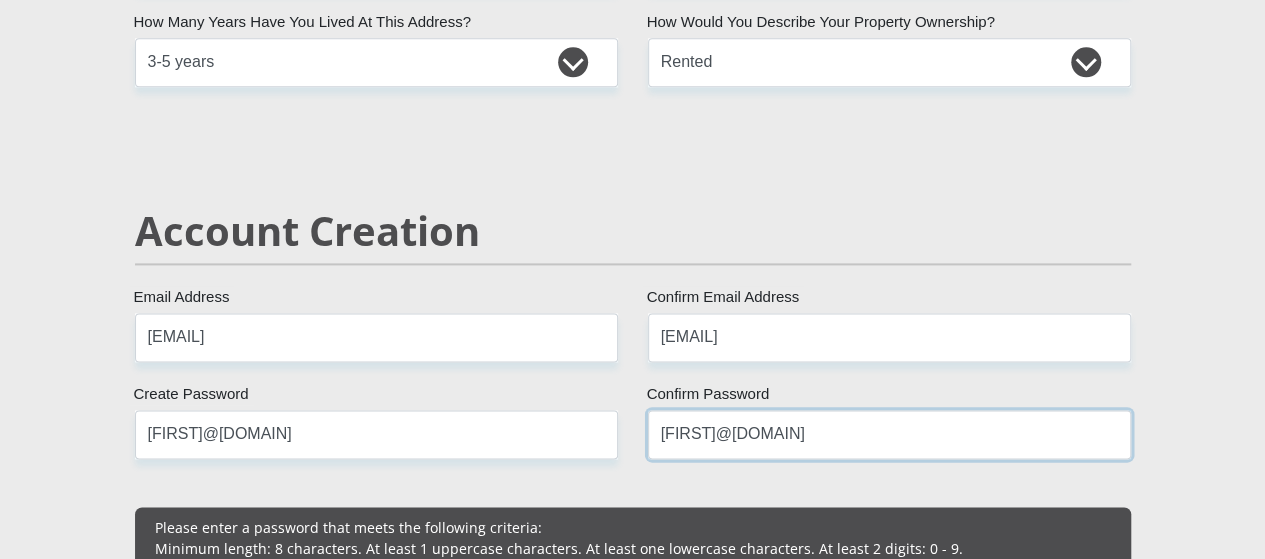 type on "Brandon@[EMAIL]" 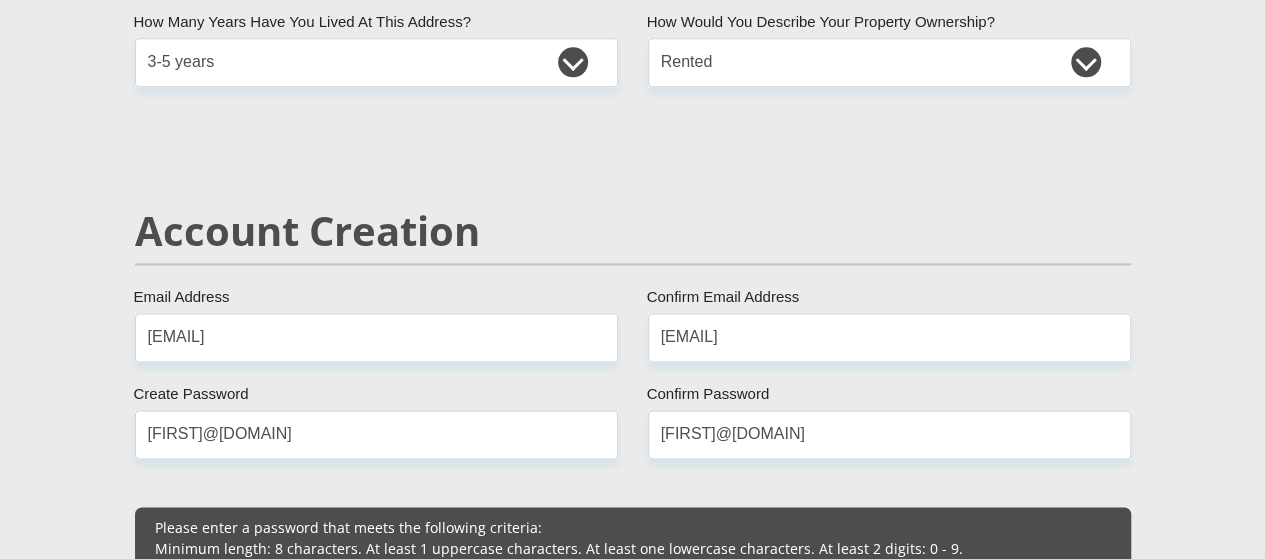 click on "Personal Details
Mr
Ms
Mrs
Dr
Other
Title
Brandon
First Name
Uys
Surname
South African ID Number
Please input valid ID number
South Africa
Afghanistan
Aland Islands
Albania
Algeria
America Samoa
American Virgin Islands
Andorra
Angola
Anguilla" at bounding box center (633, 1948) 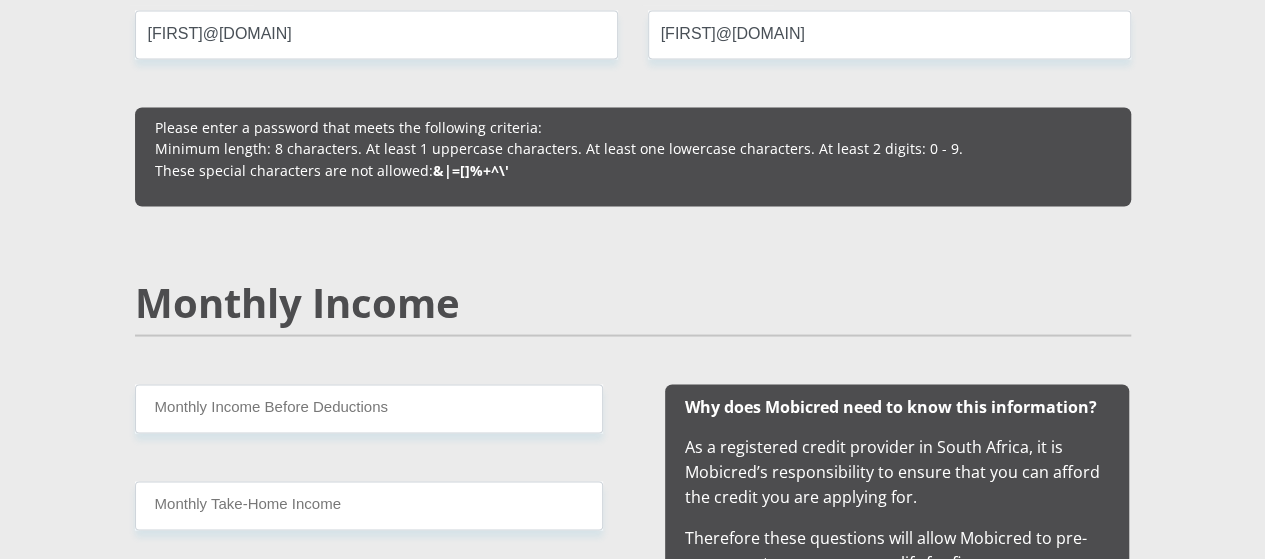 scroll, scrollTop: 1762, scrollLeft: 0, axis: vertical 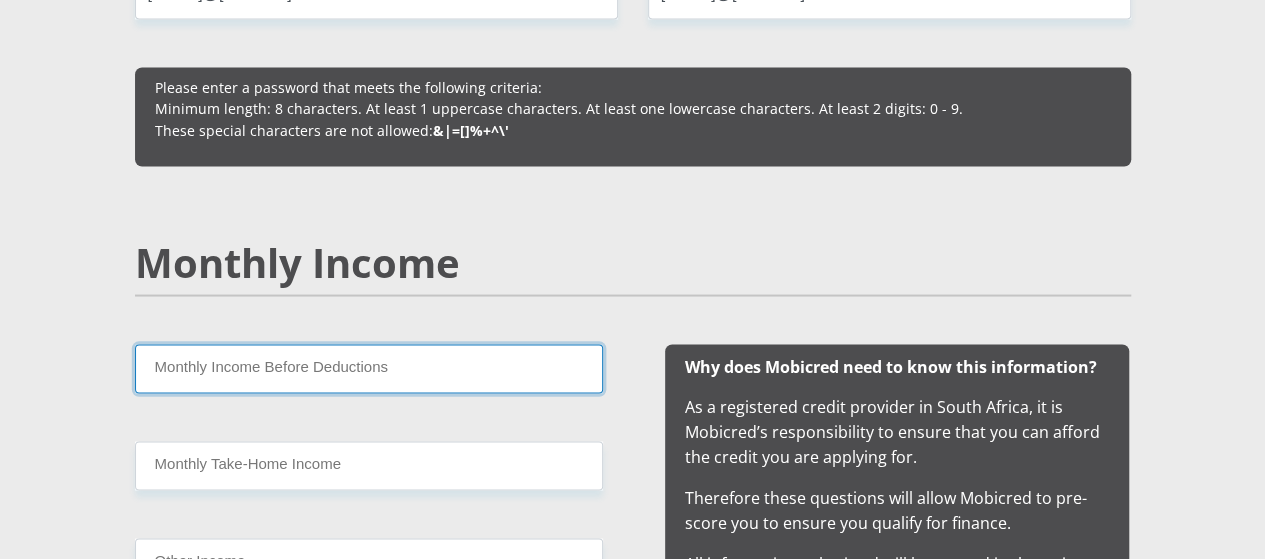 click on "Monthly Income Before Deductions" at bounding box center [369, 368] 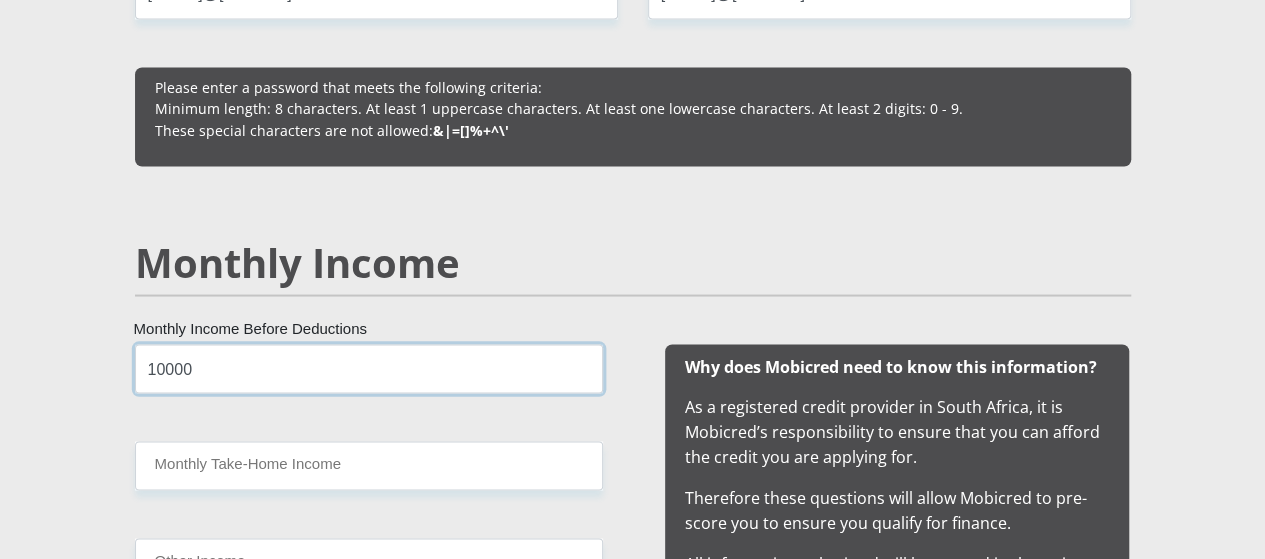 drag, startPoint x: 256, startPoint y: 303, endPoint x: 0, endPoint y: 274, distance: 257.63733 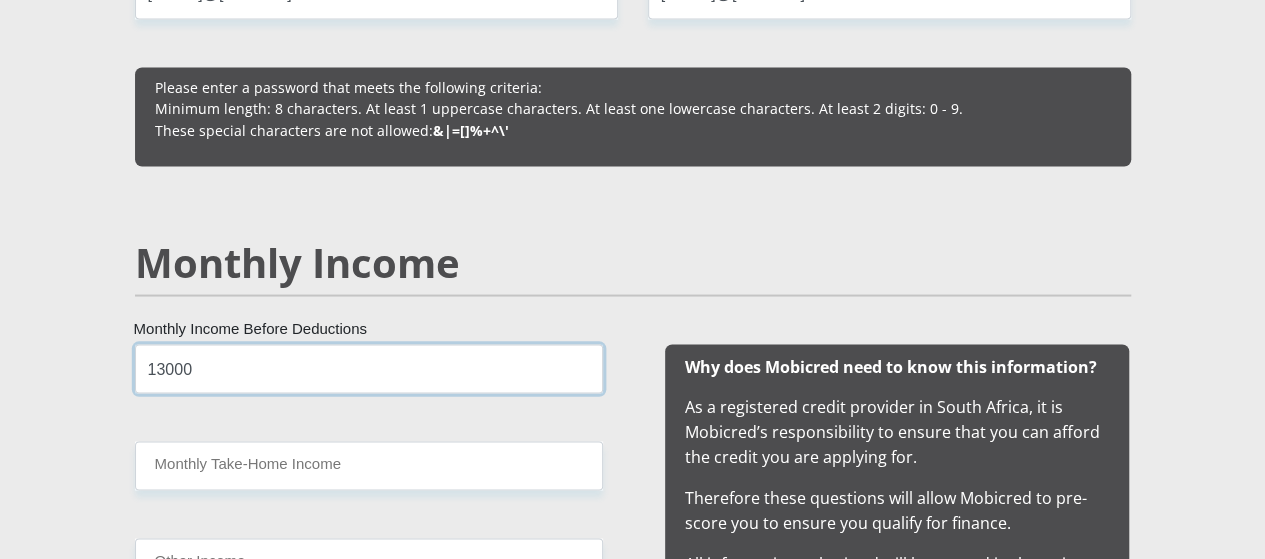 type on "13000" 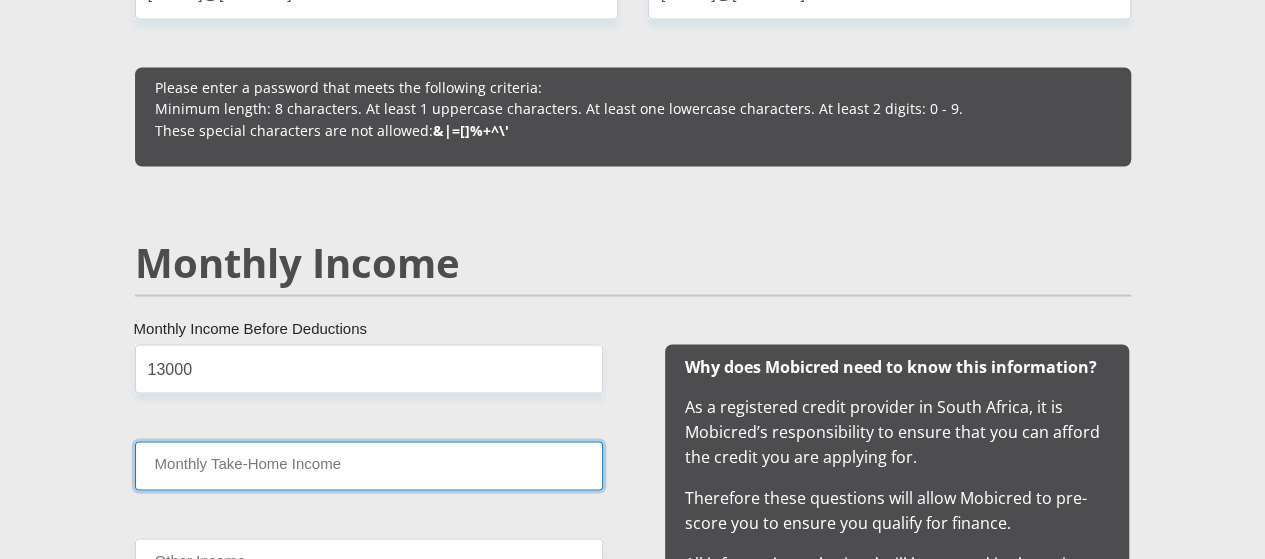 click on "Monthly Take-Home Income" at bounding box center (369, 465) 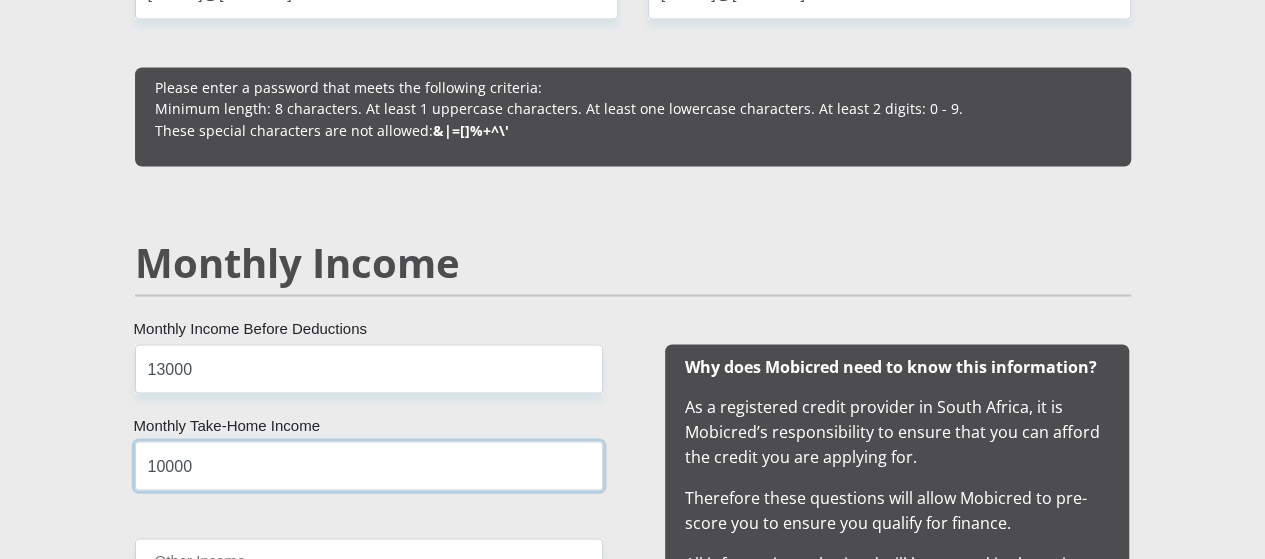type on "10000" 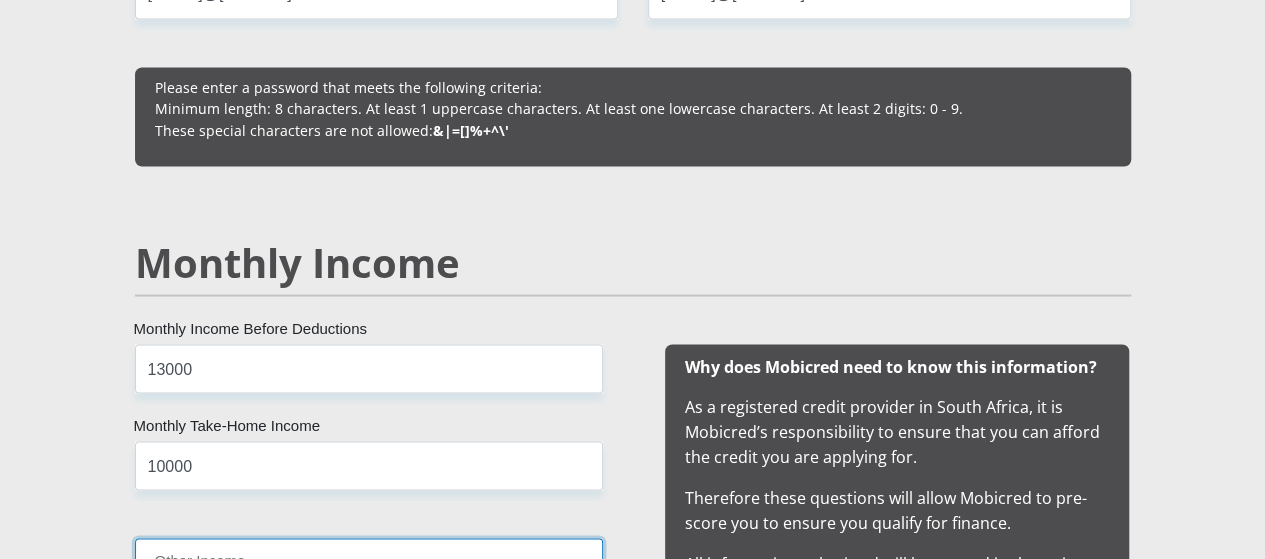 click on "Other Income" at bounding box center (369, 562) 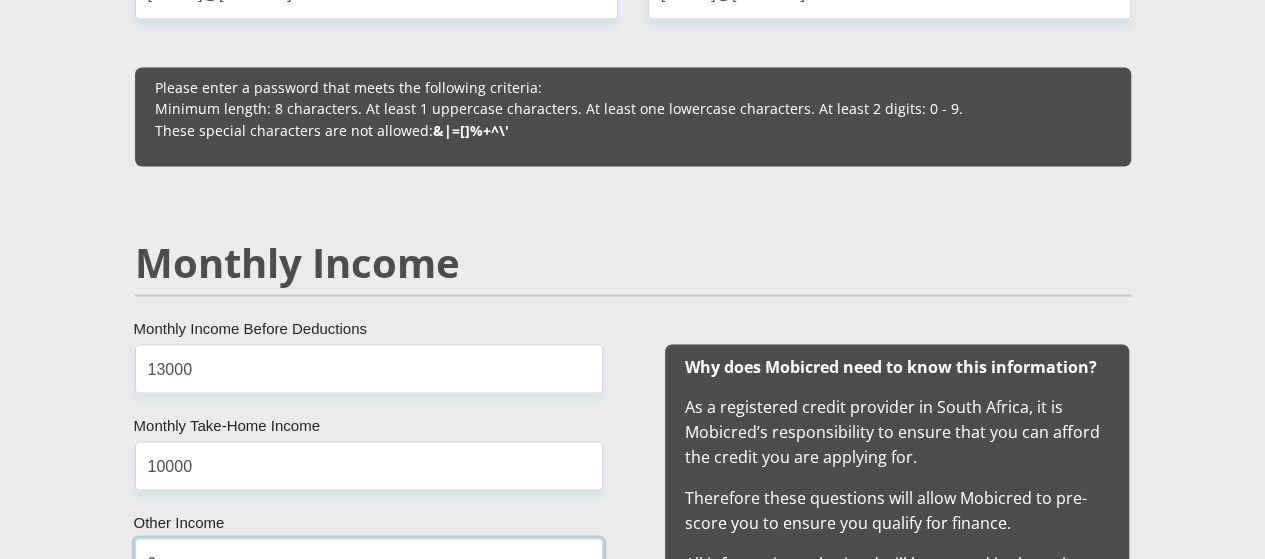 type on "0" 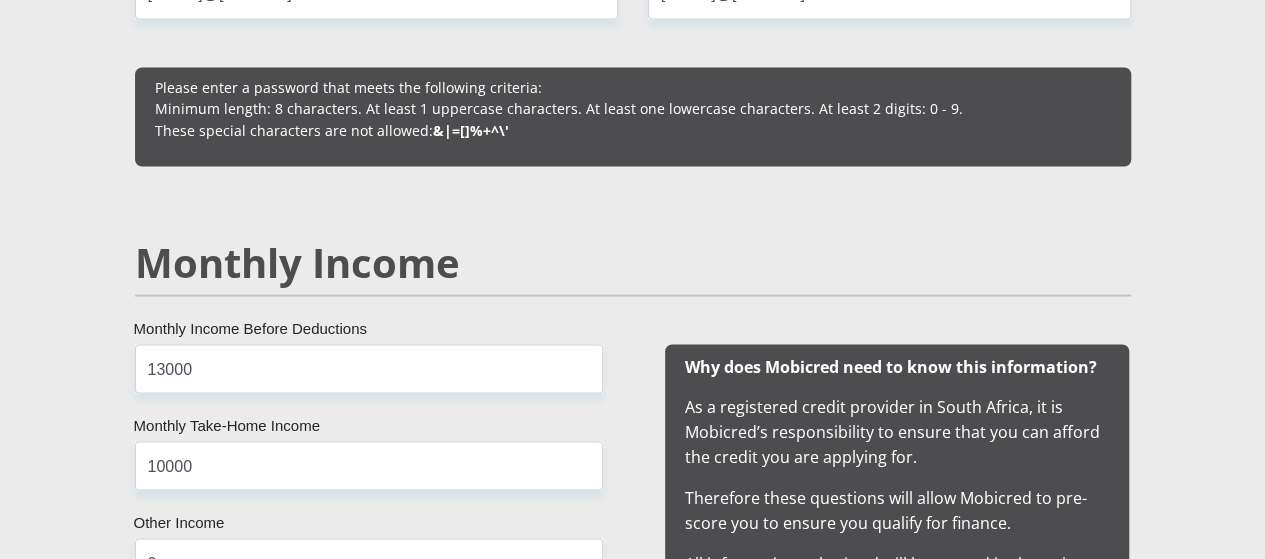 click at bounding box center (633, 295) 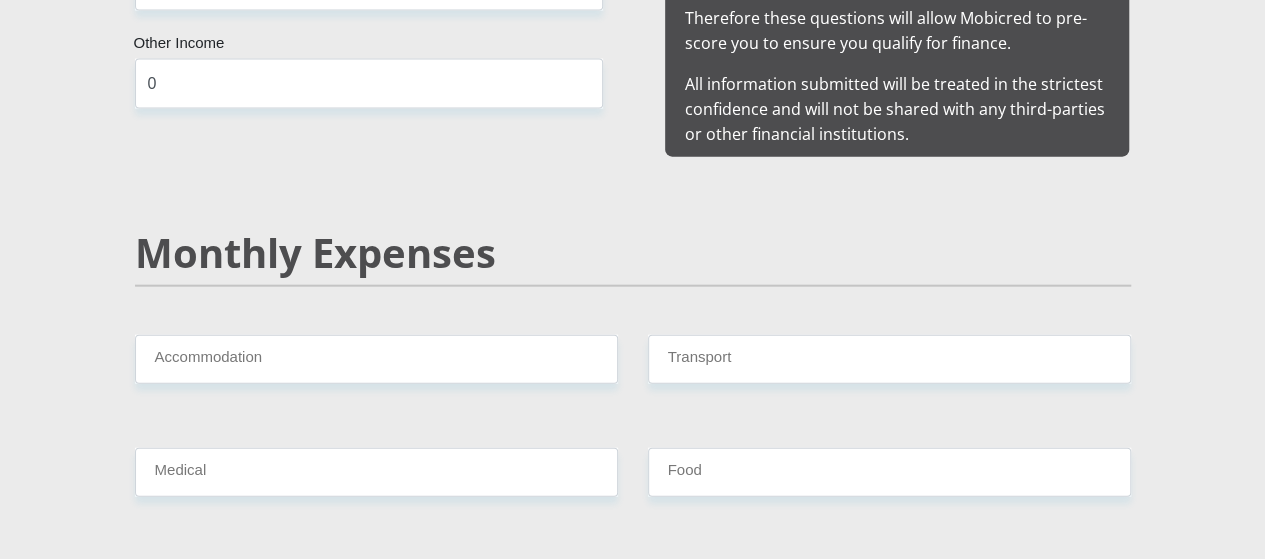 scroll, scrollTop: 2268, scrollLeft: 0, axis: vertical 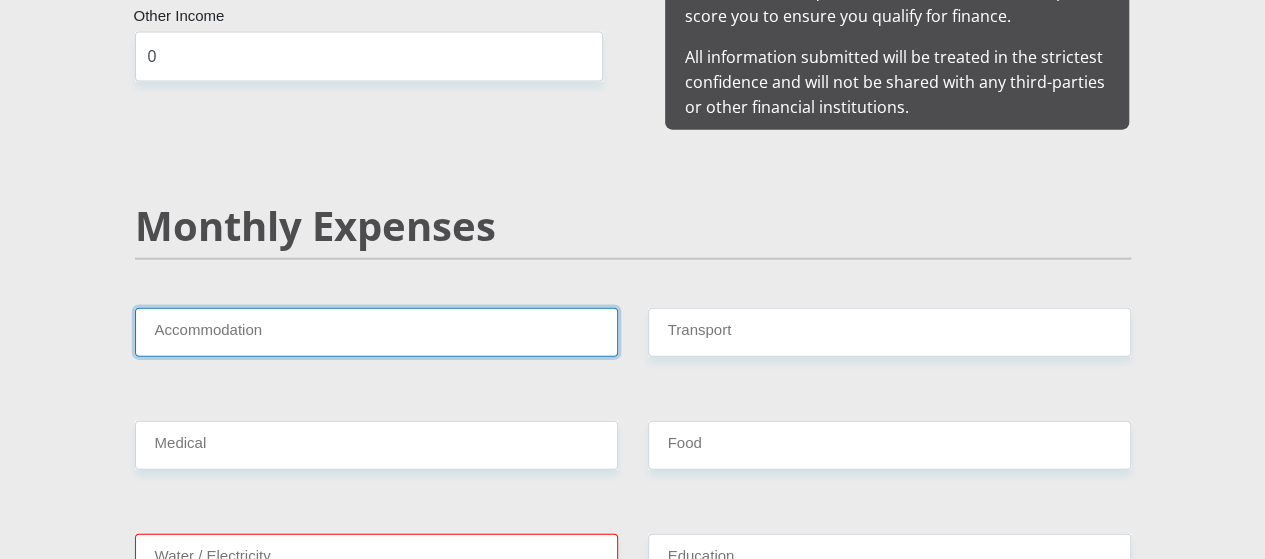 click on "Accommodation" at bounding box center [376, 332] 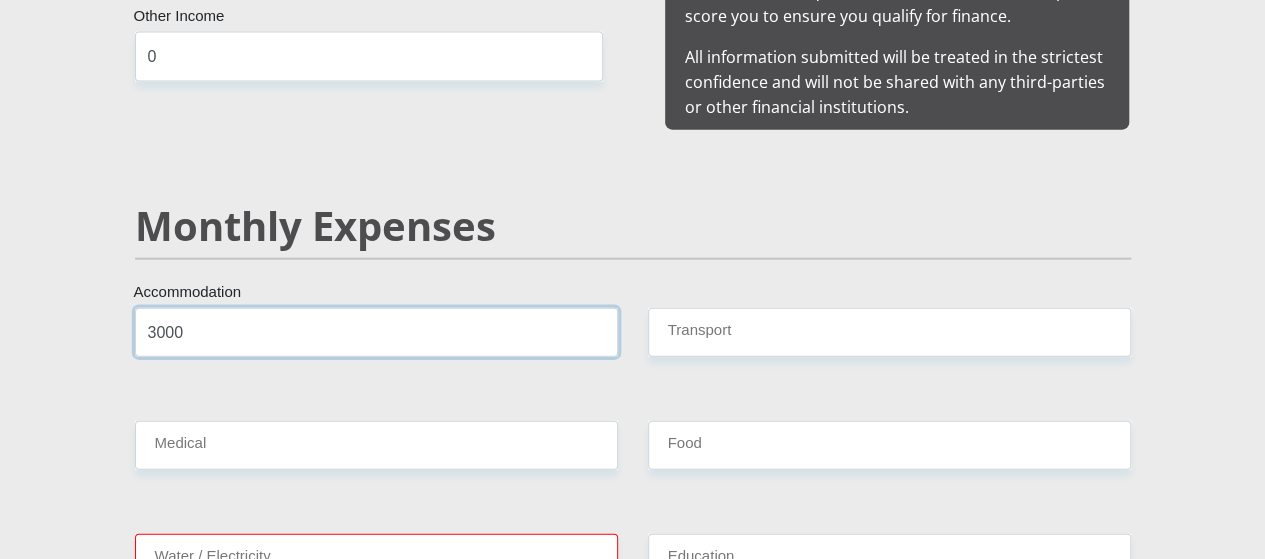 type on "3000" 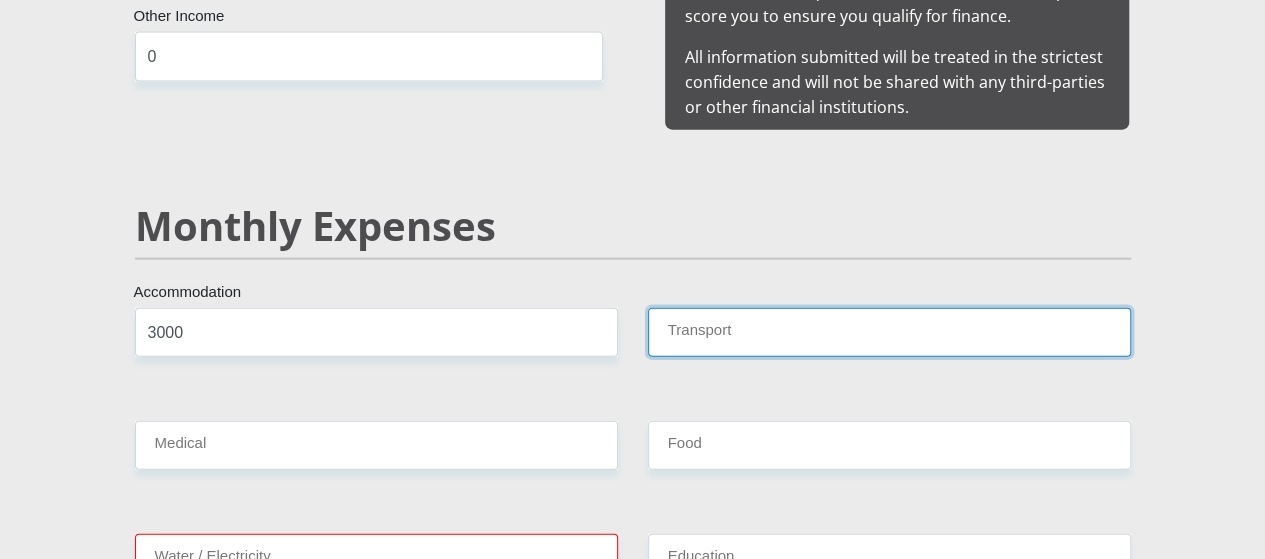 click on "Transport" at bounding box center [889, 332] 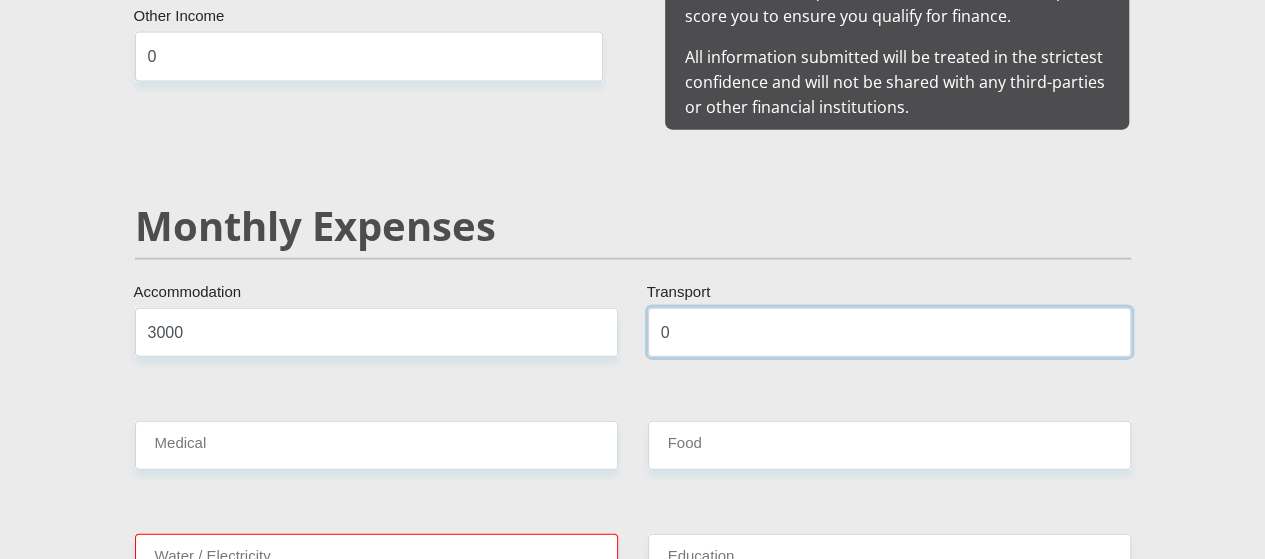 type on "0" 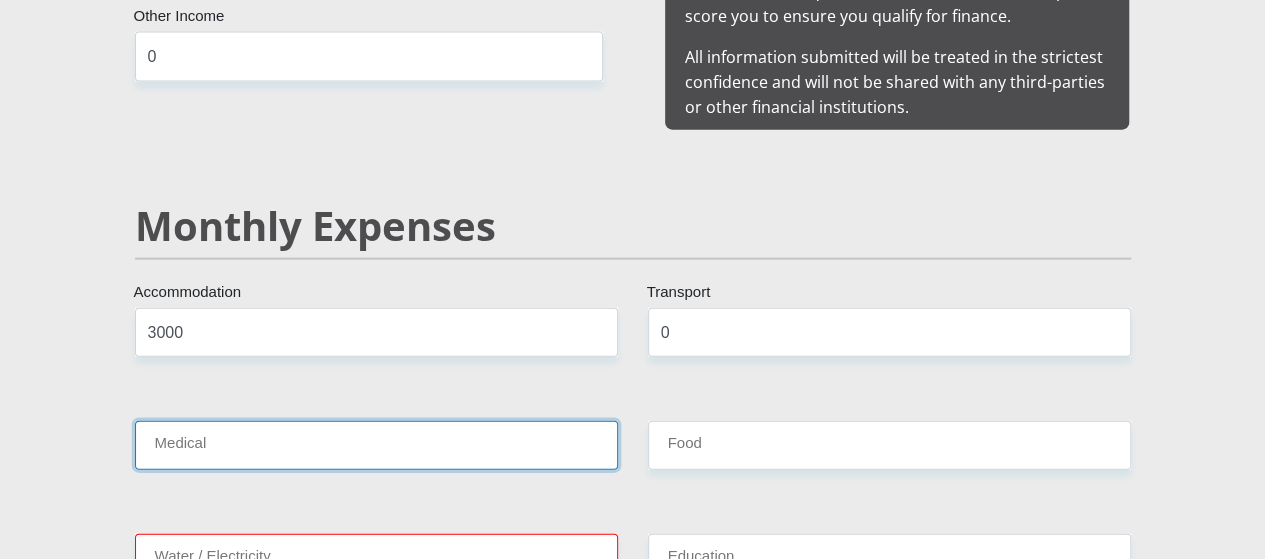 click on "Medical" at bounding box center (376, 445) 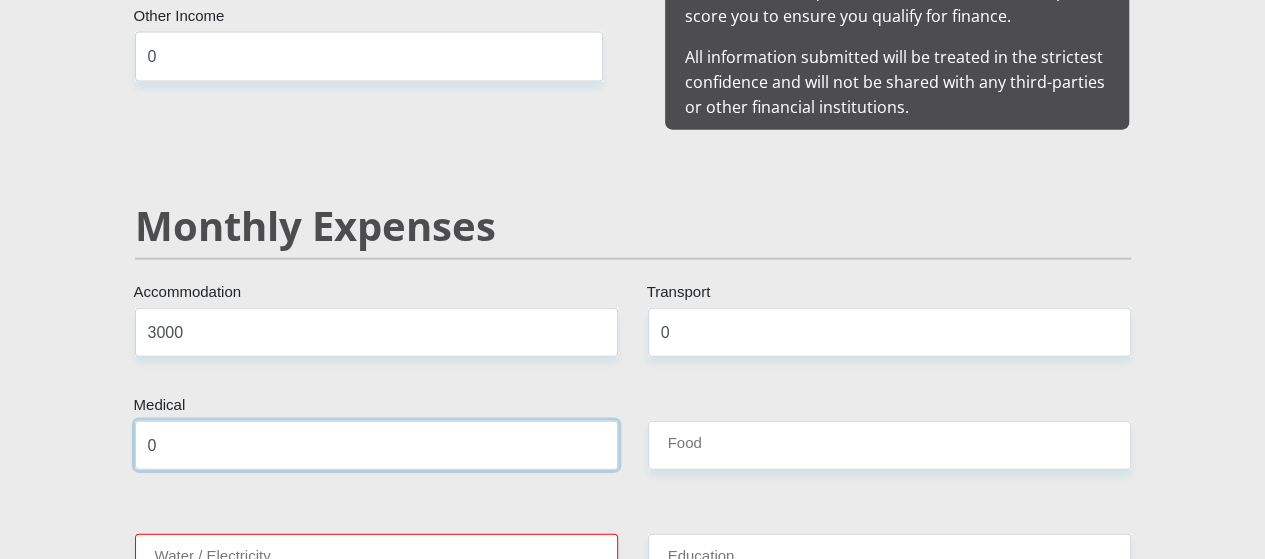 type on "0" 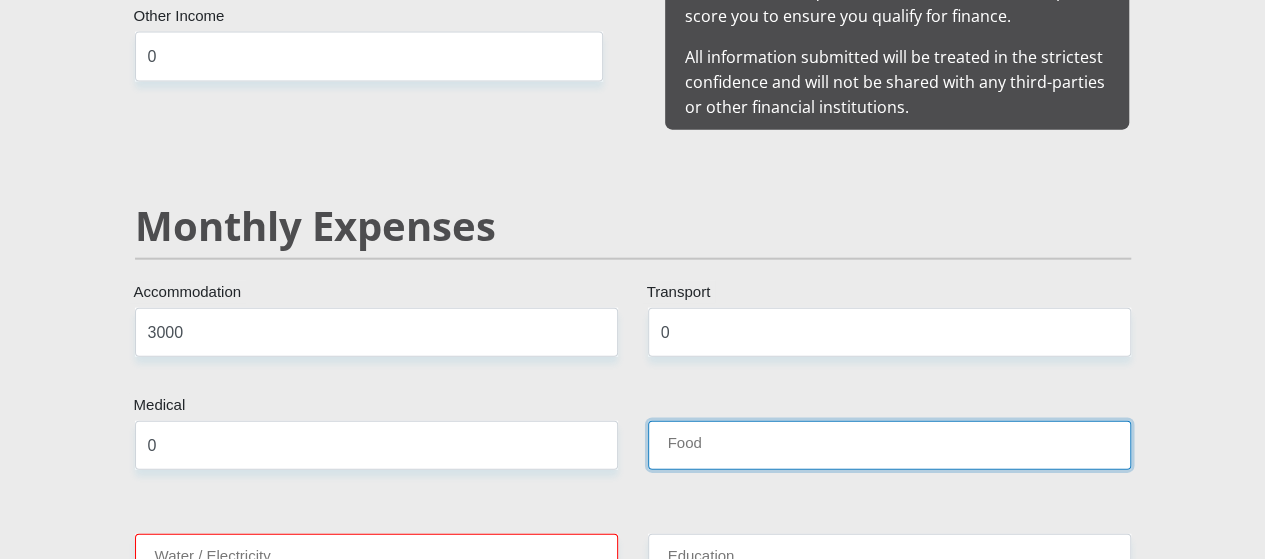 click on "Food" at bounding box center [889, 445] 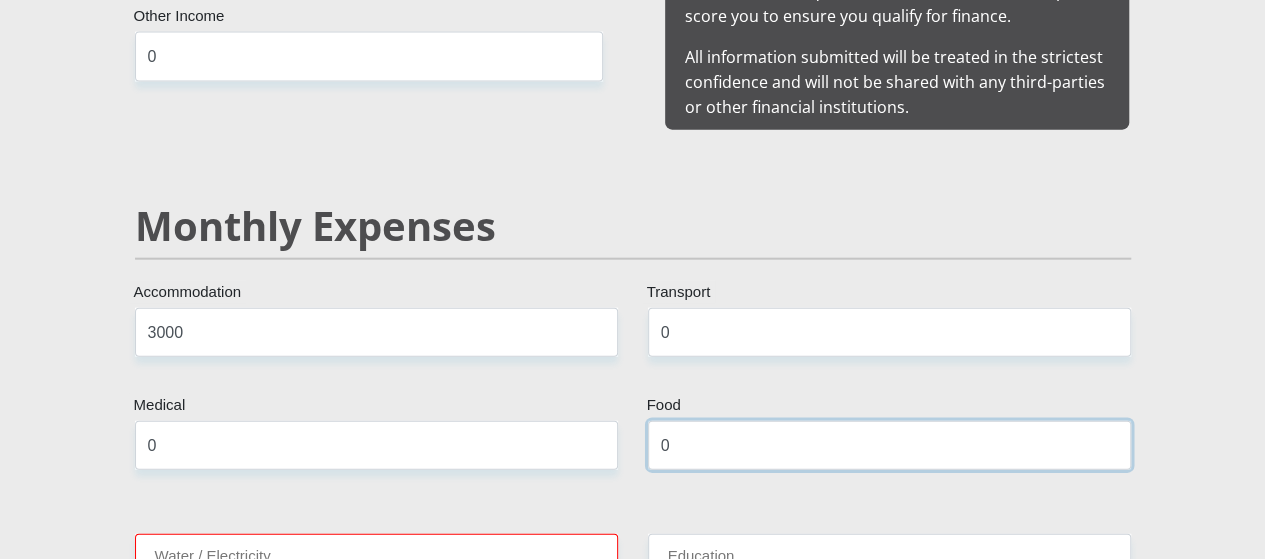 type on "0" 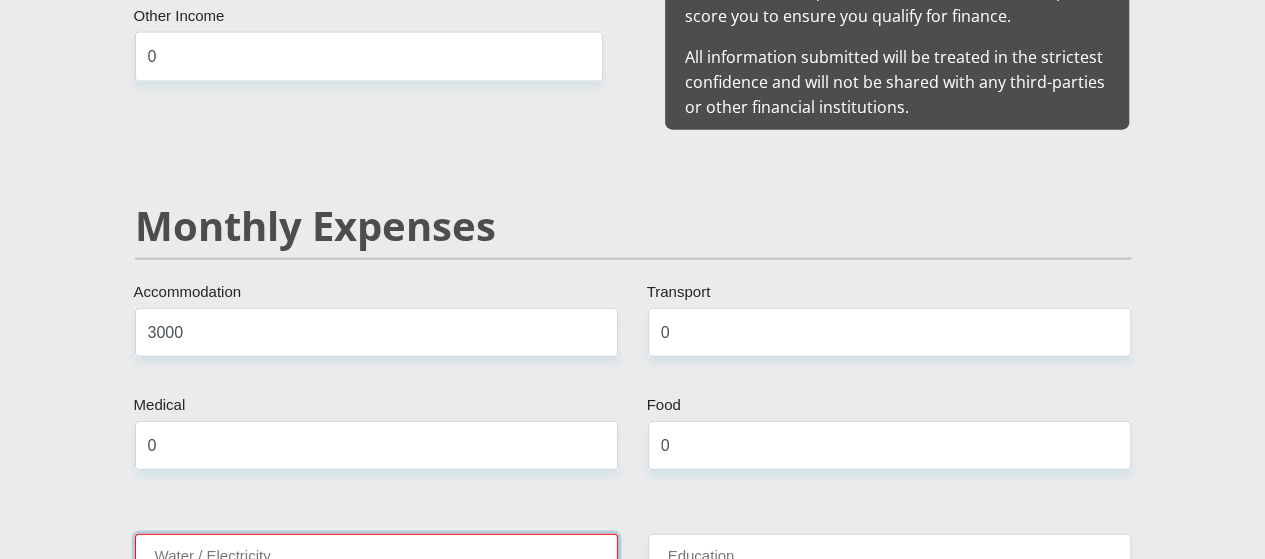 click on "Water / Electricity" at bounding box center [376, 558] 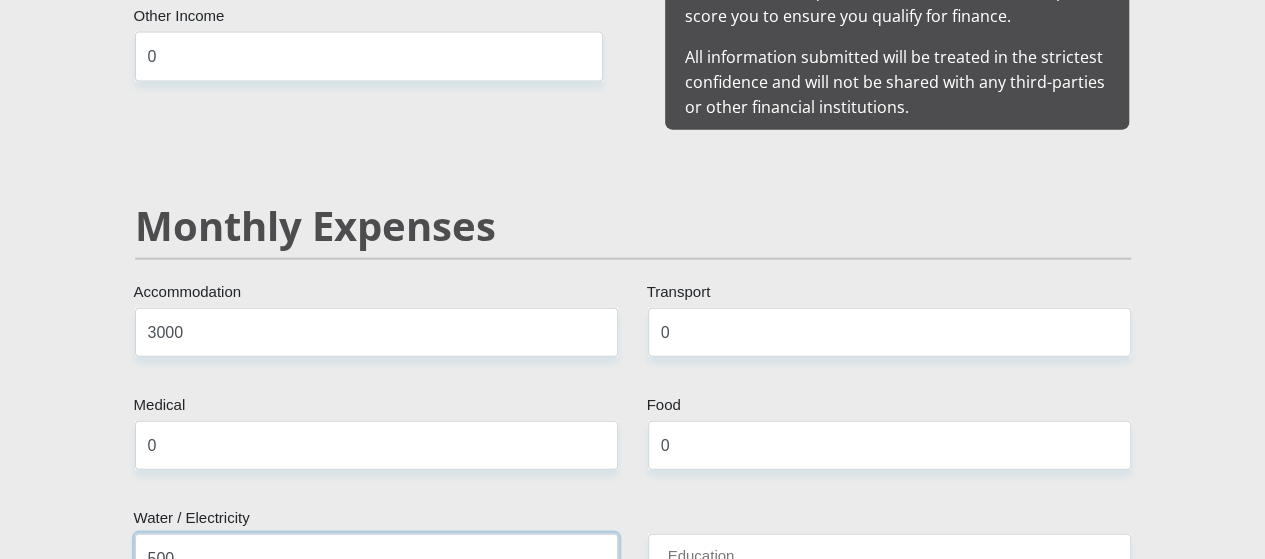 type on "500" 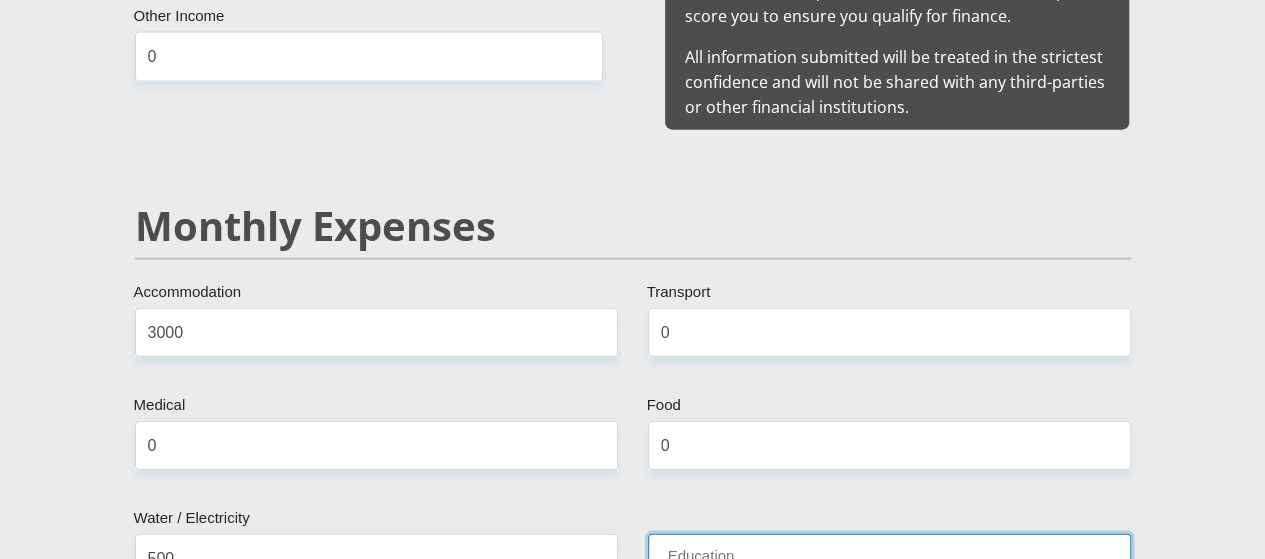 click on "Education" at bounding box center (889, 558) 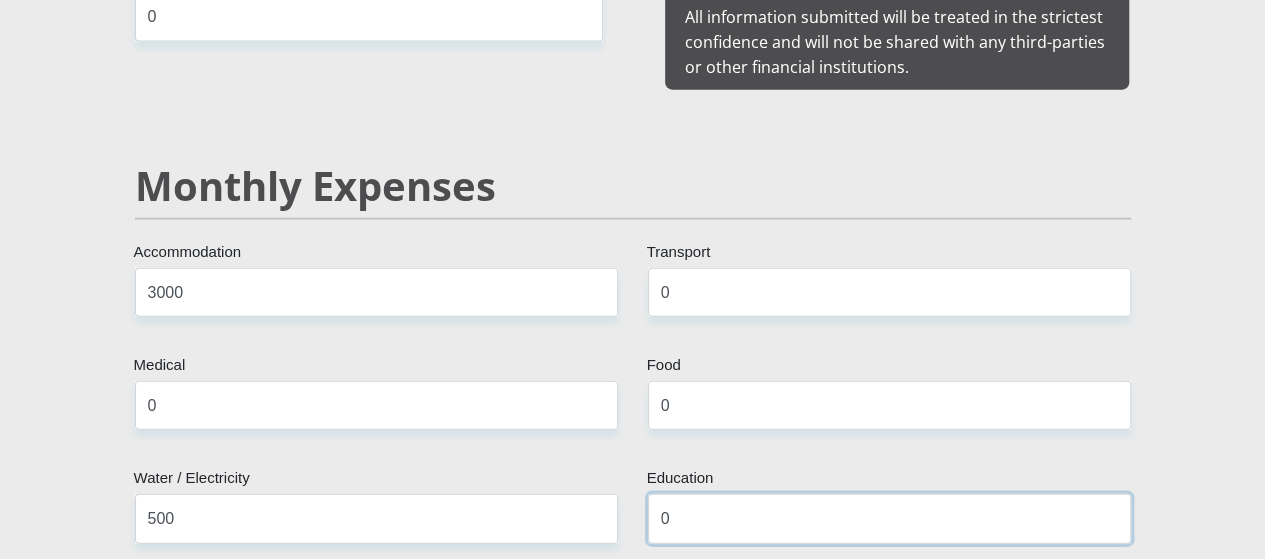 scroll, scrollTop: 2348, scrollLeft: 0, axis: vertical 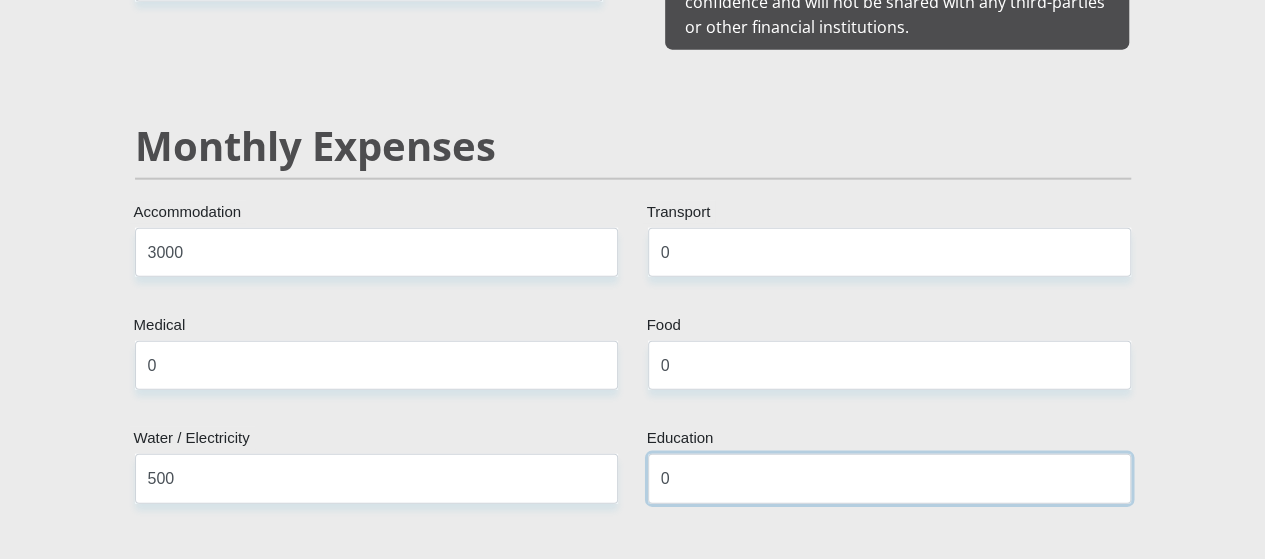 type on "0" 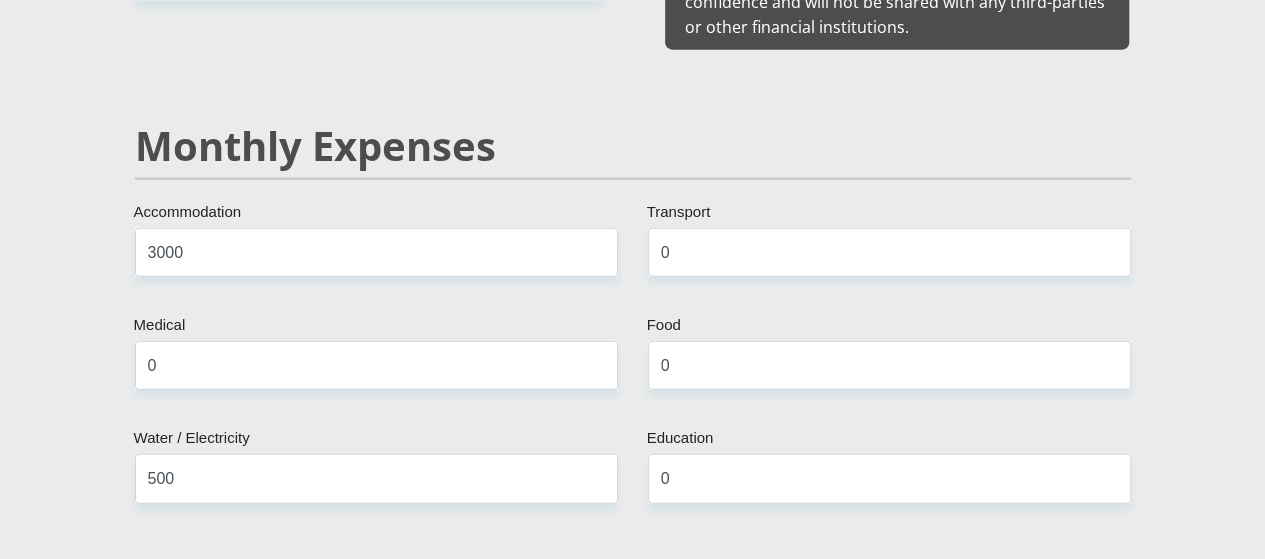 click on "Child Maintenance" at bounding box center [376, 592] 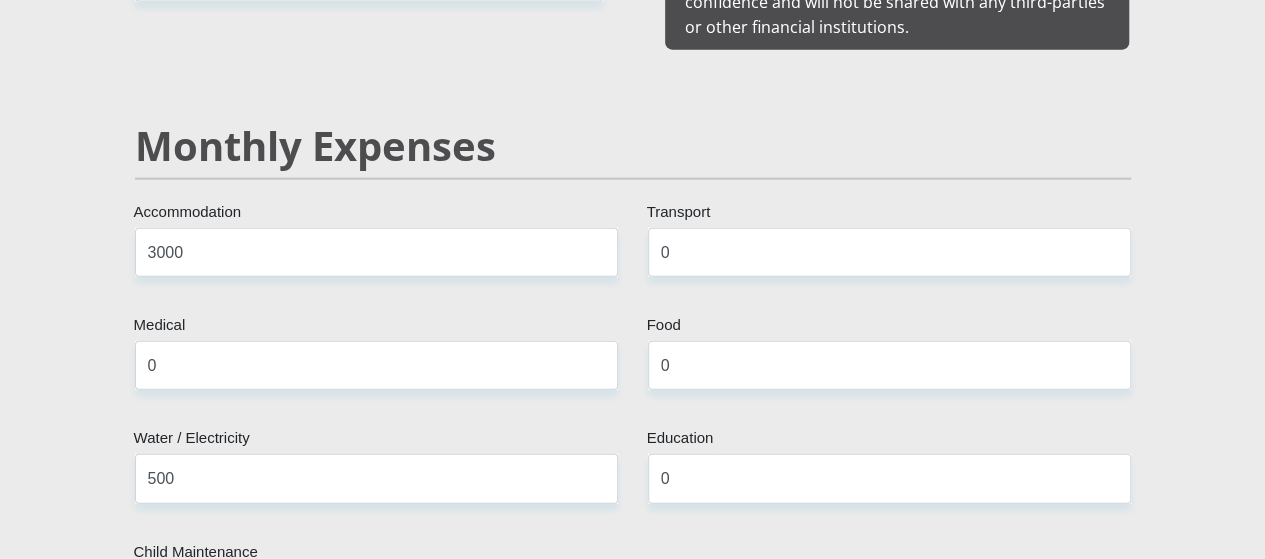 type on "0" 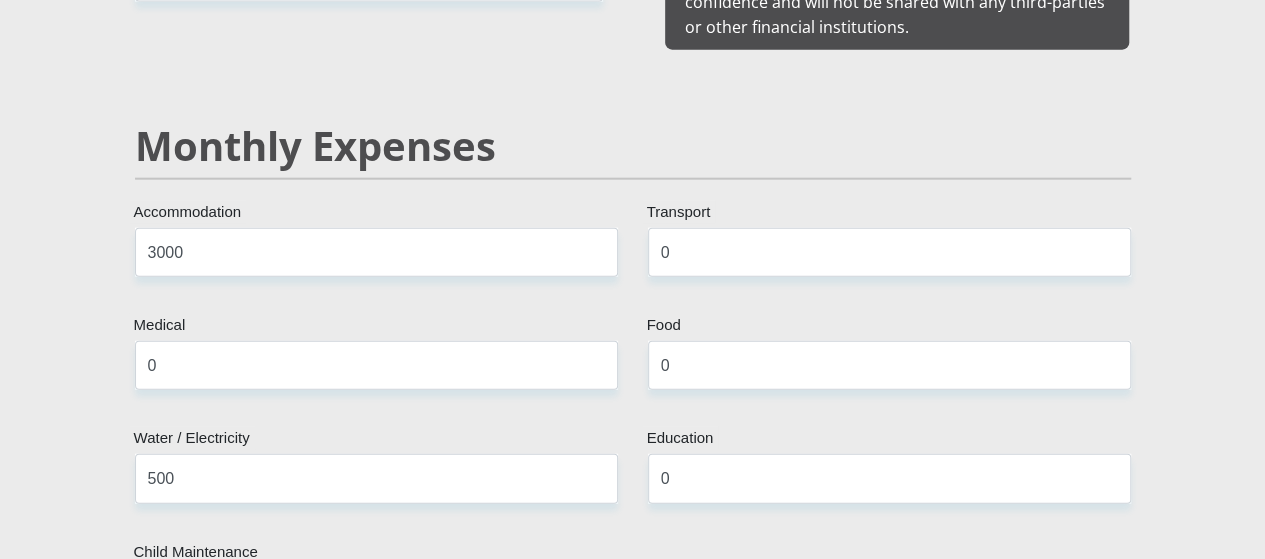 click on "Mr
Ms
Mrs
Dr
Other
Title
Brandon
First Name
Uys
Surname
South African ID Number
Please input valid ID number
South Africa
Afghanistan
Aland Islands
Albania
Algeria
America Samoa
American Virgin Islands
Andorra
Angola
Anguilla
Antarctica
Antigua and Barbuda
Argentina  Armenia  Aruba" at bounding box center (633, 896) 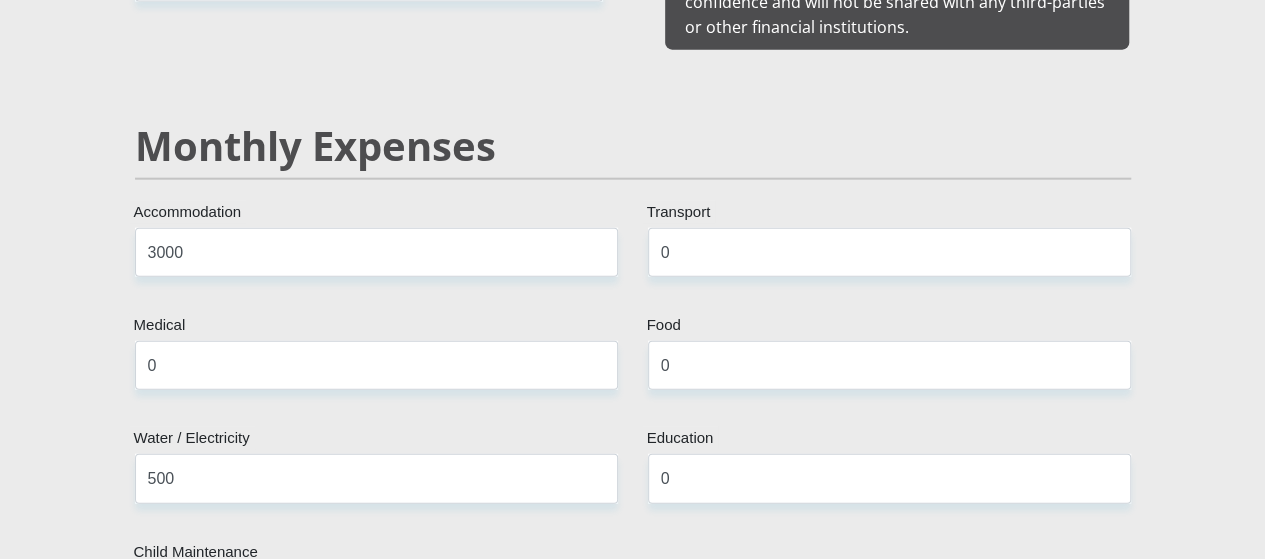 click on "Personal Details
Mr
Ms
Mrs
Dr
Other
Title
Brandon
First Name
Uys
Surname
South African ID Number
Please input valid ID number
South Africa
Afghanistan
Aland Islands
Albania
Algeria
America Samoa
American Virgin Islands  Aruba" at bounding box center (632, 878) 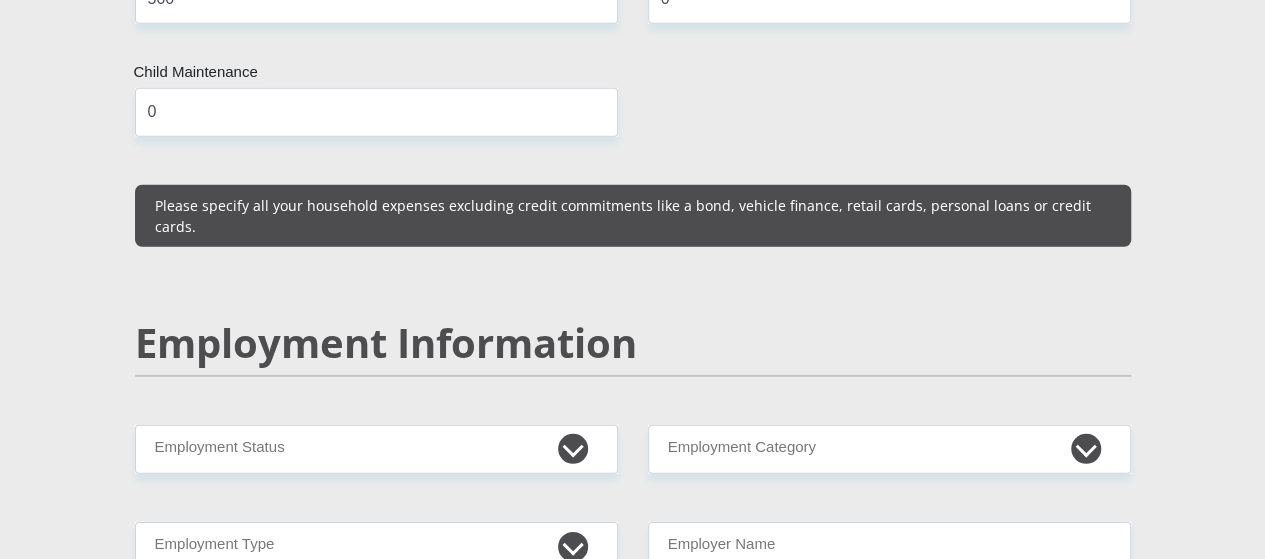scroll, scrollTop: 2842, scrollLeft: 0, axis: vertical 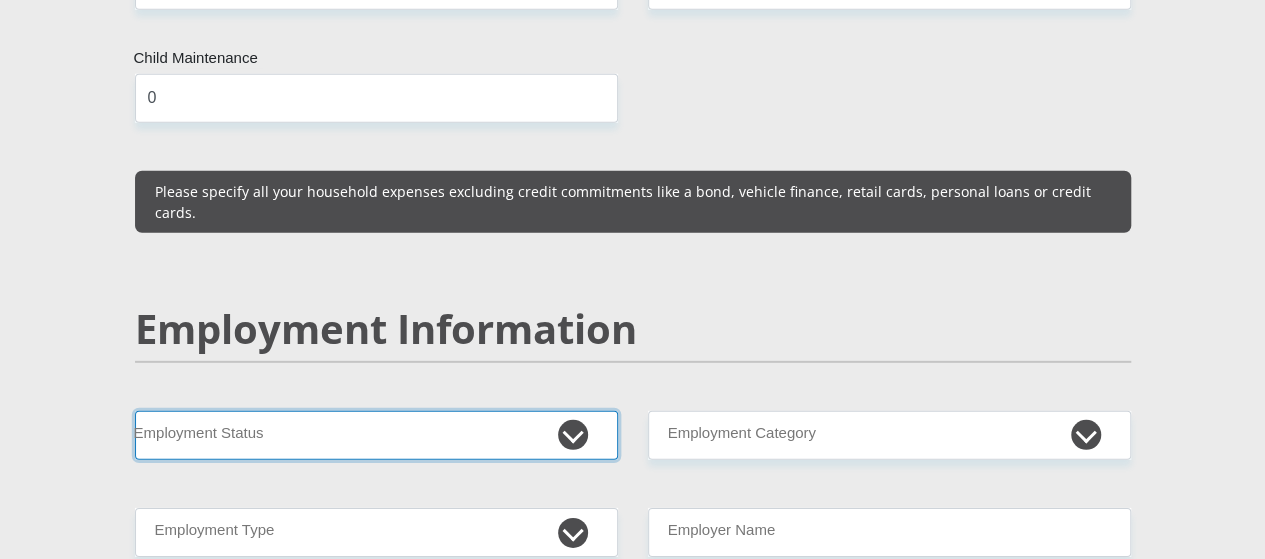 click on "Permanent/Full-time
Part-time/Casual
Contract Worker
Self-Employed
Housewife
Retired
Student
Medically Boarded
Disability
Unemployed" at bounding box center [376, 435] 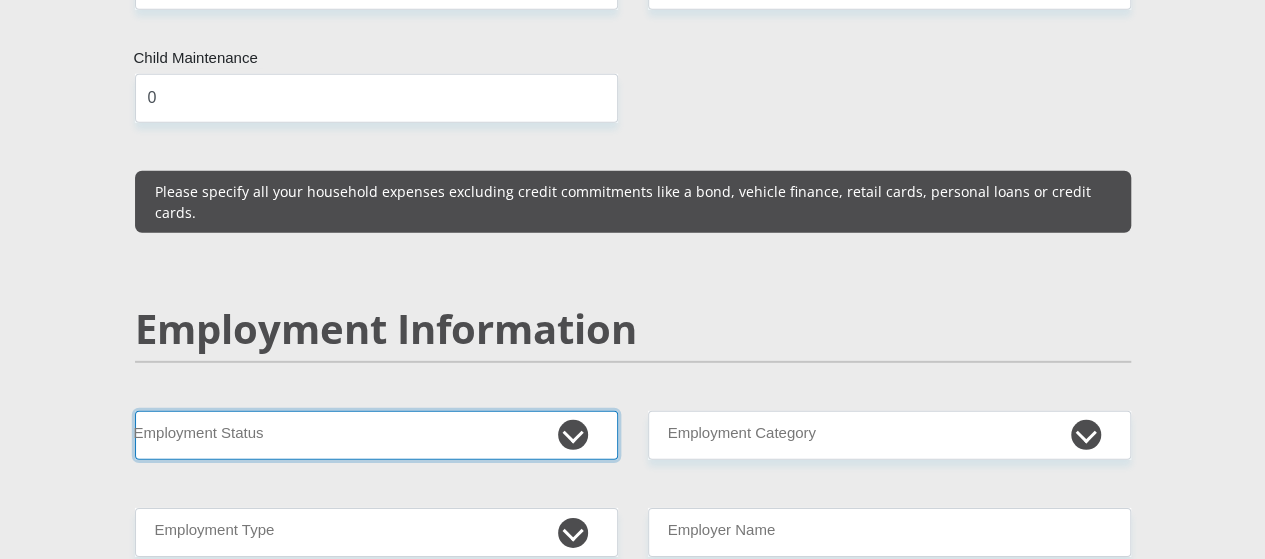 select on "1" 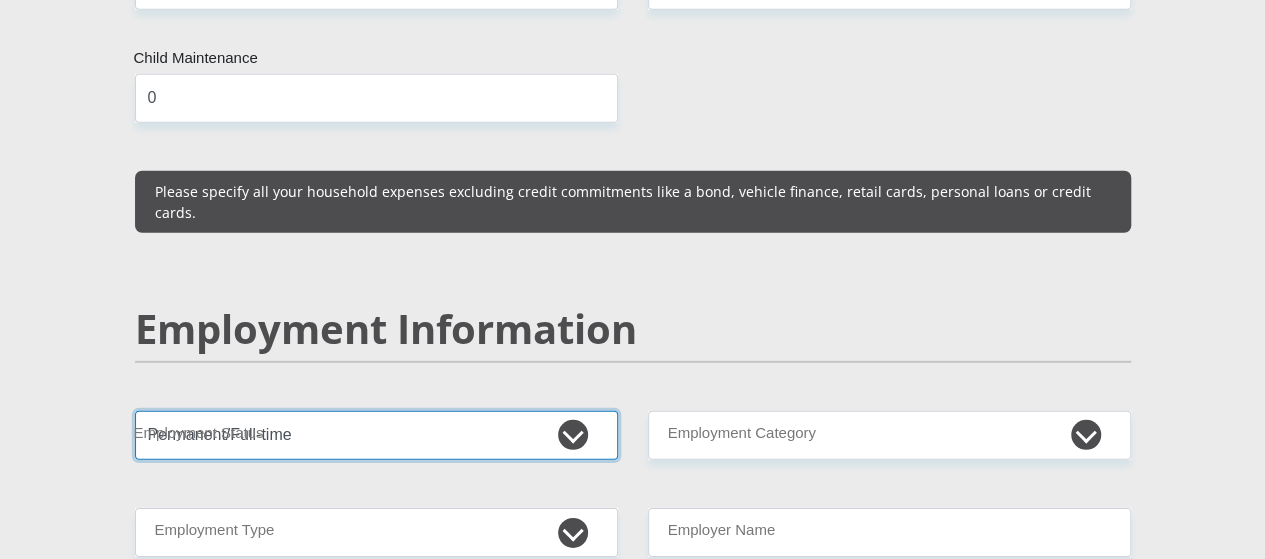 click on "Permanent/Full-time
Part-time/Casual
Contract Worker
Self-Employed
Housewife
Retired
Student
Medically Boarded
Disability
Unemployed" at bounding box center (376, 435) 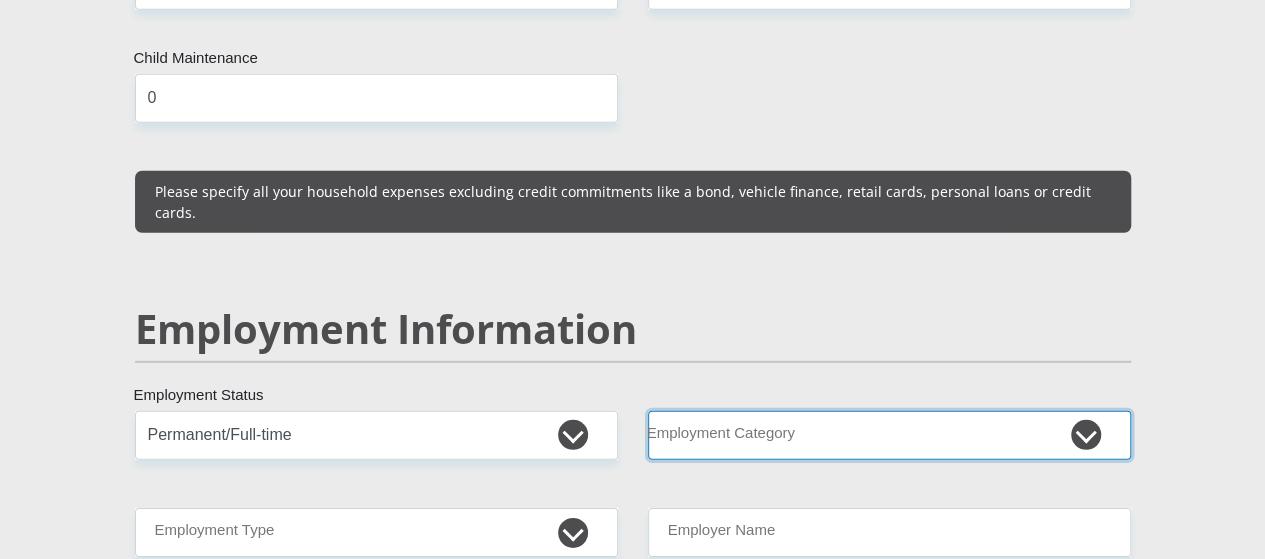 click on "AGRICULTURE
ALCOHOL & TOBACCO
CONSTRUCTION MATERIALS
METALLURGY
EQUIPMENT FOR RENEWABLE ENERGY
SPECIALIZED CONTRACTORS
CAR
GAMING (INCL. INTERNET
OTHER WHOLESALE
UNLICENSED PHARMACEUTICALS
CURRENCY EXCHANGE HOUSES
OTHER FINANCIAL INSTITUTIONS & INSURANCE
REAL ESTATE AGENTS
OIL & GAS
OTHER MATERIALS (E.G. IRON ORE)
PRECIOUS STONES & PRECIOUS METALS
POLITICAL ORGANIZATIONS
RELIGIOUS ORGANIZATIONS(NOT SECTS)
ACTI. HAVING BUSINESS DEAL WITH PUBLIC ADMINISTRATION
LAUNDROMATS" at bounding box center (889, 435) 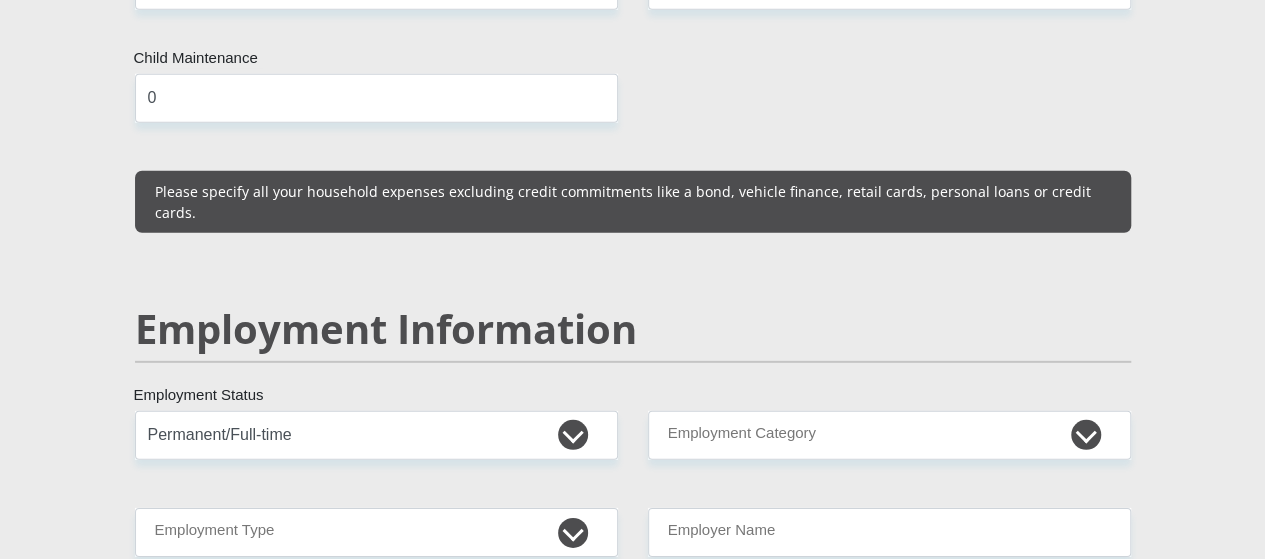 click on "Mr
Ms
Mrs
Dr
Other
Title
Brandon
First Name
Uys
Surname
South African ID Number
Please input valid ID number
South Africa
Afghanistan
Aland Islands
Albania
Algeria
America Samoa
American Virgin Islands
Andorra
Angola
Anguilla
Antarctica
Antigua and Barbuda
Argentina  Armenia  Aruba" at bounding box center (633, 402) 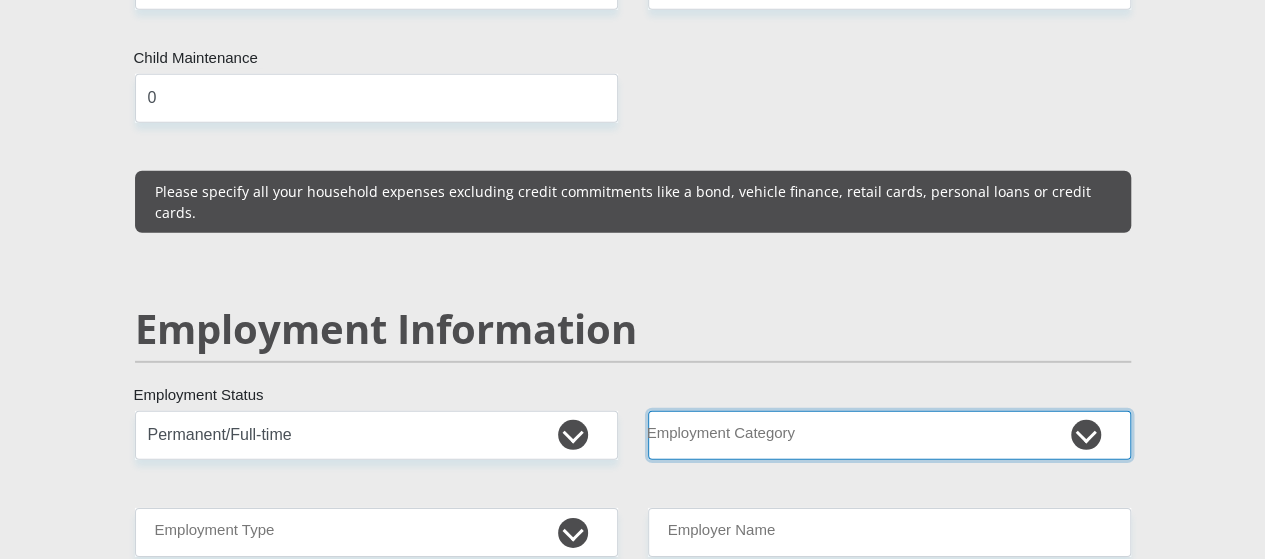 click on "AGRICULTURE
ALCOHOL & TOBACCO
CONSTRUCTION MATERIALS
METALLURGY
EQUIPMENT FOR RENEWABLE ENERGY
SPECIALIZED CONTRACTORS
CAR
GAMING (INCL. INTERNET
OTHER WHOLESALE
UNLICENSED PHARMACEUTICALS
CURRENCY EXCHANGE HOUSES
OTHER FINANCIAL INSTITUTIONS & INSURANCE
REAL ESTATE AGENTS
OIL & GAS
OTHER MATERIALS (E.G. IRON ORE)
PRECIOUS STONES & PRECIOUS METALS
POLITICAL ORGANIZATIONS
RELIGIOUS ORGANIZATIONS(NOT SECTS)
ACTI. HAVING BUSINESS DEAL WITH PUBLIC ADMINISTRATION
LAUNDROMATS" at bounding box center [889, 435] 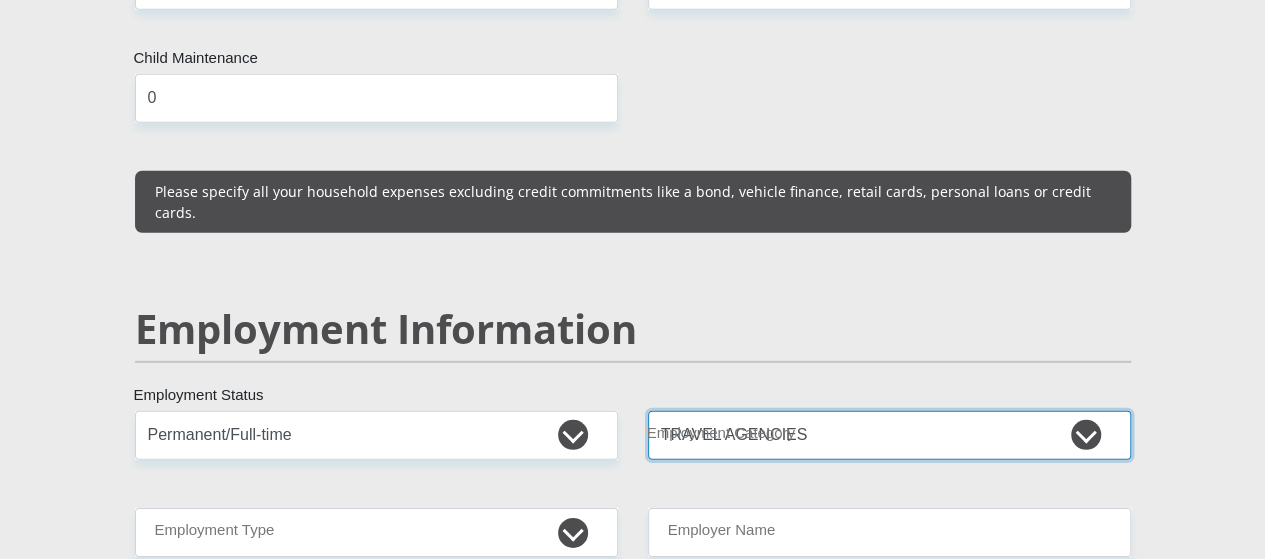 click on "AGRICULTURE
ALCOHOL & TOBACCO
CONSTRUCTION MATERIALS
METALLURGY
EQUIPMENT FOR RENEWABLE ENERGY
SPECIALIZED CONTRACTORS
CAR
GAMING (INCL. INTERNET
OTHER WHOLESALE
UNLICENSED PHARMACEUTICALS
CURRENCY EXCHANGE HOUSES
OTHER FINANCIAL INSTITUTIONS & INSURANCE
REAL ESTATE AGENTS
OIL & GAS
OTHER MATERIALS (E.G. IRON ORE)
PRECIOUS STONES & PRECIOUS METALS
POLITICAL ORGANIZATIONS
RELIGIOUS ORGANIZATIONS(NOT SECTS)
ACTI. HAVING BUSINESS DEAL WITH PUBLIC ADMINISTRATION
LAUNDROMATS" at bounding box center (889, 435) 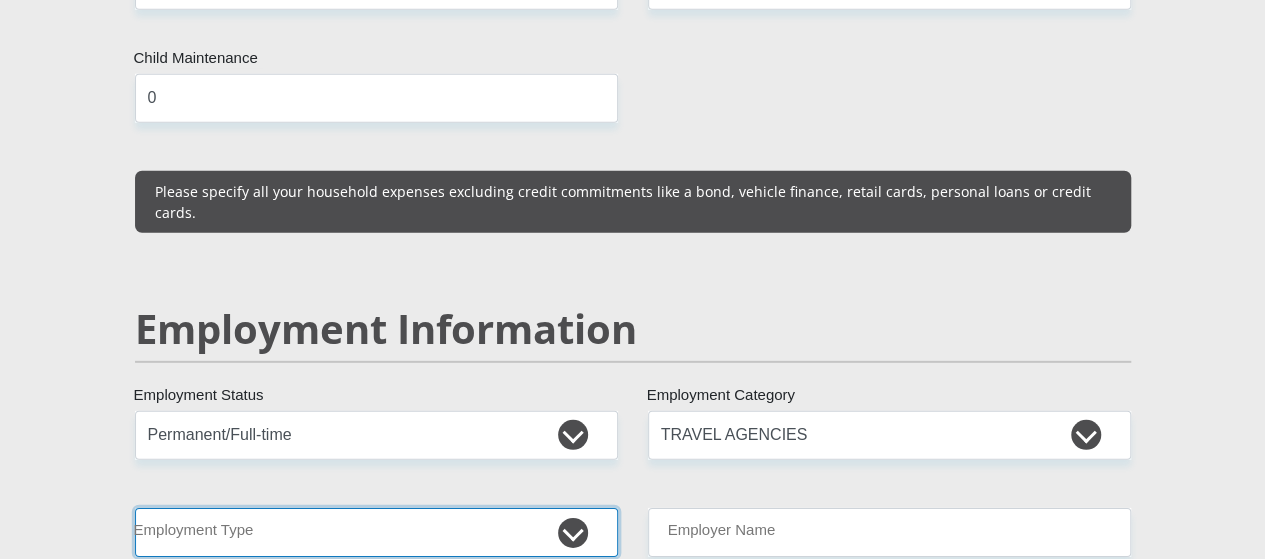click on "College/Lecturer
Craft Seller
Creative
Driver
Executive
Farmer
Forces - Non Commissioned
Forces - Officer
Hawker
Housewife
Labourer
Licenced Professional
Manager
Miner
Non Licenced Professional
Office Staff/Clerk
Outside Worker
Pensioner
Permanent Teacher
Production/Manufacturing
Sales
Self-Employed
Semi-Professional Worker
Service Industry  Social Worker  Student" at bounding box center (376, 532) 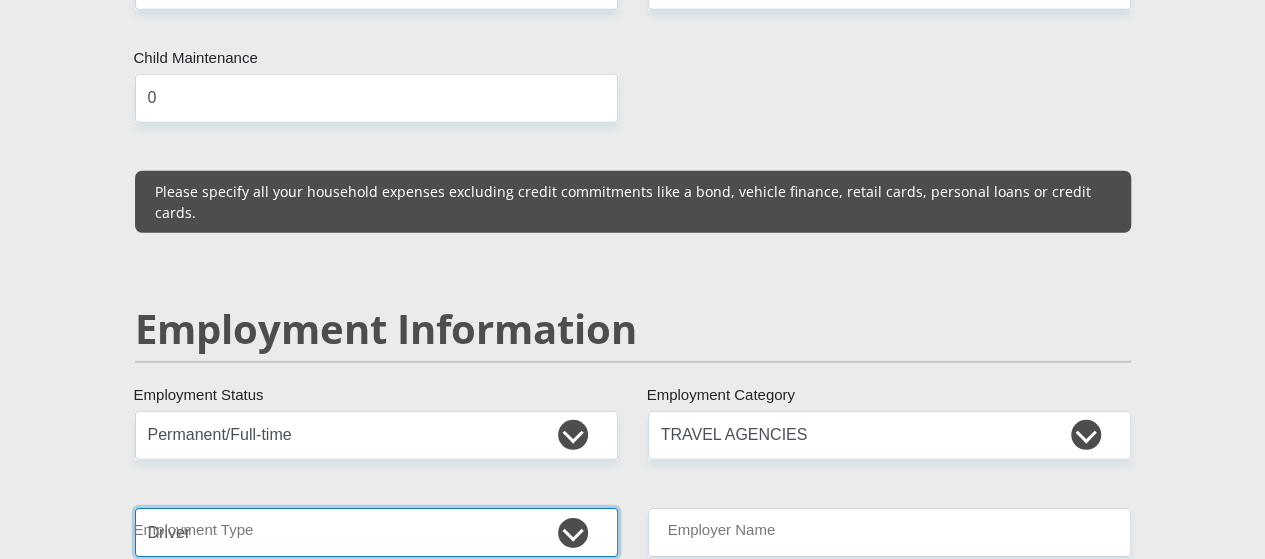 click on "College/Lecturer
Craft Seller
Creative
Driver
Executive
Farmer
Forces - Non Commissioned
Forces - Officer
Hawker
Housewife
Labourer
Licenced Professional
Manager
Miner
Non Licenced Professional
Office Staff/Clerk
Outside Worker
Pensioner
Permanent Teacher
Production/Manufacturing
Sales
Self-Employed
Semi-Professional Worker
Service Industry  Social Worker  Student" at bounding box center (376, 532) 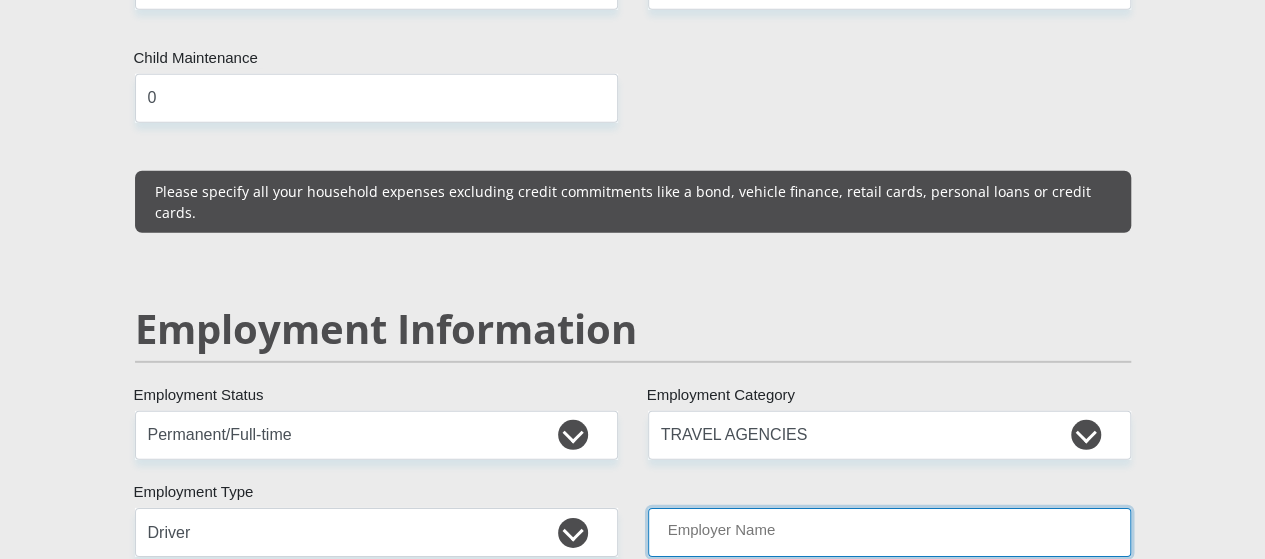 click on "Employer Name" at bounding box center [889, 532] 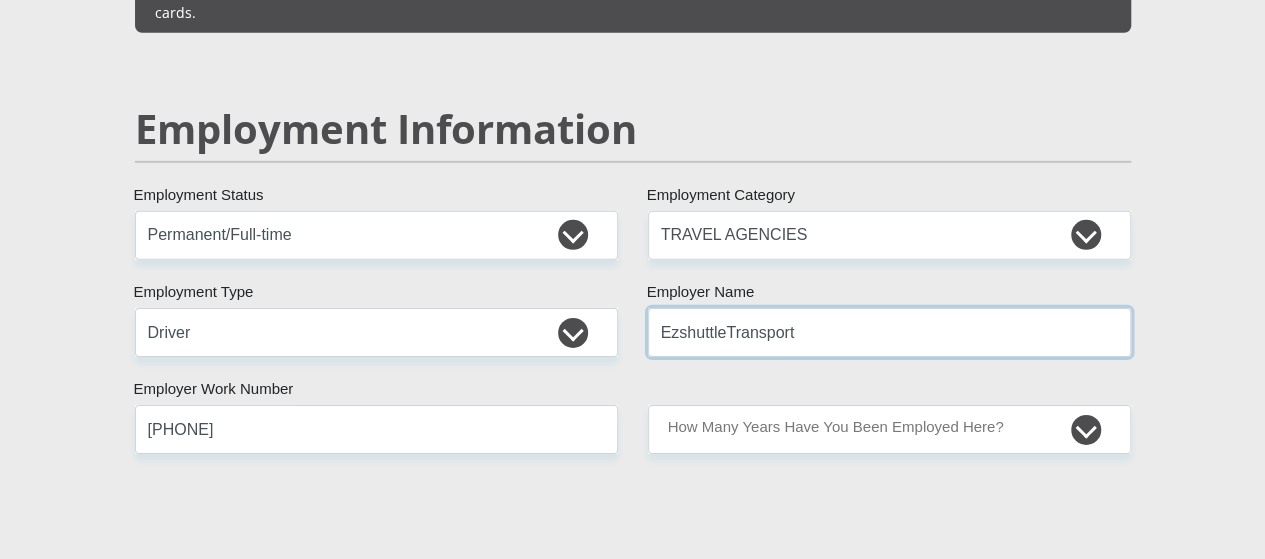 scroll, scrollTop: 3082, scrollLeft: 0, axis: vertical 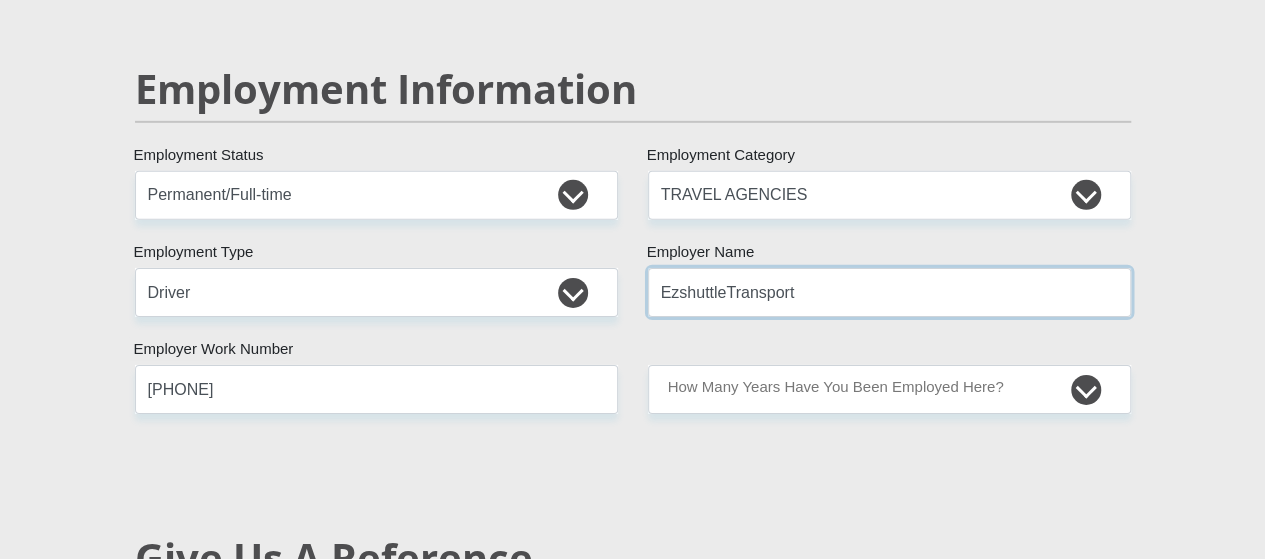 type on "EzshuttleTransport" 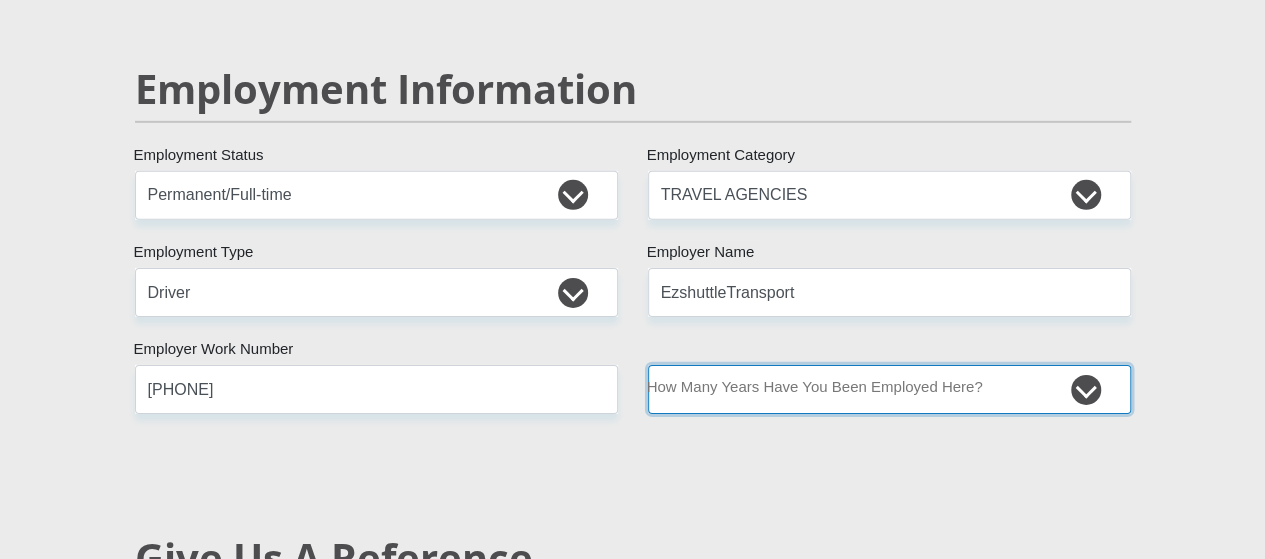 click on "less than 1 year
1-3 years
3-5 years
5+ years" at bounding box center [889, 389] 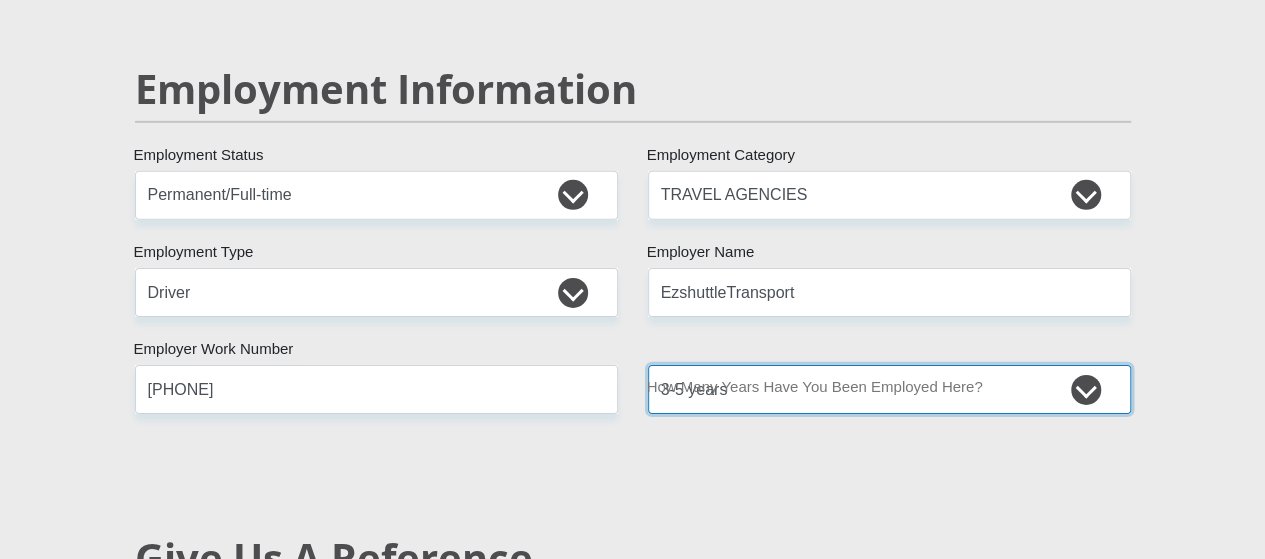 click on "less than 1 year
1-3 years
3-5 years
5+ years" at bounding box center [889, 389] 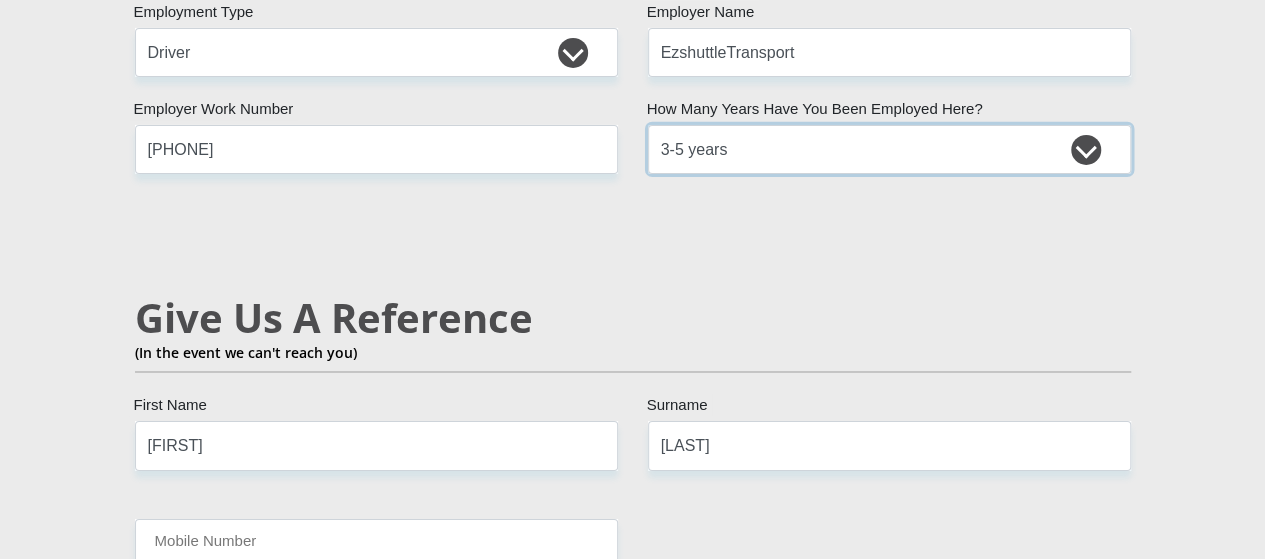 scroll, scrollTop: 3362, scrollLeft: 0, axis: vertical 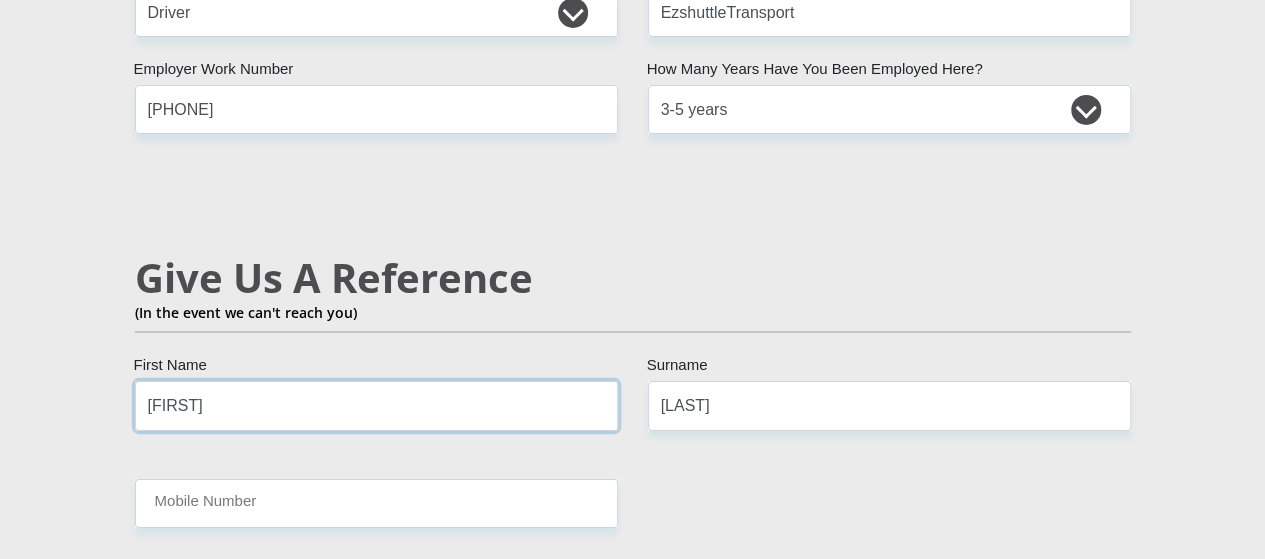 drag, startPoint x: 232, startPoint y: 316, endPoint x: 94, endPoint y: 306, distance: 138.36185 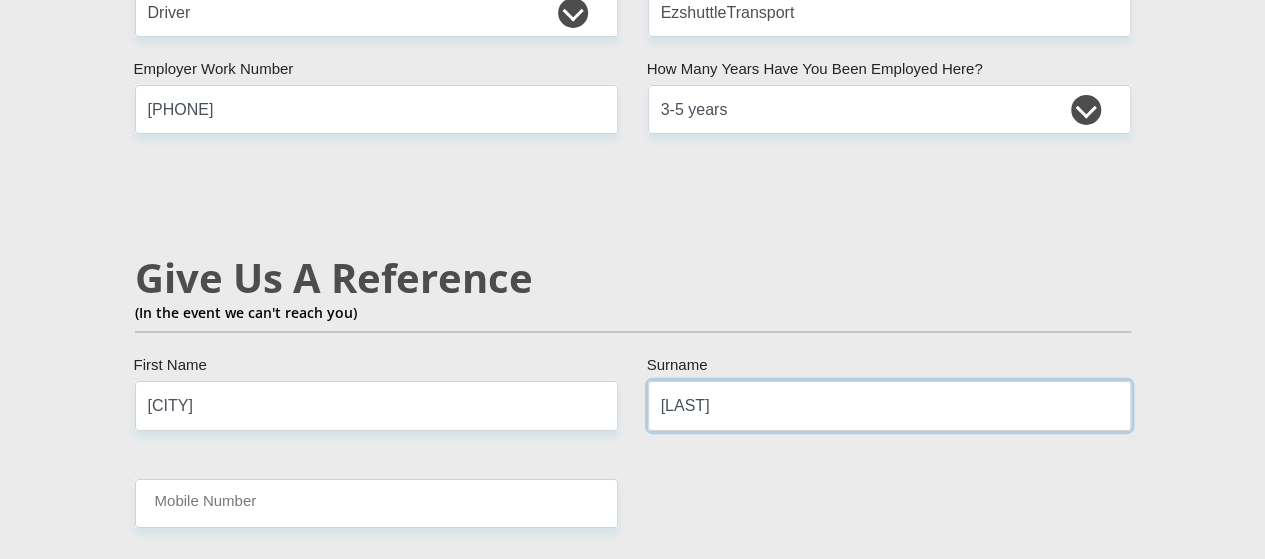 drag, startPoint x: 759, startPoint y: 315, endPoint x: 601, endPoint y: 304, distance: 158.38245 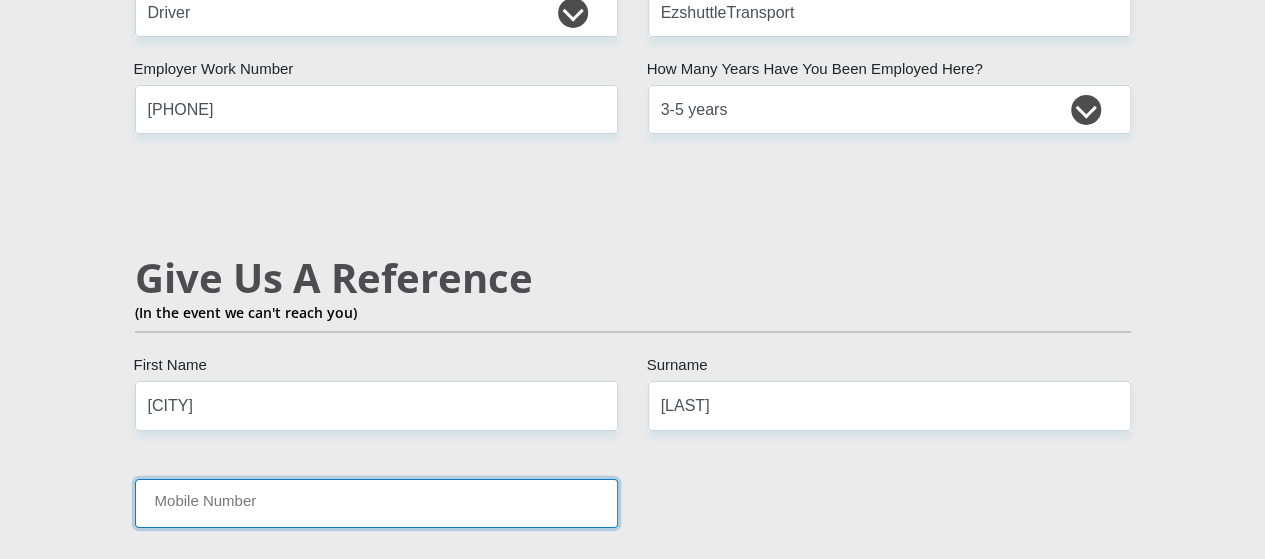 click on "Mobile Number" at bounding box center [376, 503] 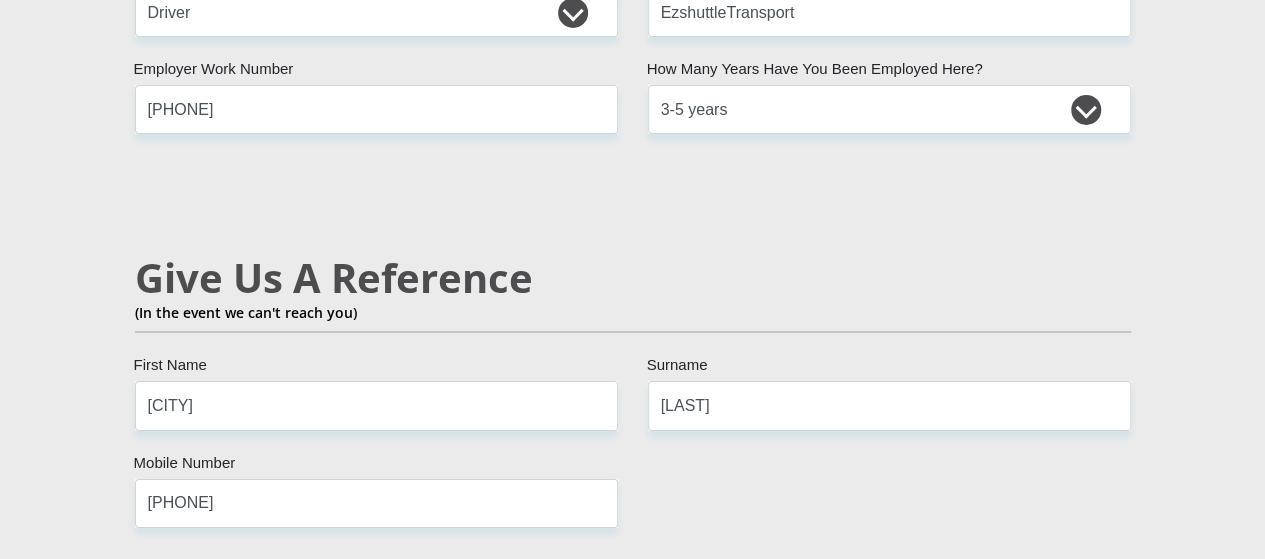 click on "Mr
Ms
Mrs
Dr
Other
Title
Brandon
First Name
Uys
Surname
South African ID Number
Please input valid ID number
South Africa
Afghanistan
Aland Islands
Albania
Algeria
America Samoa
American Virgin Islands
Andorra
Angola
Anguilla
Antarctica
Antigua and Barbuda
Argentina  Armenia  Aruba" at bounding box center [633, -118] 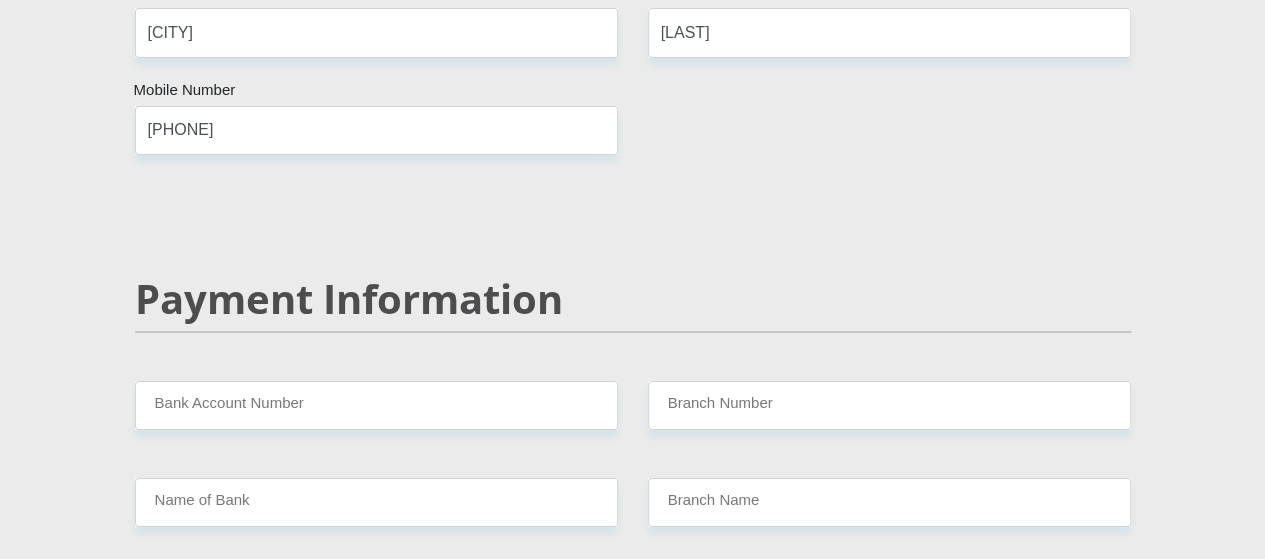 scroll, scrollTop: 3775, scrollLeft: 0, axis: vertical 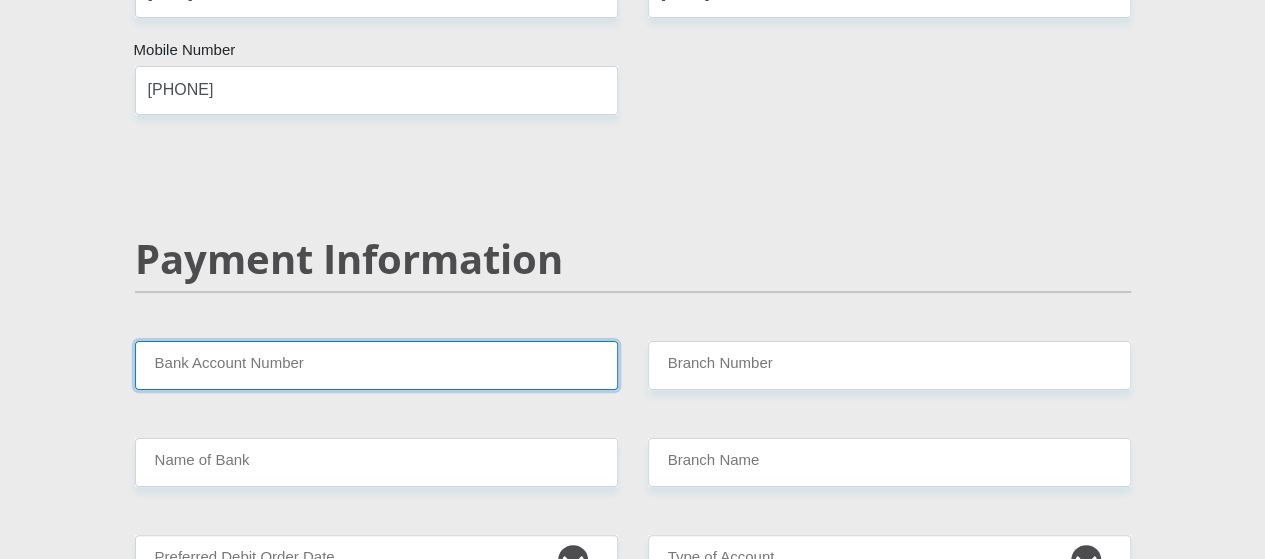 click on "Bank Account Number" at bounding box center [376, 365] 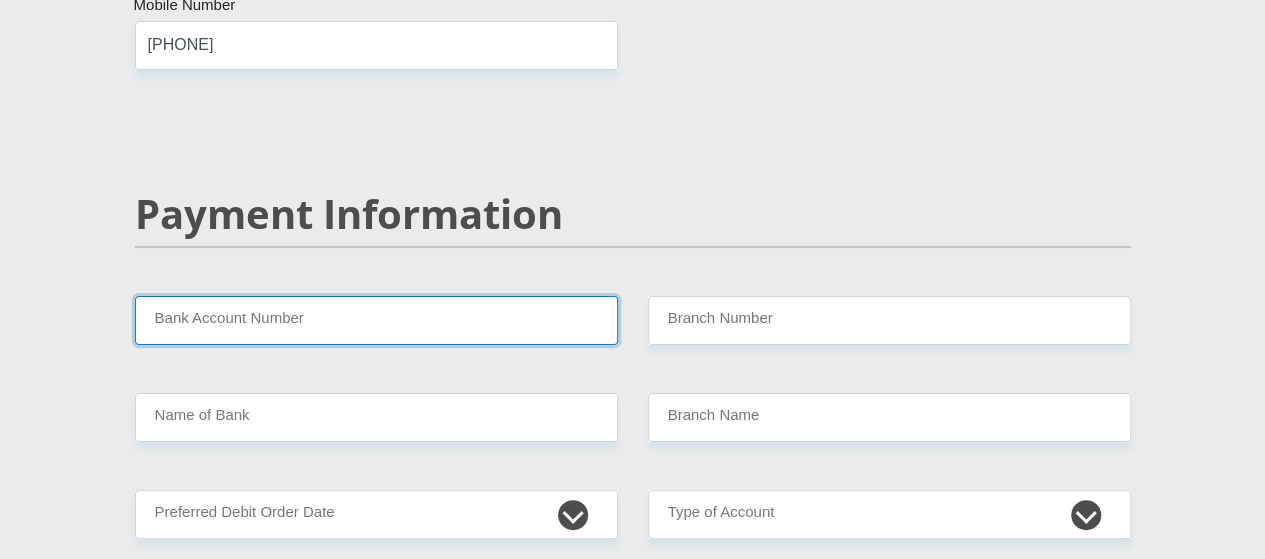 scroll, scrollTop: 3779, scrollLeft: 0, axis: vertical 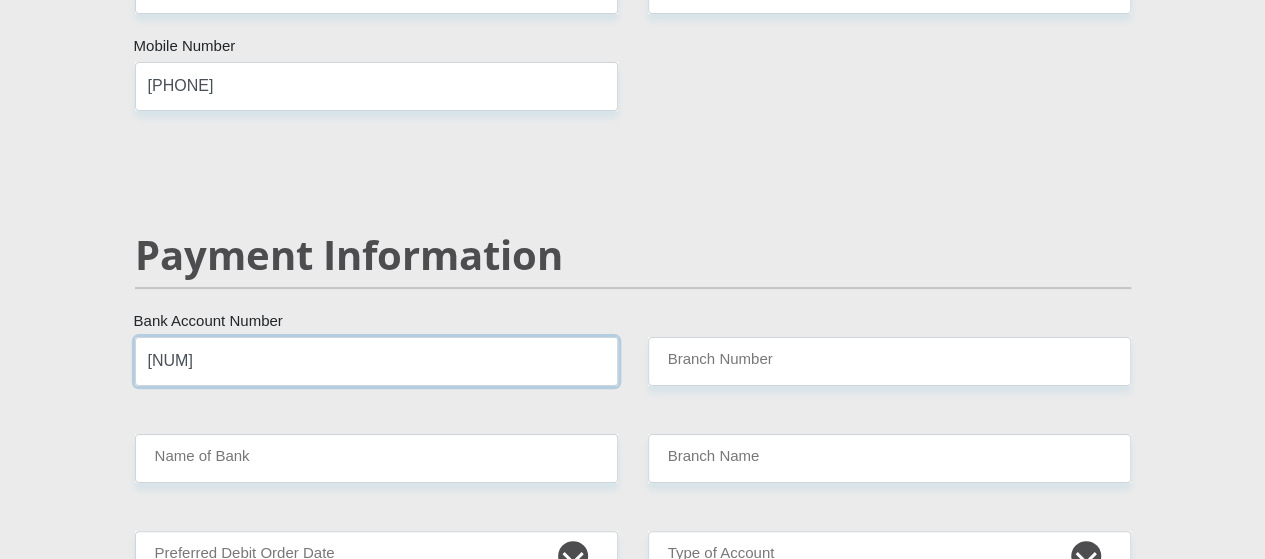 type on "[PHONE]" 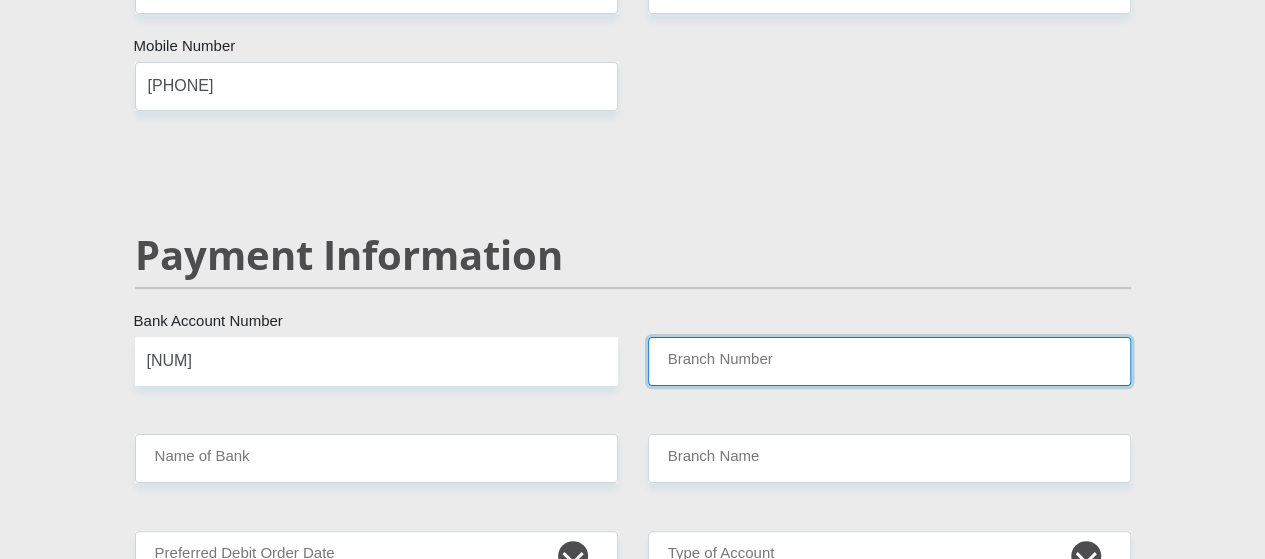 click on "Branch Number" at bounding box center [889, 361] 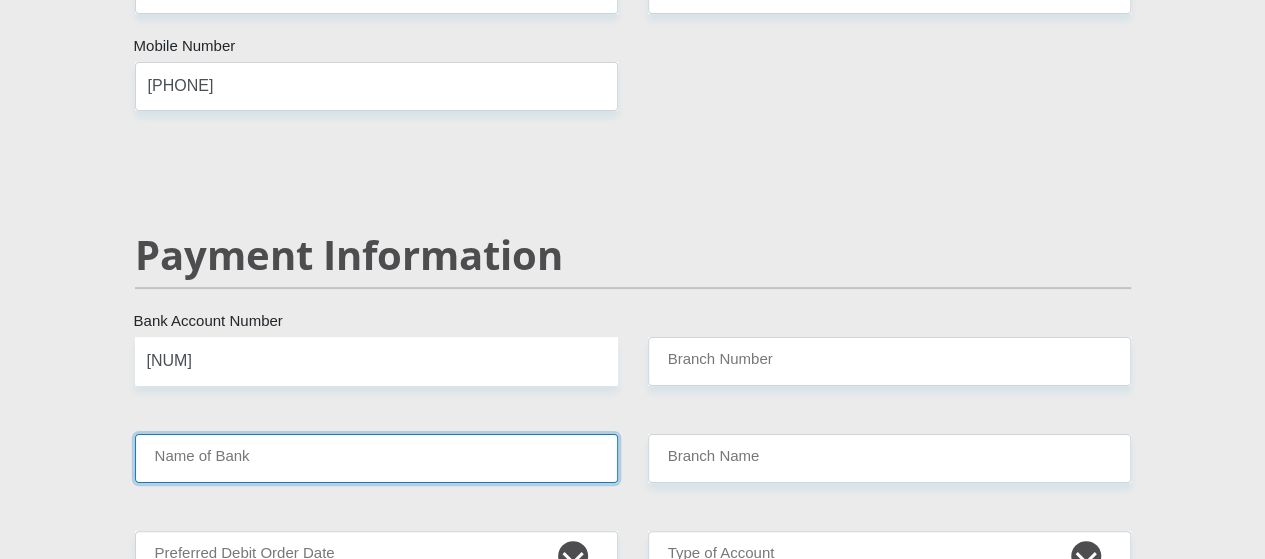 click on "Name of Bank" at bounding box center [376, 458] 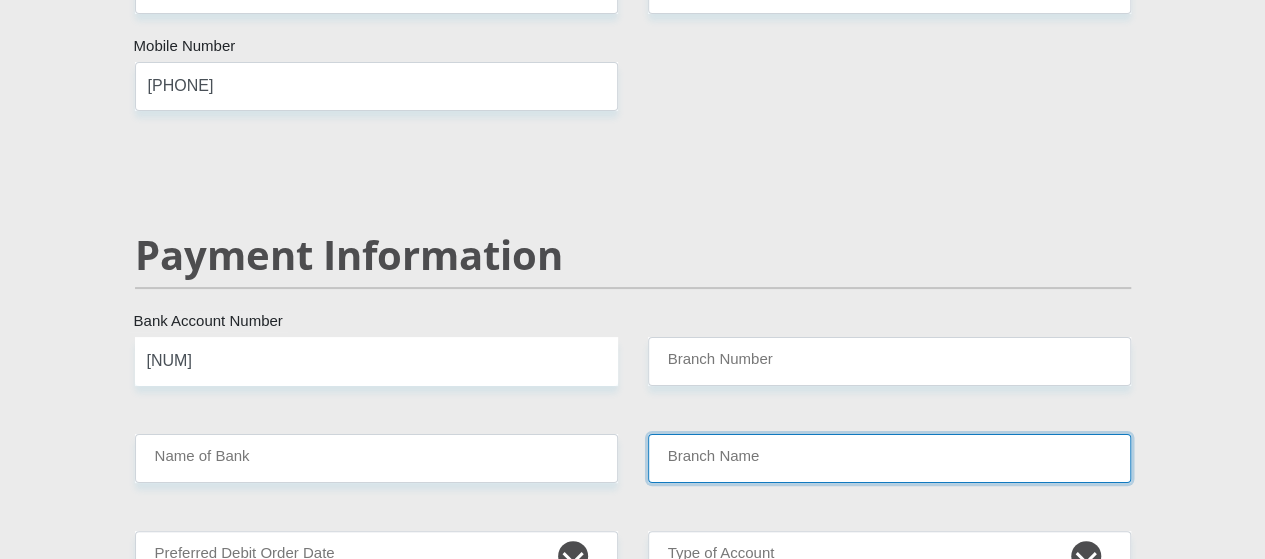 click on "Branch Name" at bounding box center [889, 458] 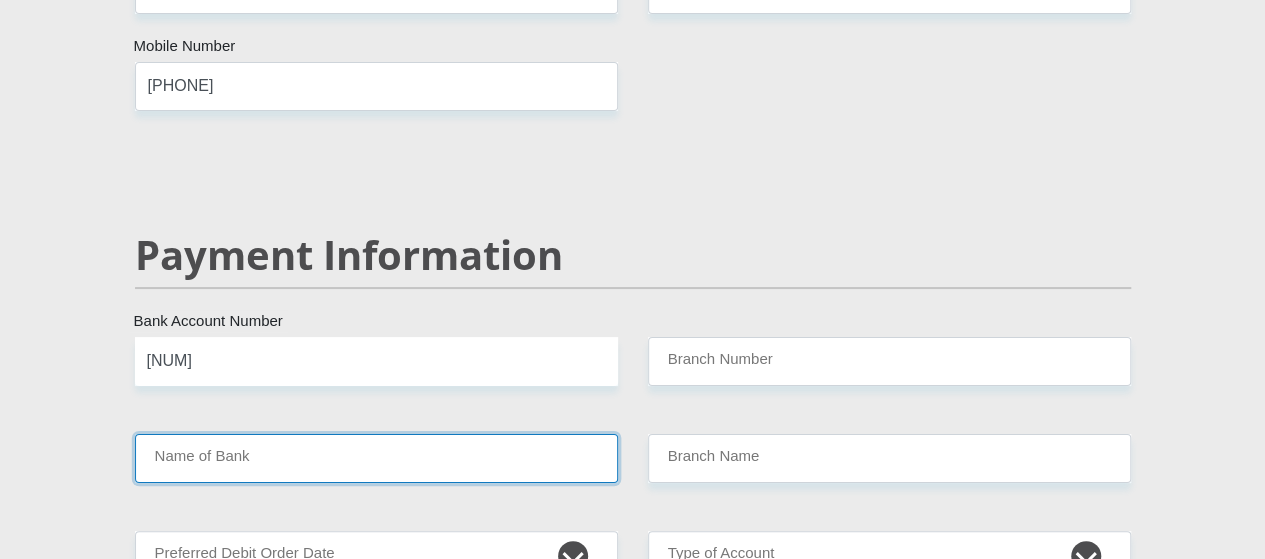 click on "Name of Bank" at bounding box center (376, 458) 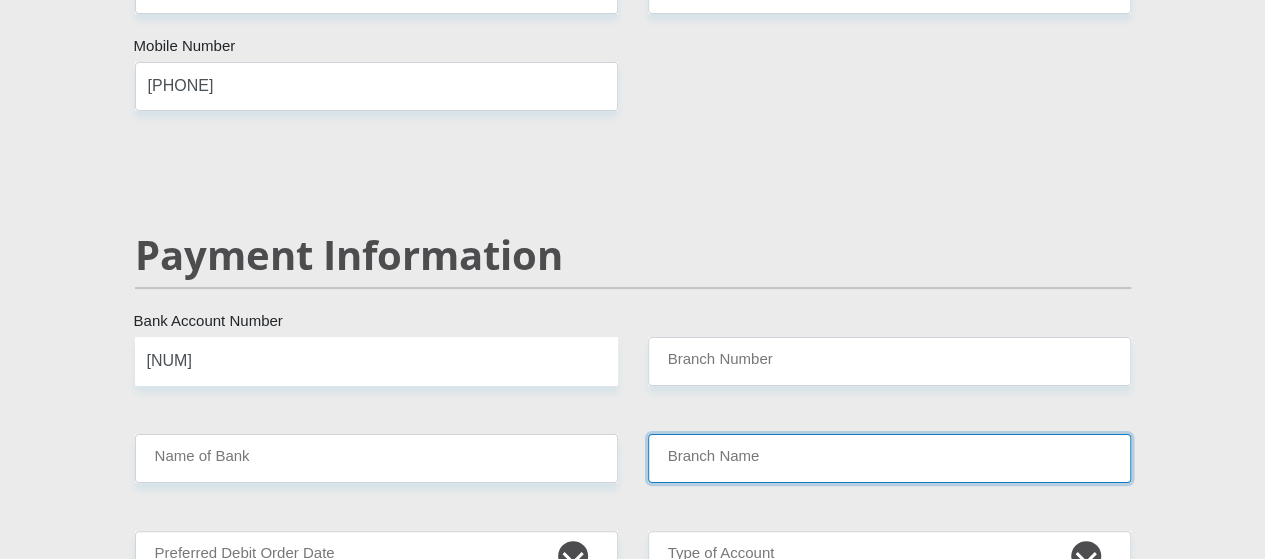 click on "Branch Name" at bounding box center (889, 458) 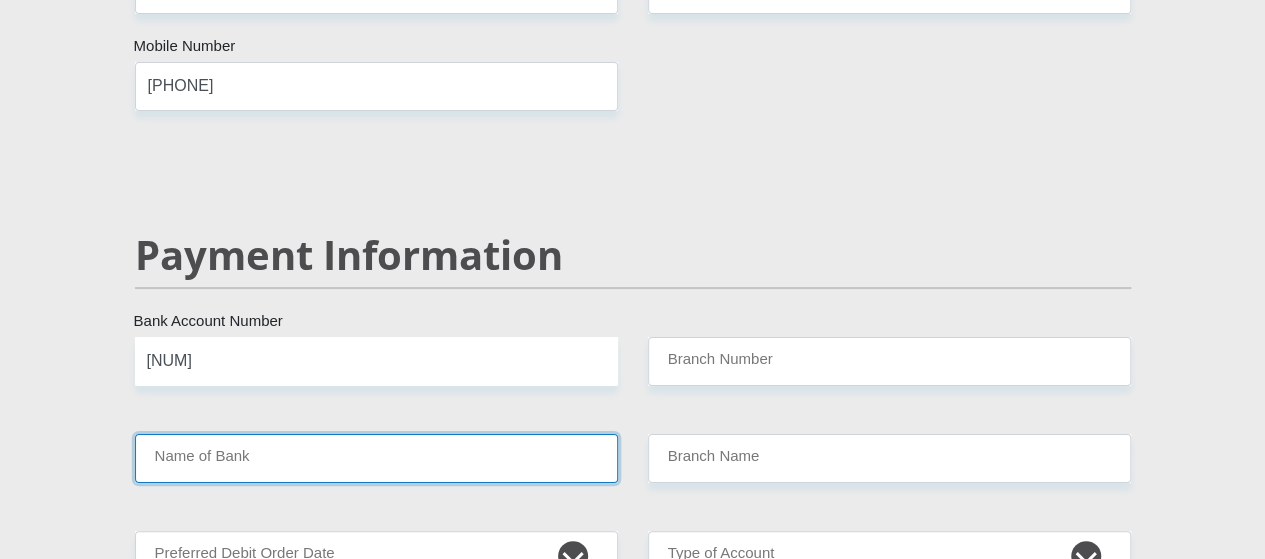 click on "Name of Bank" at bounding box center [376, 458] 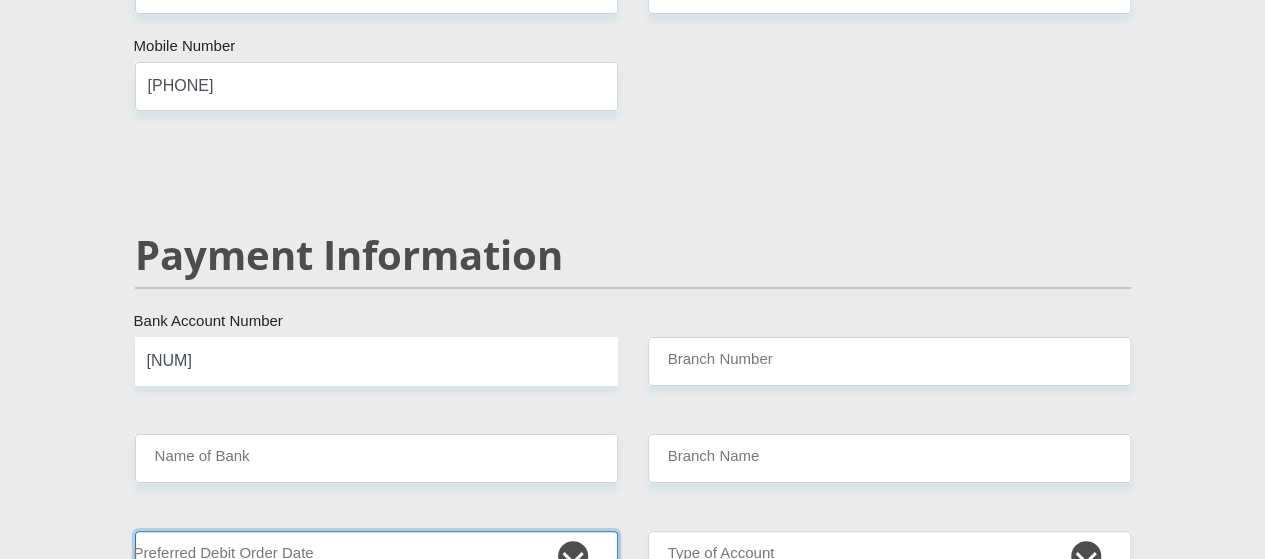 click on "1st
2nd
3rd
4th
5th
7th
18th
19th
20th
21st
22nd
23rd
24th
25th
26th
27th
28th
29th
30th" at bounding box center [376, 555] 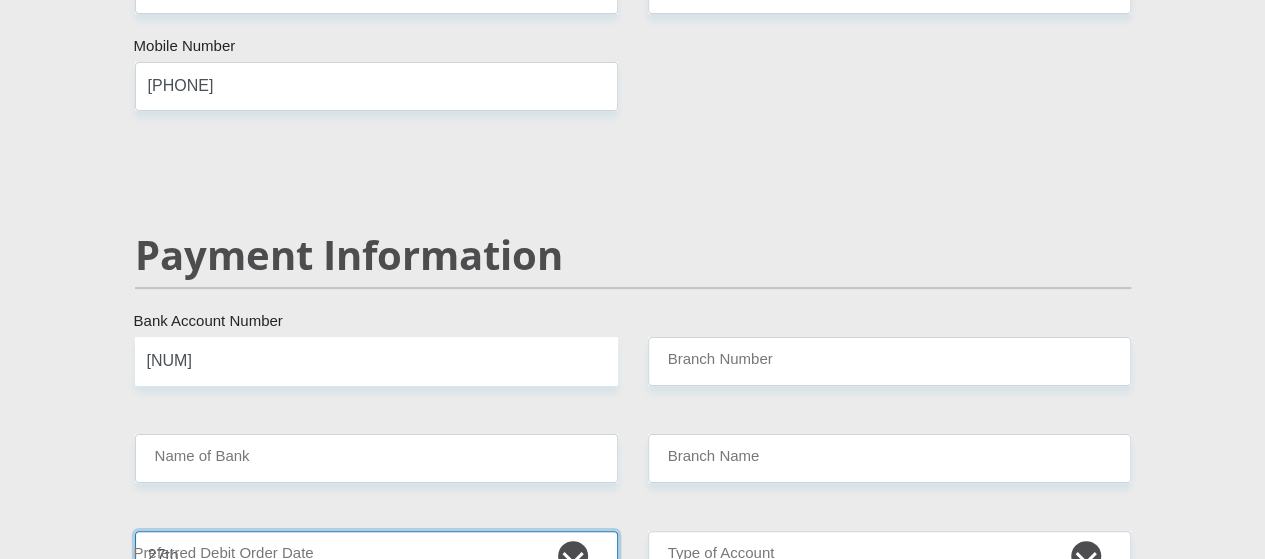 click on "1st
2nd
3rd
4th
5th
7th
18th
19th
20th
21st
22nd
23rd
24th
25th
26th
27th
28th
29th
30th" at bounding box center (376, 555) 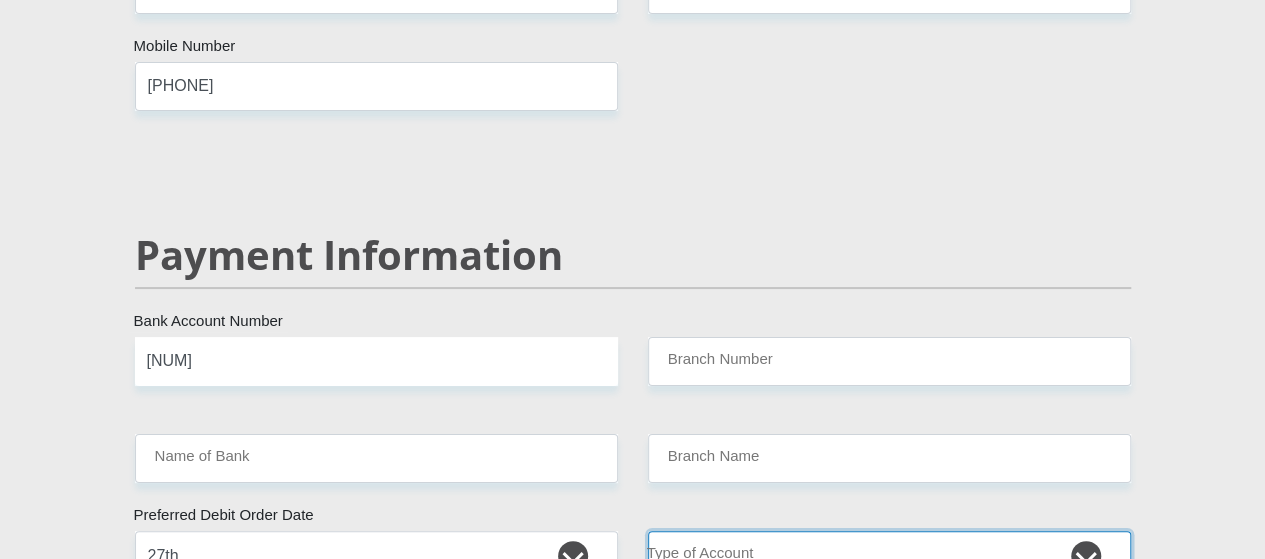 click on "Cheque
Savings" at bounding box center (889, 555) 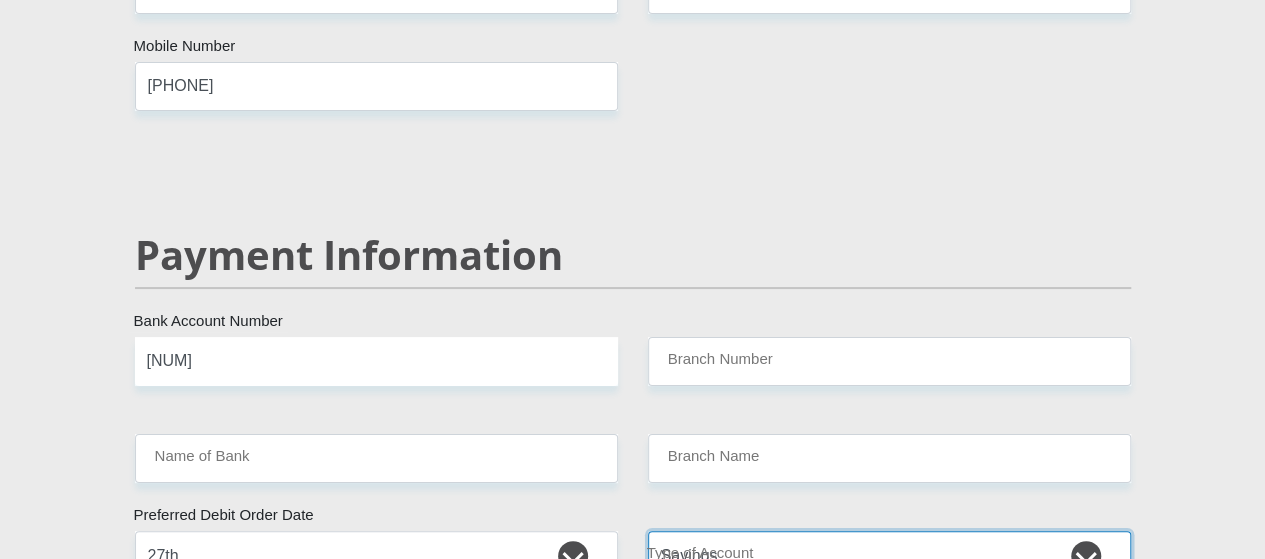 click on "Cheque
Savings" at bounding box center (889, 555) 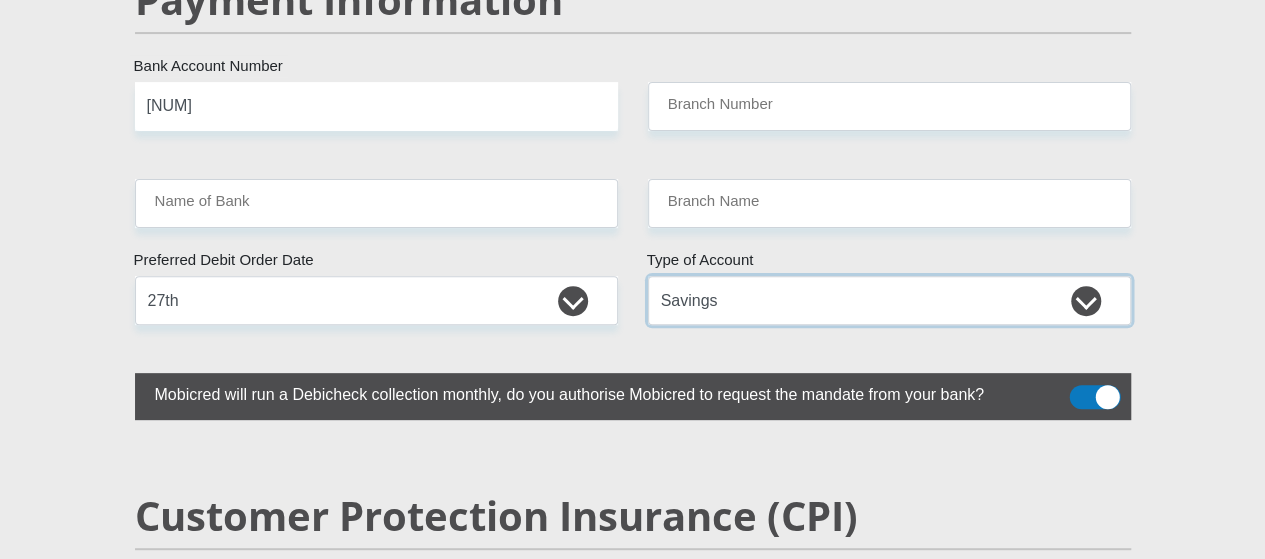 scroll, scrollTop: 4083, scrollLeft: 0, axis: vertical 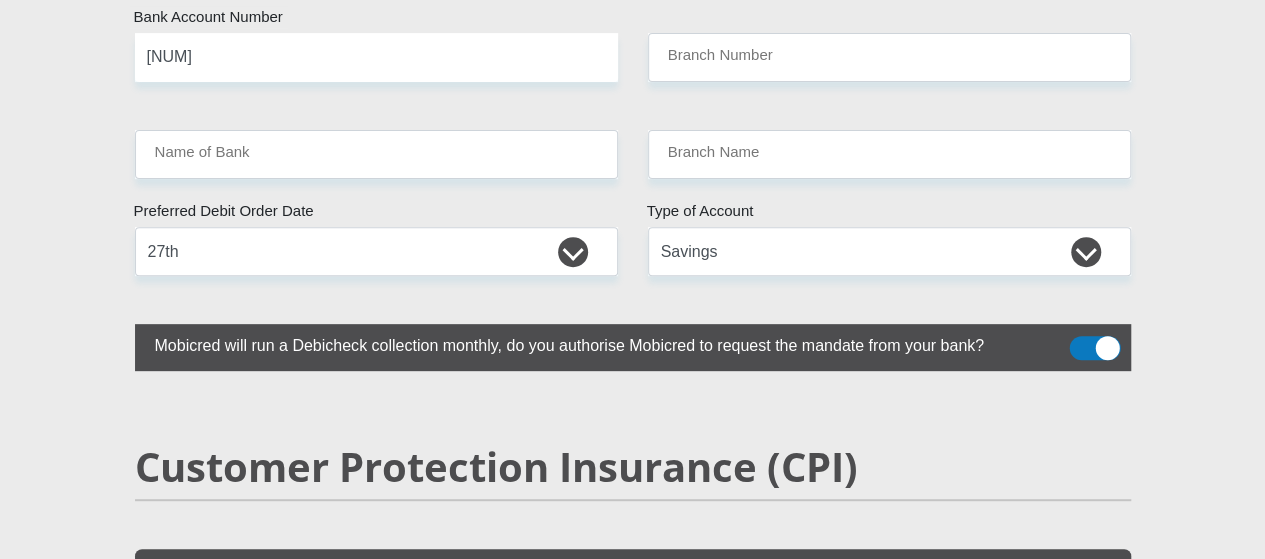 click on "Mr
Ms
Mrs
Dr
Other
Title
Brandon
First Name
Uys
Surname
South African ID Number
Please input valid ID number
South Africa
Afghanistan
Aland Islands
Albania
Algeria
America Samoa
American Virgin Islands
Andorra
Angola
Anguilla
Antarctica
Antigua and Barbuda
Argentina  Armenia  Aruba" at bounding box center (633, -839) 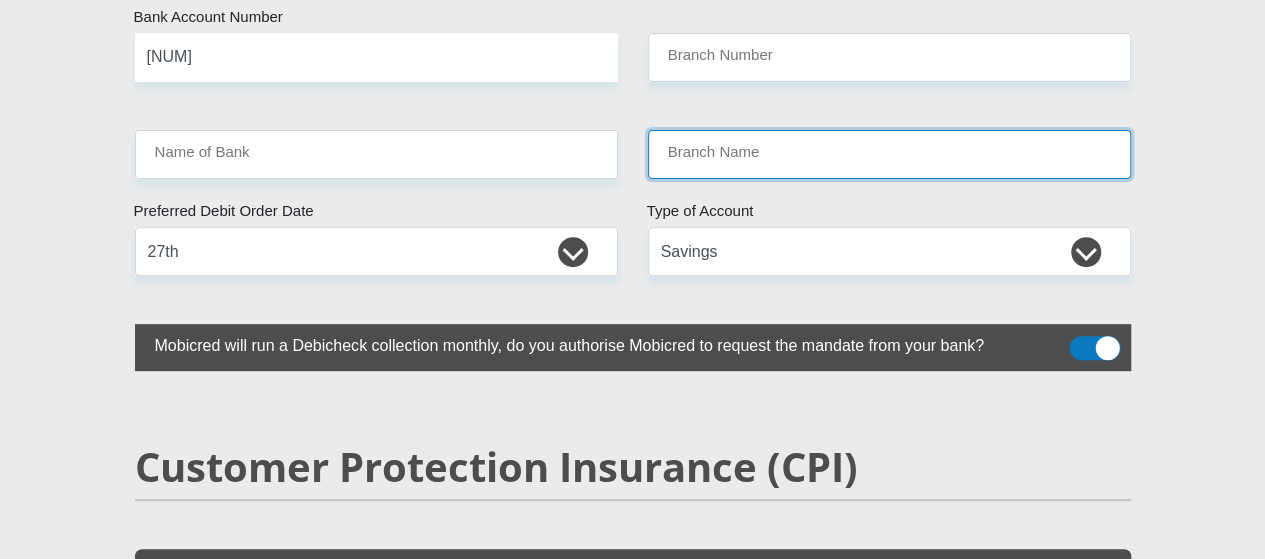 click on "Branch Name" at bounding box center [889, 154] 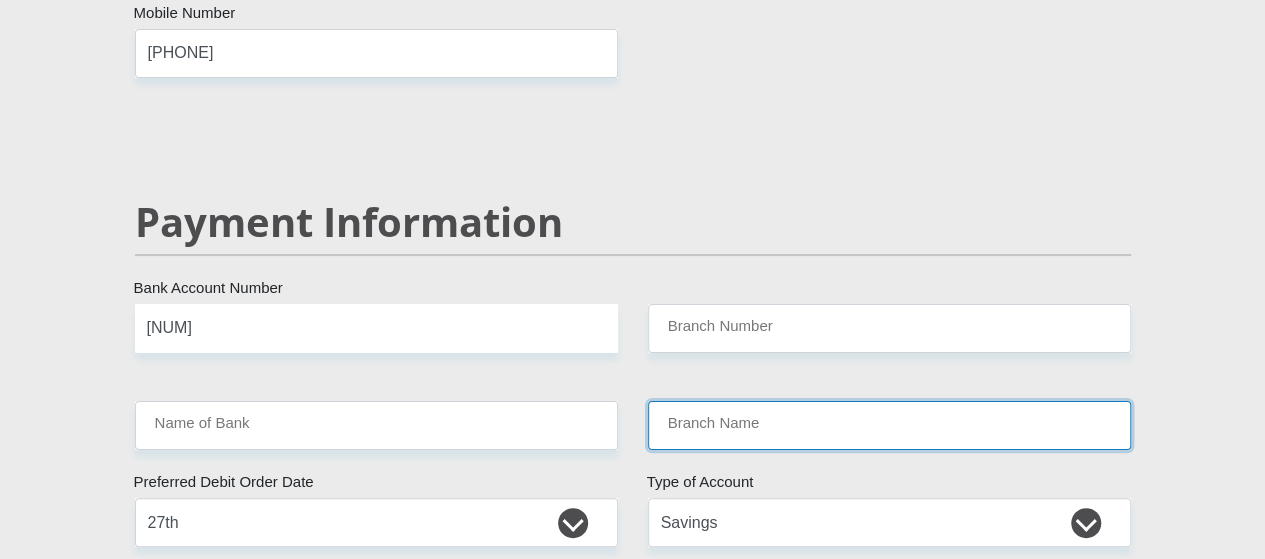 scroll, scrollTop: 3788, scrollLeft: 0, axis: vertical 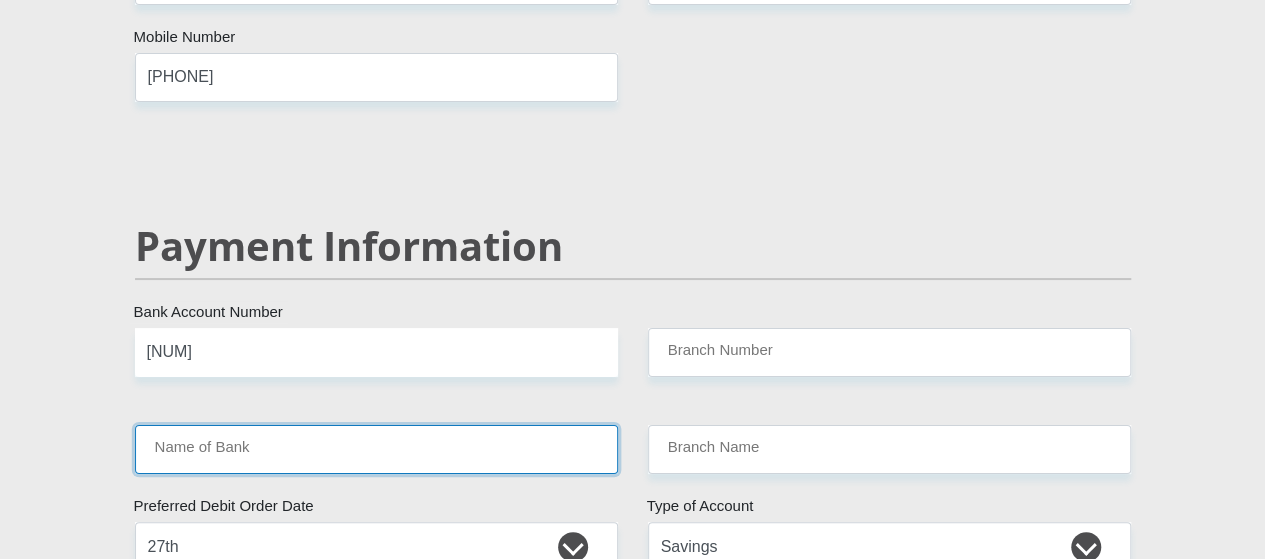 click on "Name of Bank" at bounding box center (376, 449) 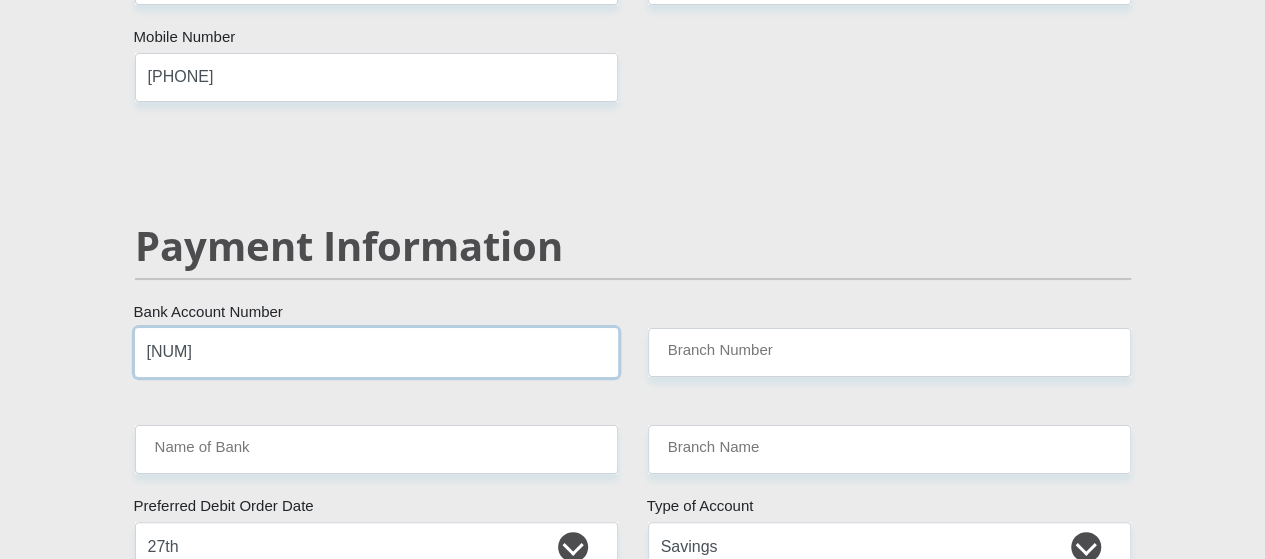 click on "[PHONE]" at bounding box center (376, 352) 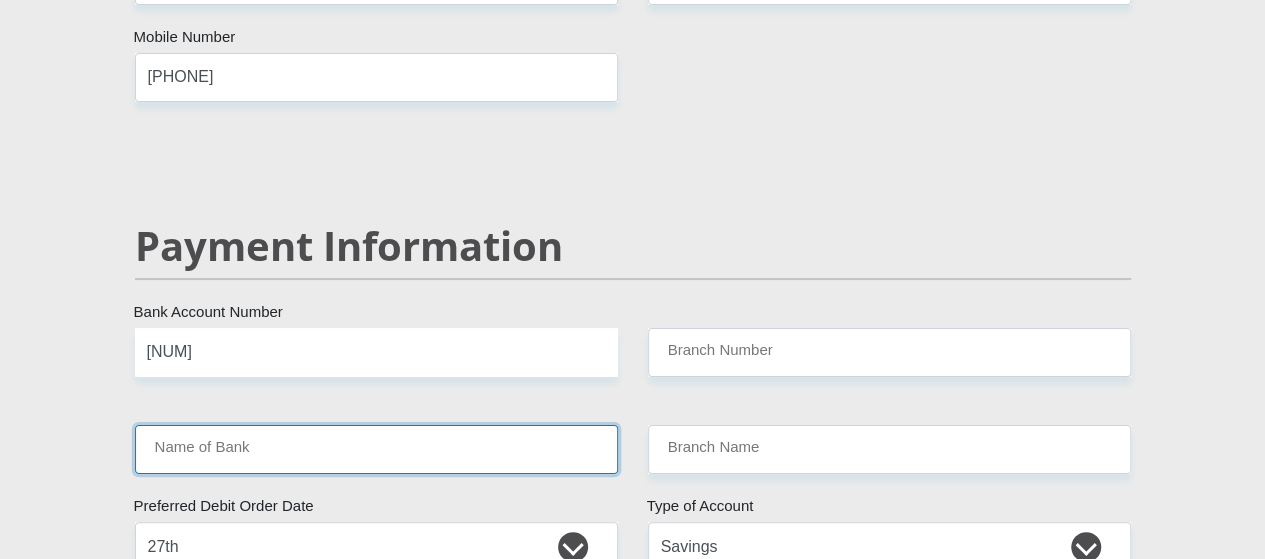 click on "Name of Bank" at bounding box center (376, 449) 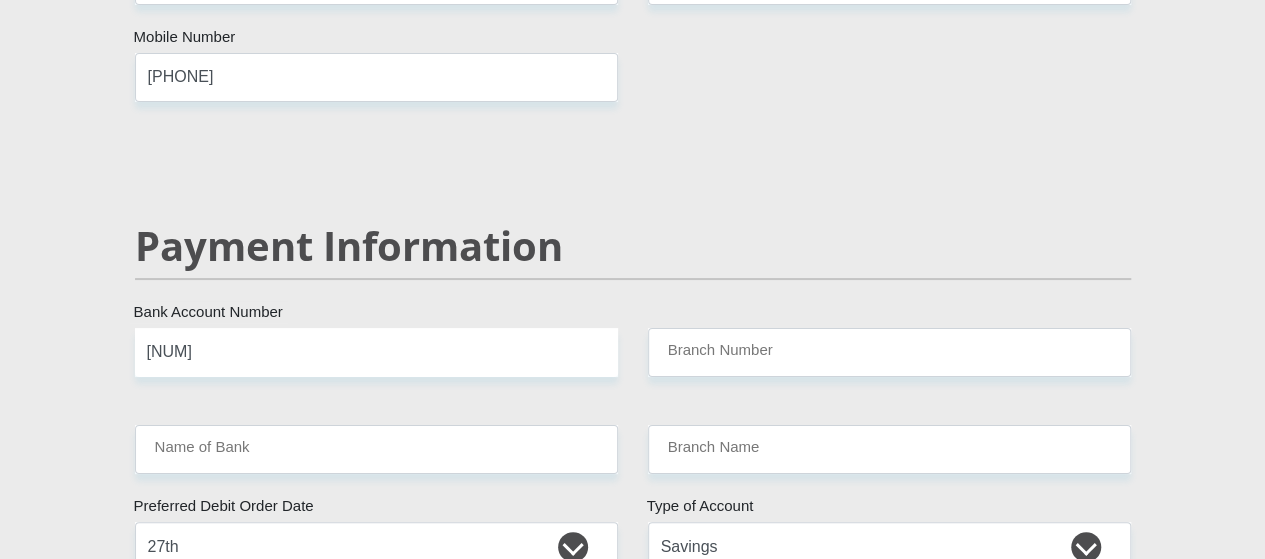 click on "Personal Details
Mr
Ms
Mrs
Dr
Other
Title
Brandon
First Name
Uys
Surname
South African ID Number
Please input valid ID number
South Africa
Afghanistan
Aland Islands
Albania
Algeria
America Samoa
American Virgin Islands
Andorra
Angola
Anguilla" at bounding box center (632, -530) 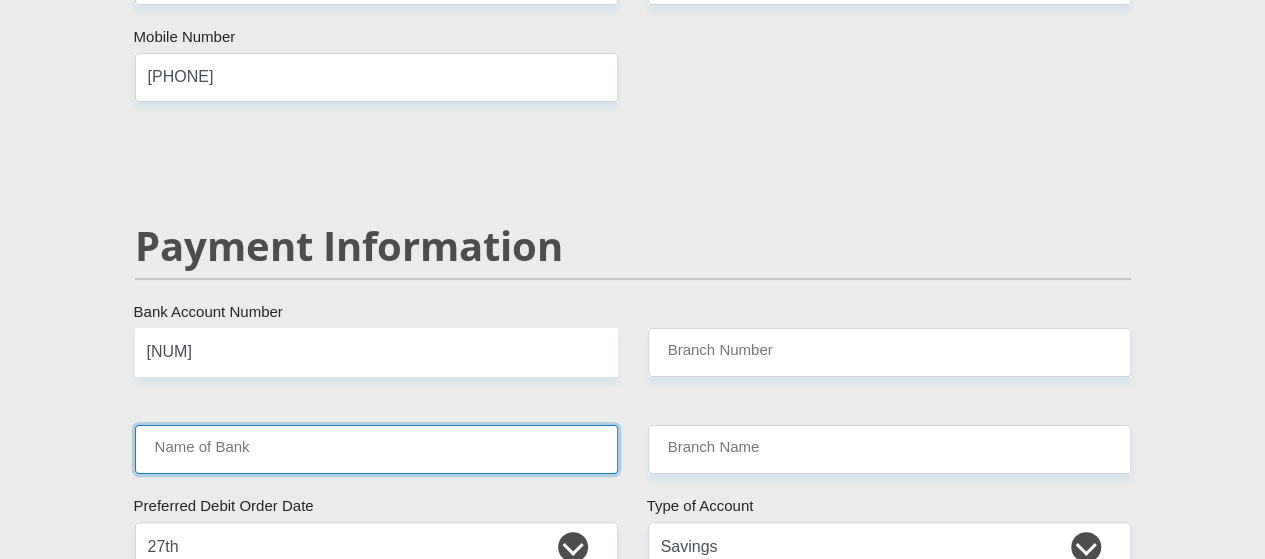 click on "Name of Bank" at bounding box center [376, 449] 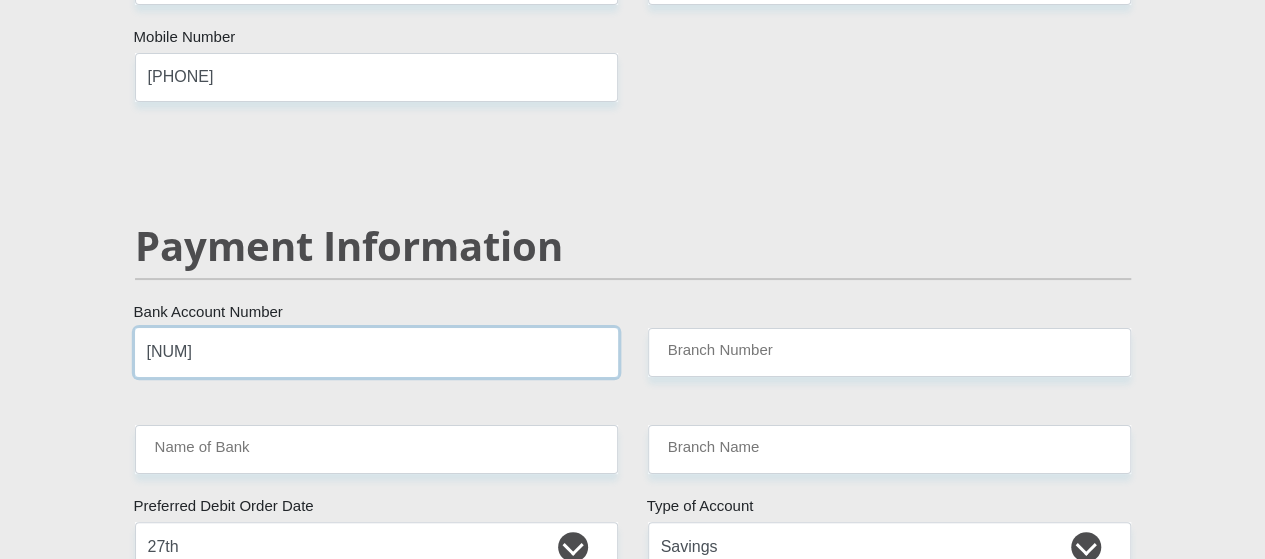 click on "[PHONE]" at bounding box center (376, 352) 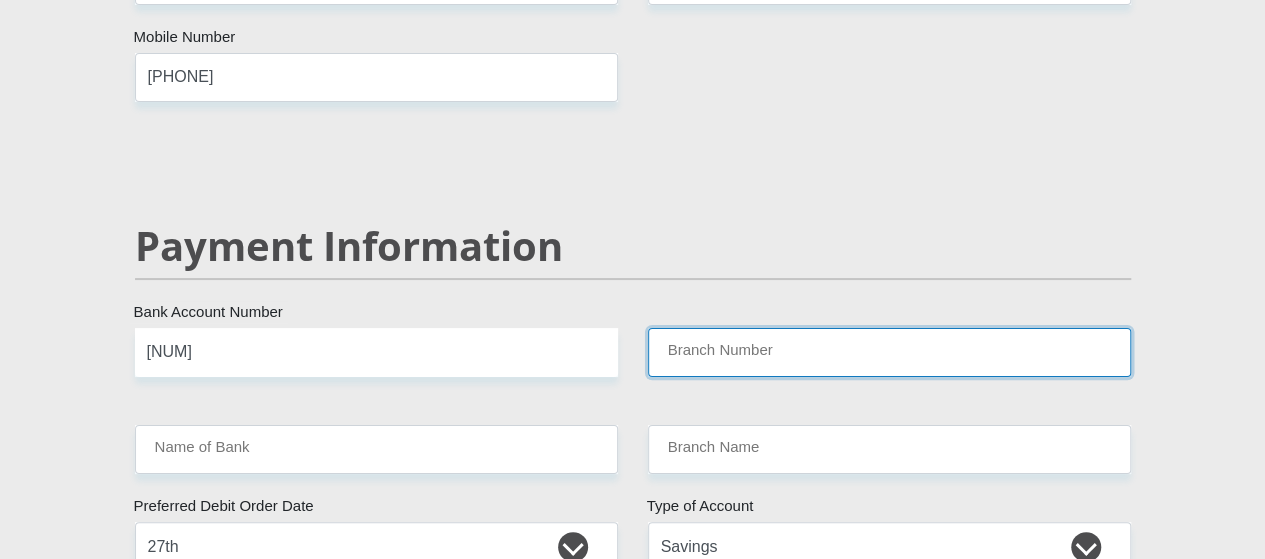 click on "Branch Number" at bounding box center [889, 352] 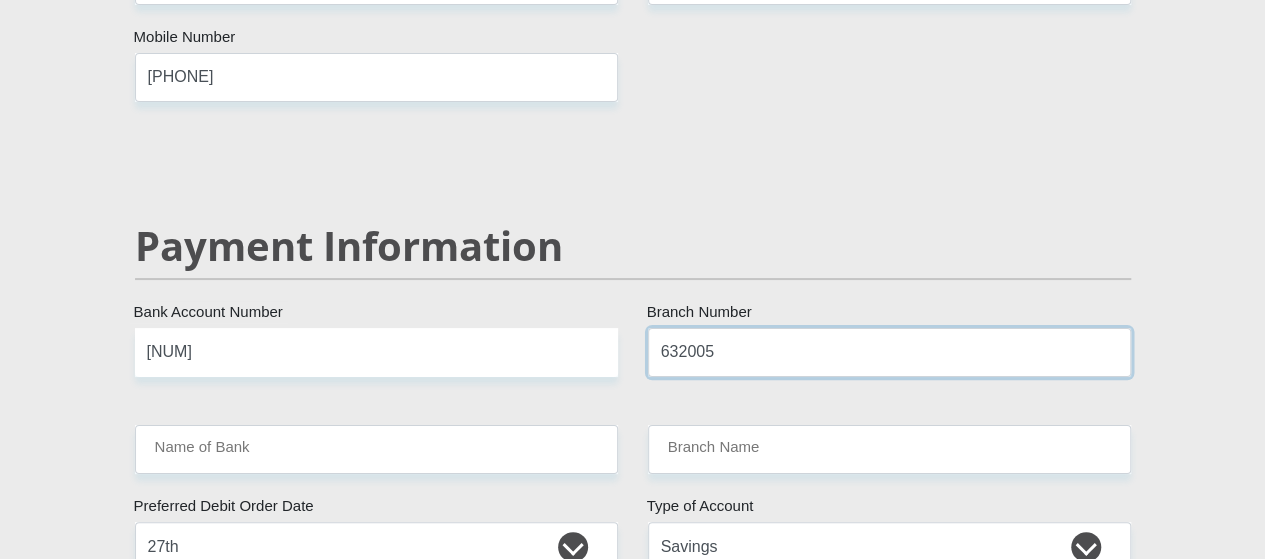 type on "632005" 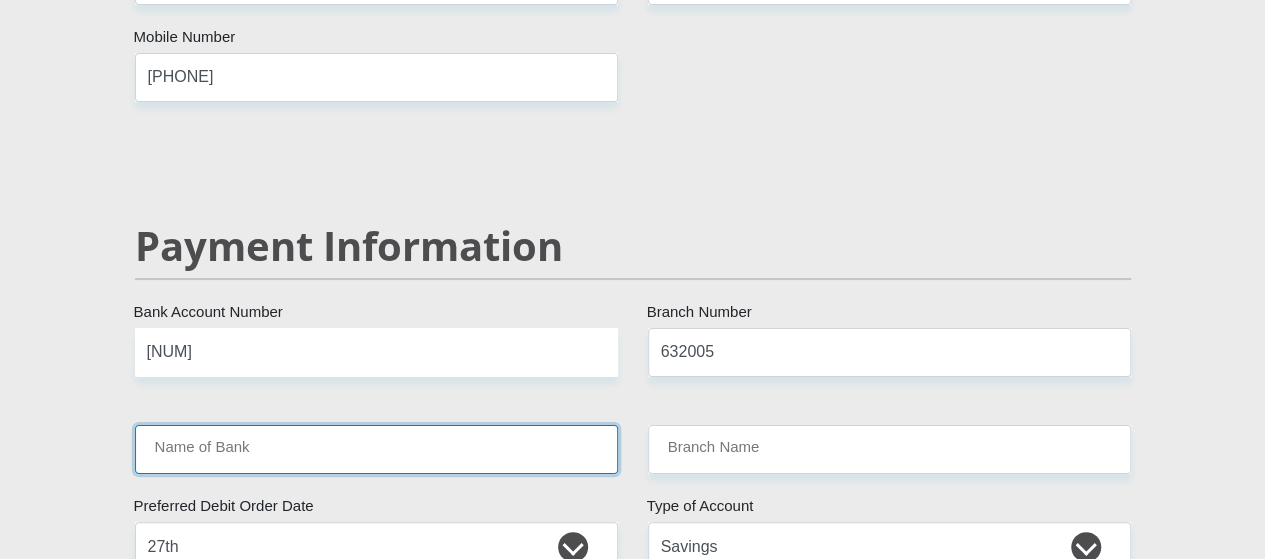 click on "Name of Bank" at bounding box center [376, 449] 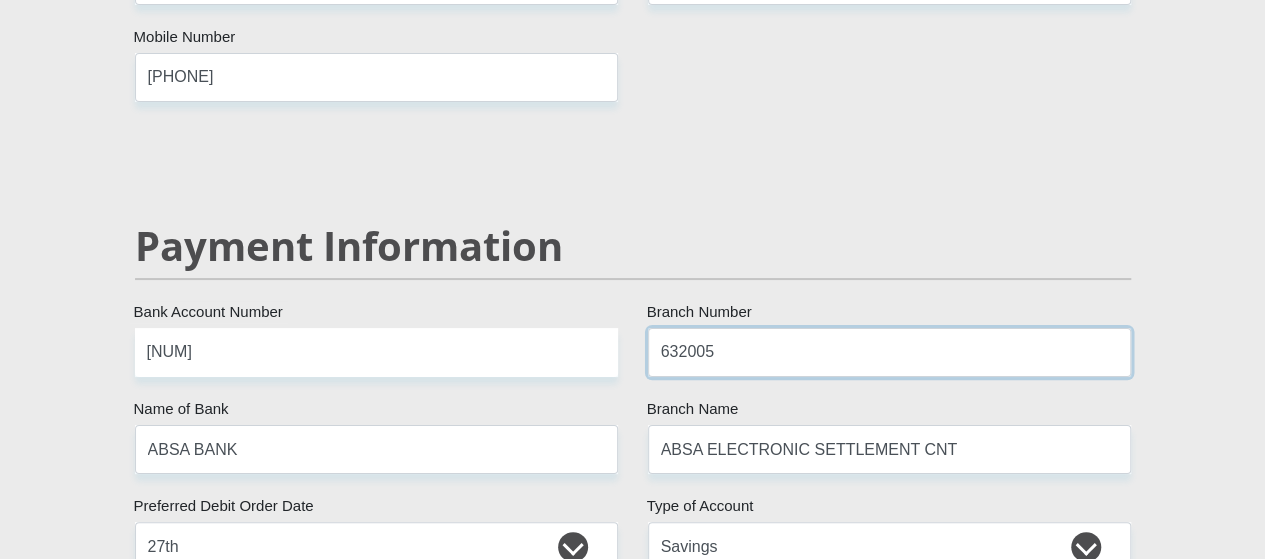 click on "632005
Branch Number" at bounding box center (889, 352) 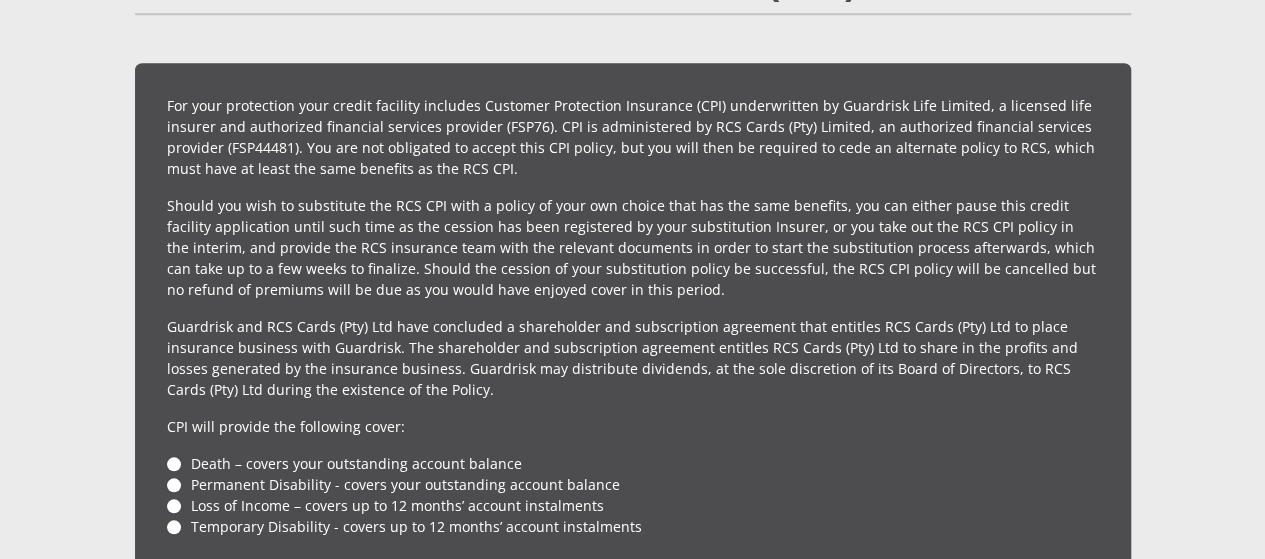 scroll, scrollTop: 4634, scrollLeft: 0, axis: vertical 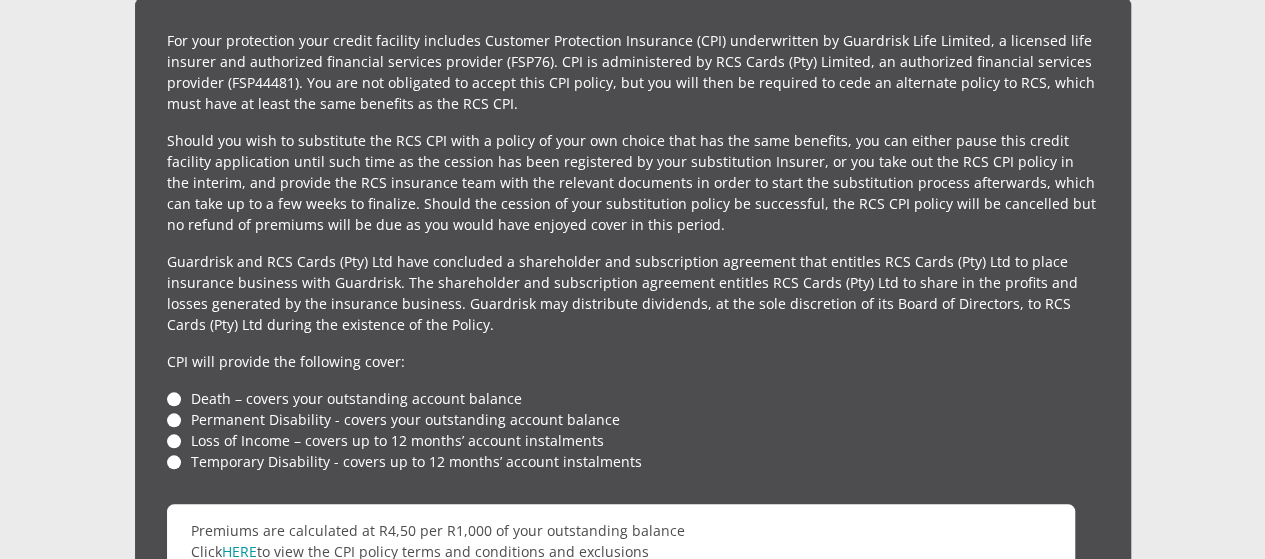 click on "Death – covers your outstanding account balance" at bounding box center (633, 398) 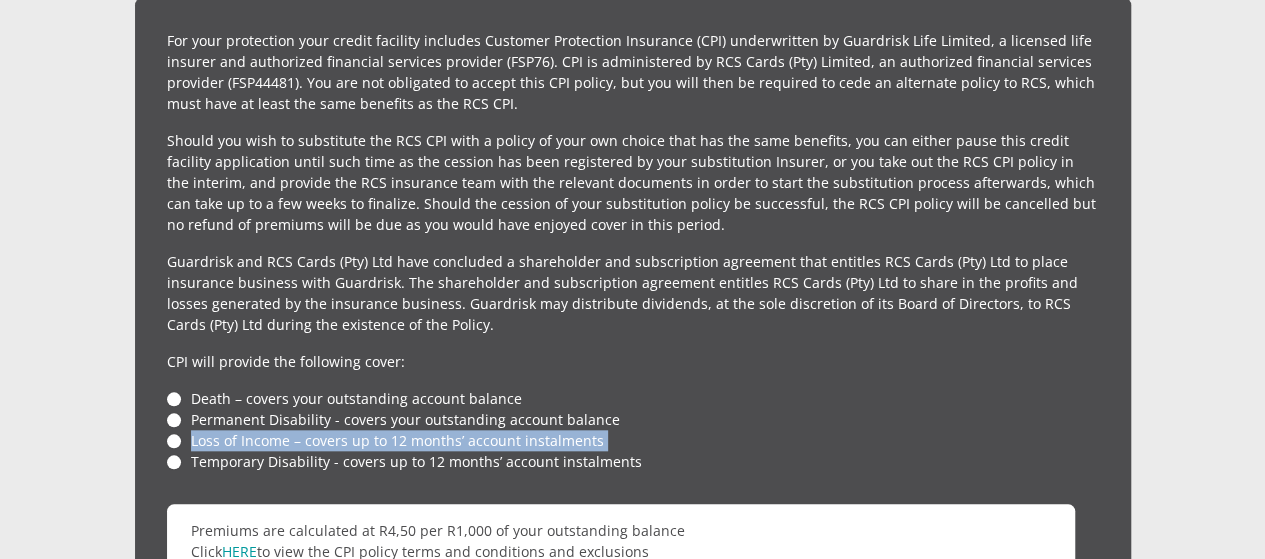 click on "Death – covers your outstanding account balance
Permanent Disability - covers your outstanding account balance
Loss of Income – covers up to 12 months’ account instalments
Temporary Disability - covers up to 12 months’ account instalments" at bounding box center [633, 430] 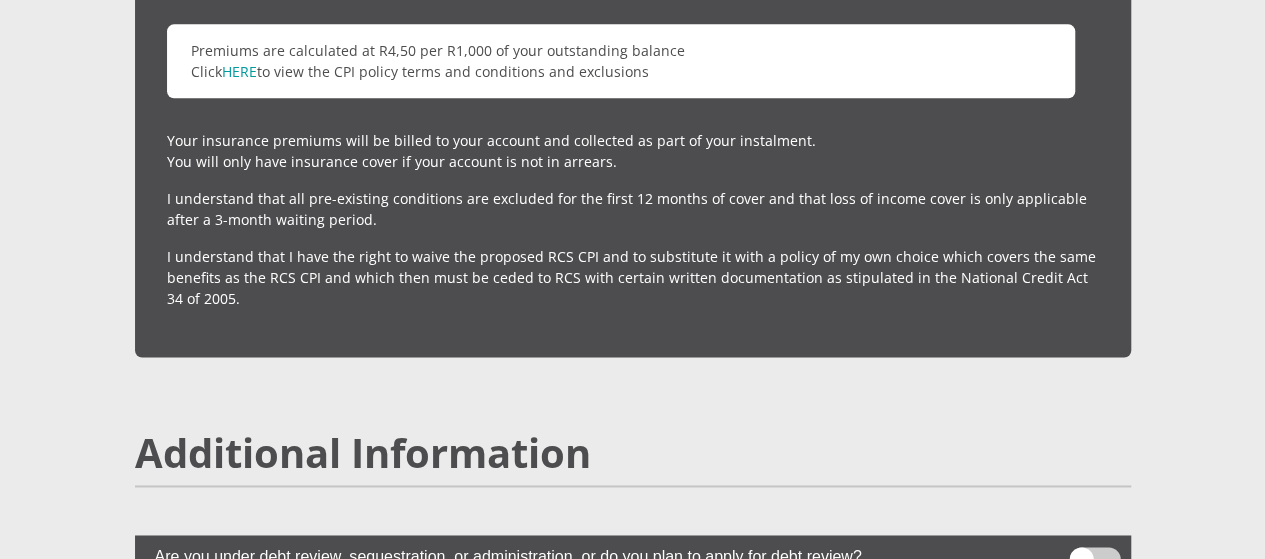 scroll, scrollTop: 5154, scrollLeft: 0, axis: vertical 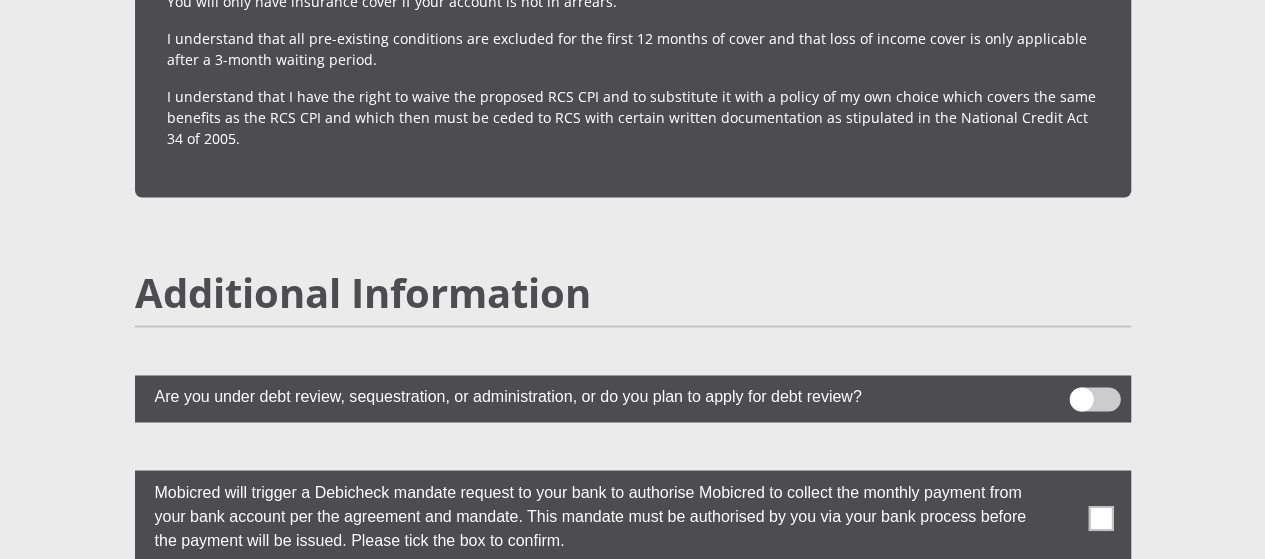 click at bounding box center (1100, 517) 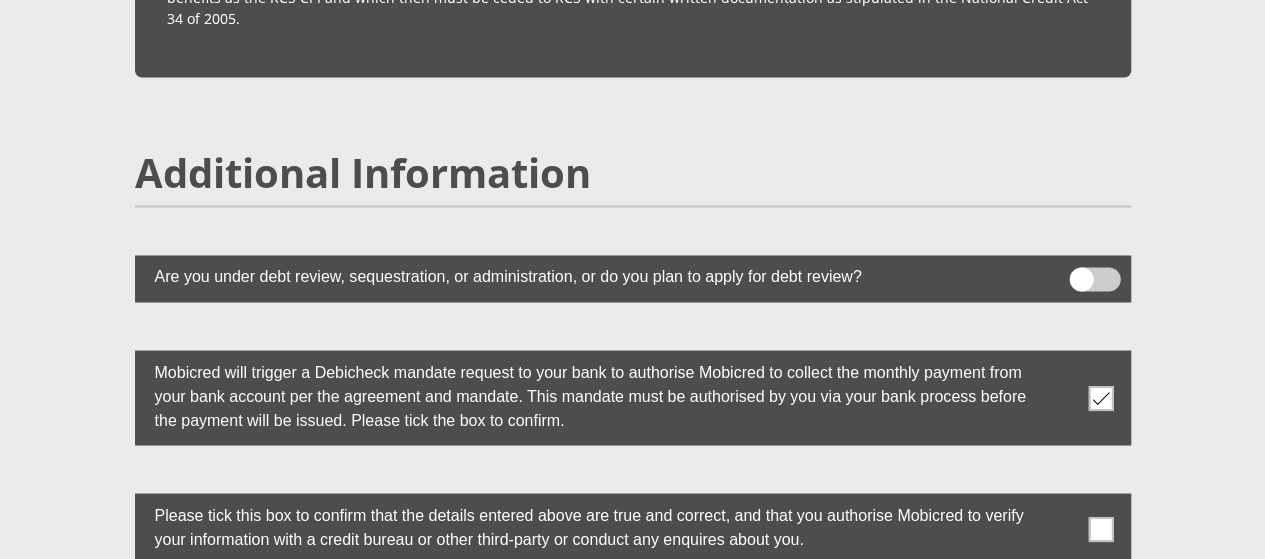 scroll, scrollTop: 5434, scrollLeft: 0, axis: vertical 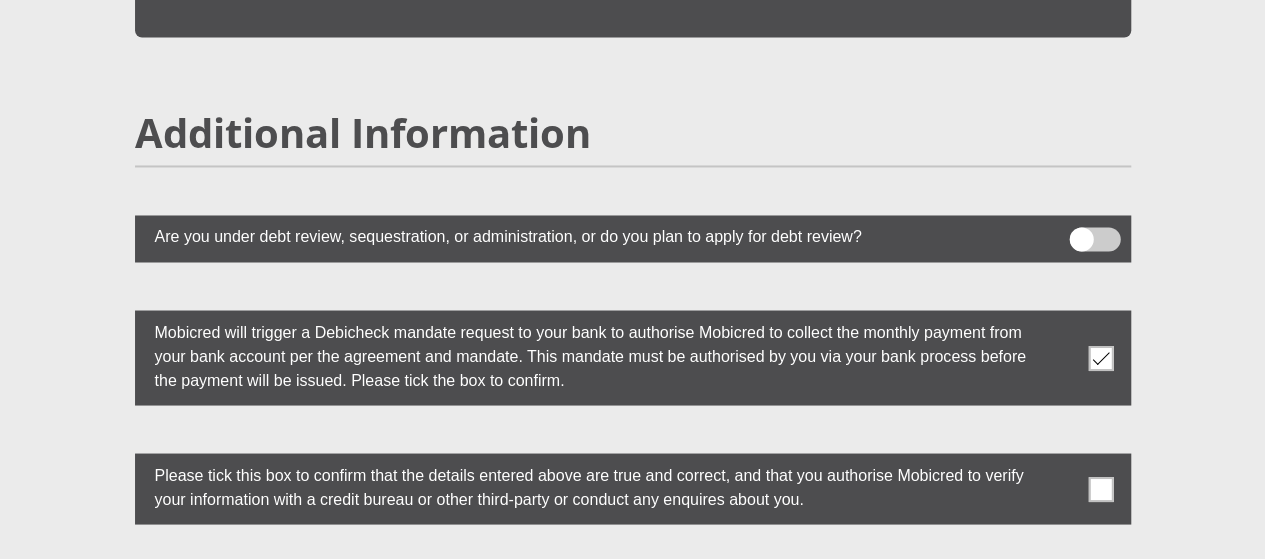 click at bounding box center [1100, 488] 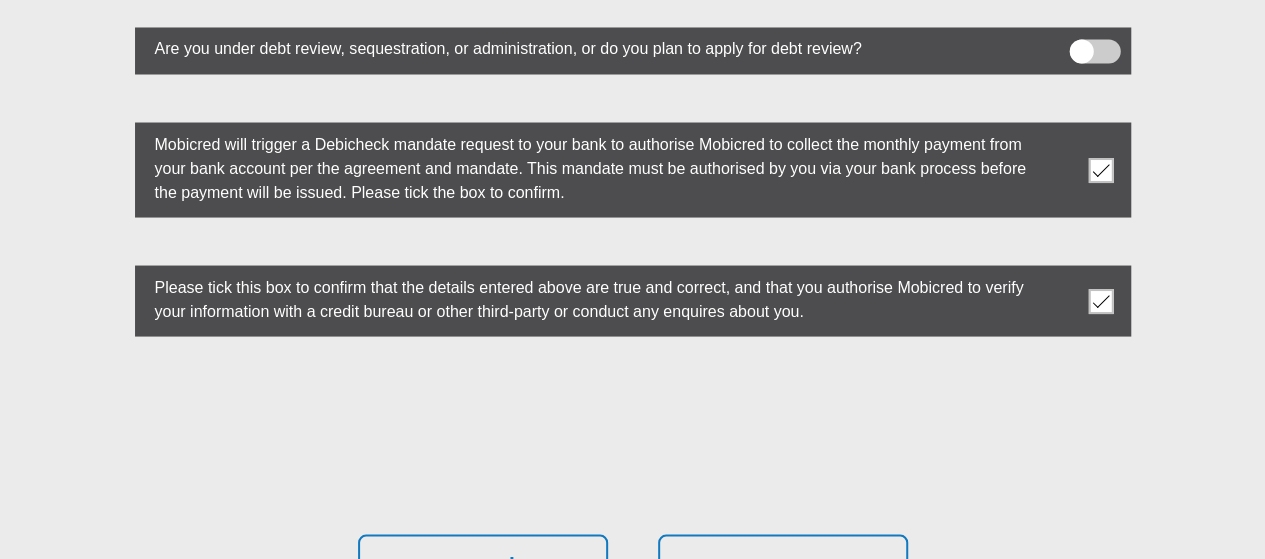 scroll, scrollTop: 5634, scrollLeft: 0, axis: vertical 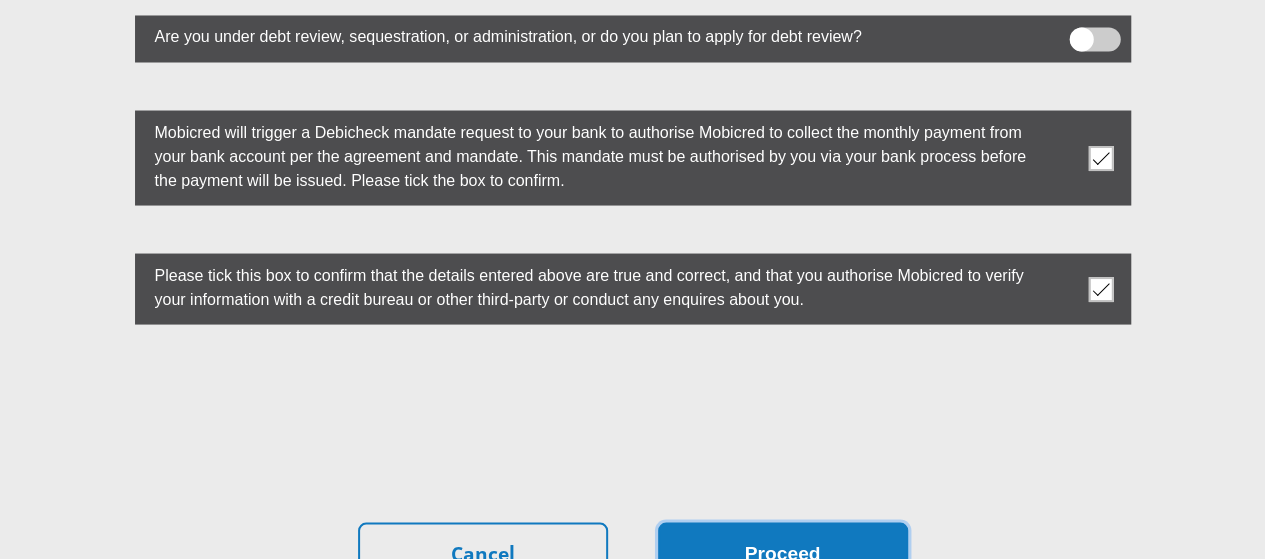 click on "Proceed" at bounding box center (783, 553) 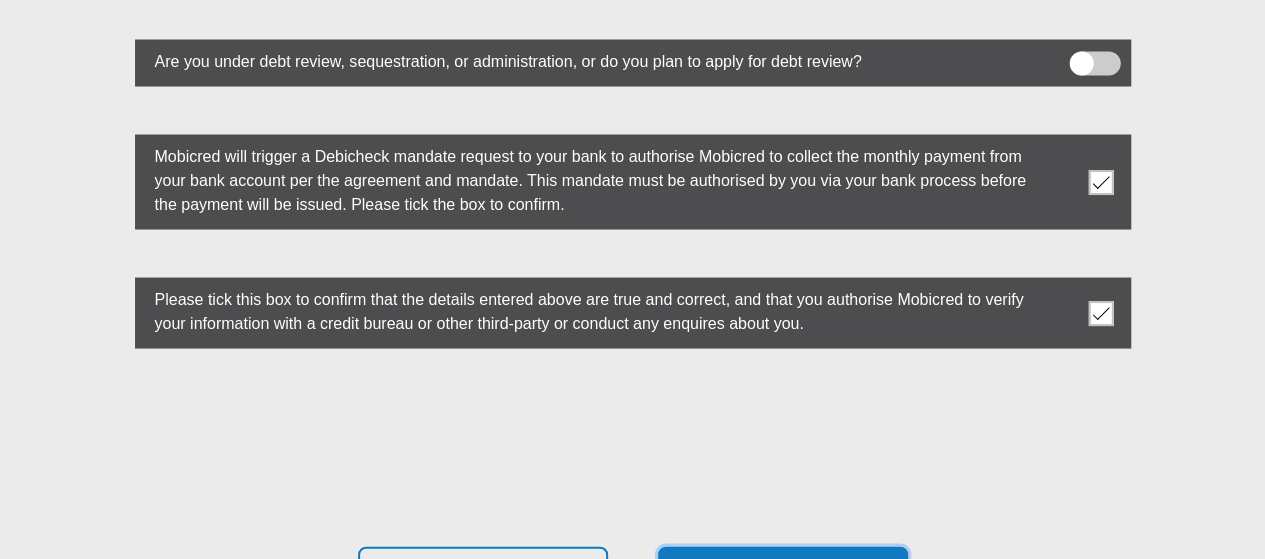 scroll, scrollTop: 5658, scrollLeft: 0, axis: vertical 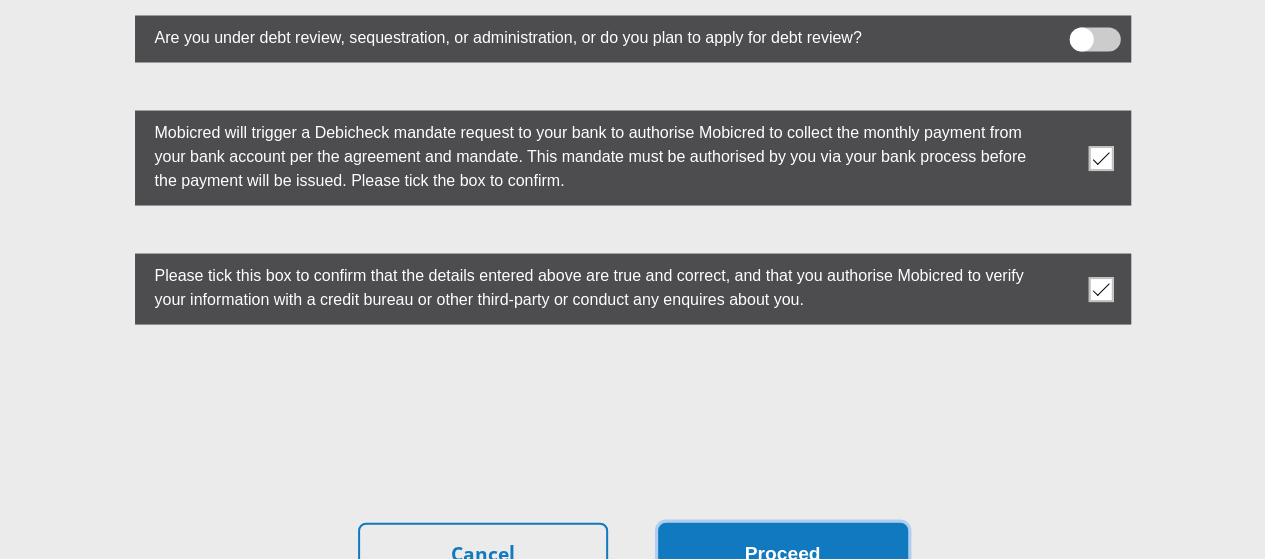 click on "Proceed" at bounding box center [783, 553] 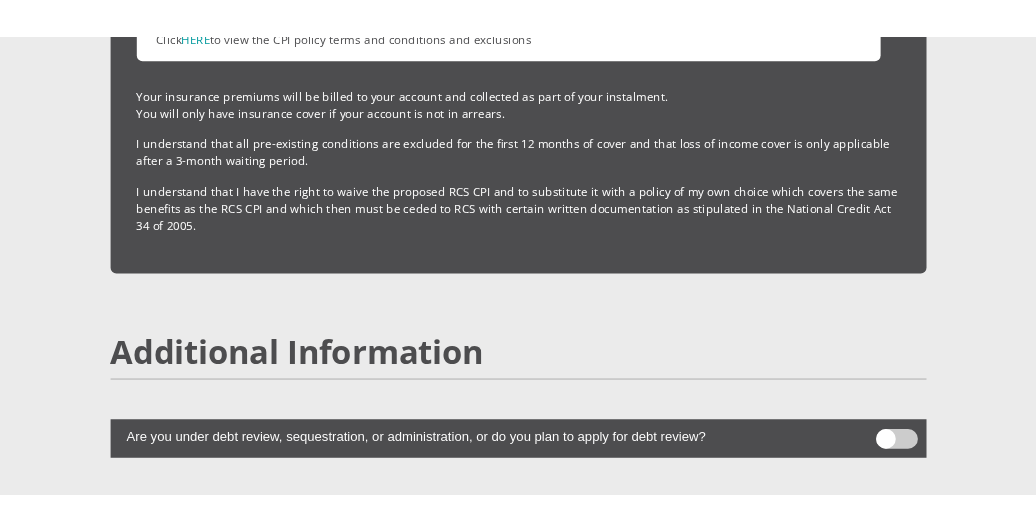 scroll, scrollTop: 5223, scrollLeft: 0, axis: vertical 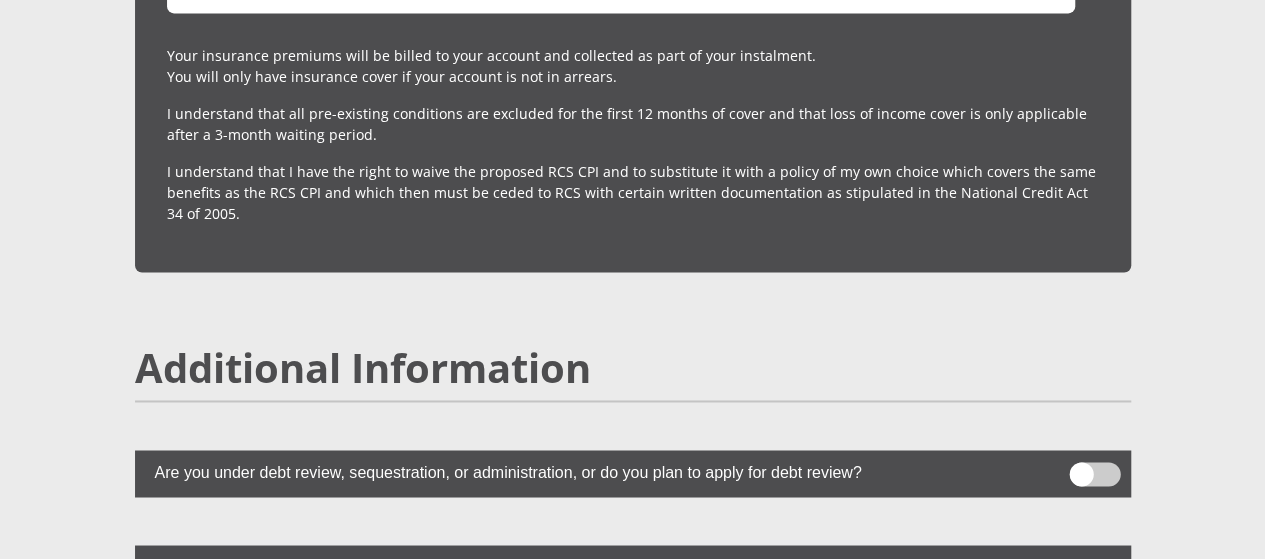 click at bounding box center [633, 473] 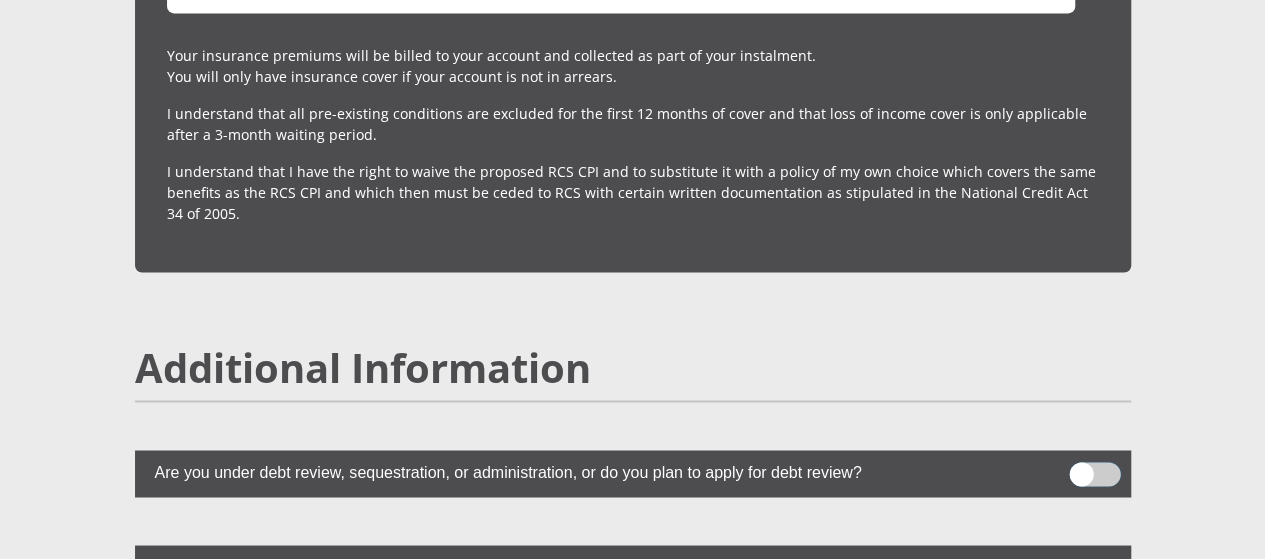 click at bounding box center (1081, 467) 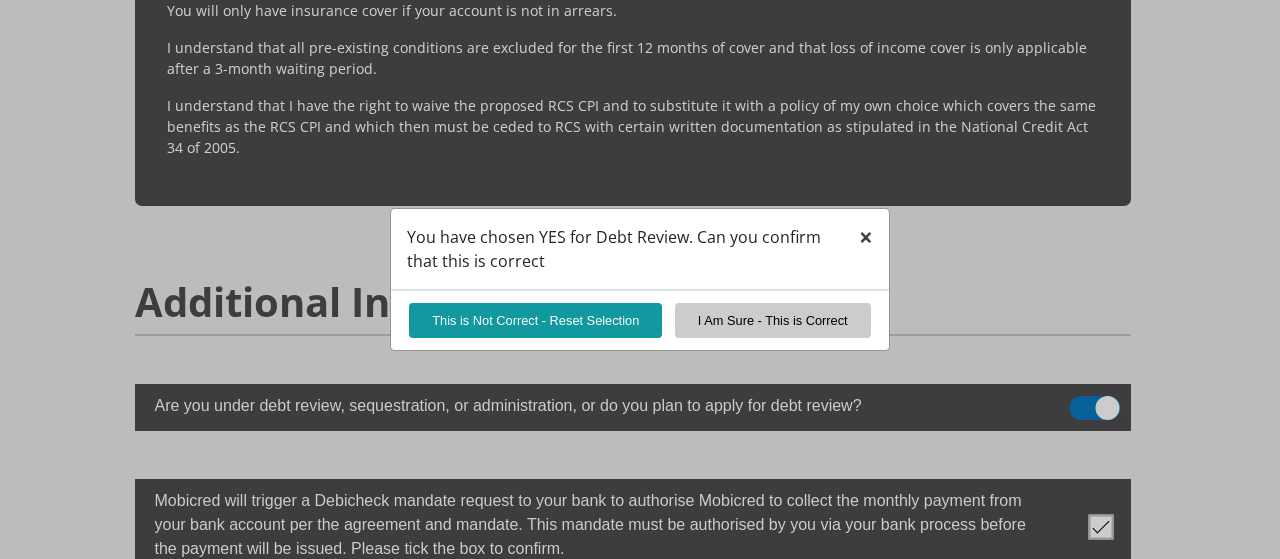 click on "×" at bounding box center [866, 236] 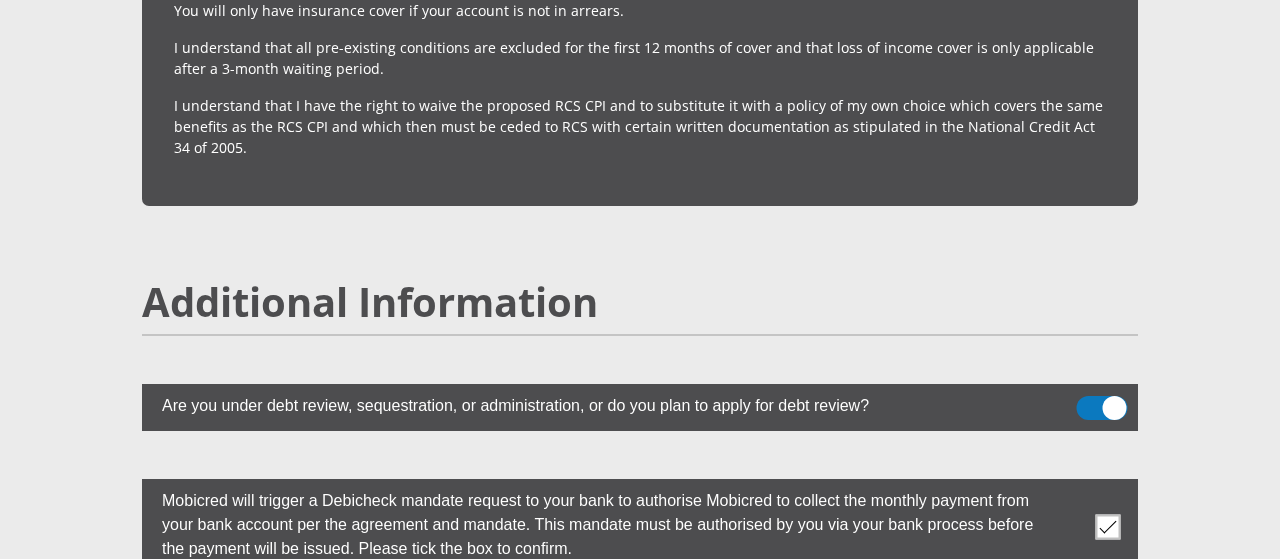 click at bounding box center (1102, 408) 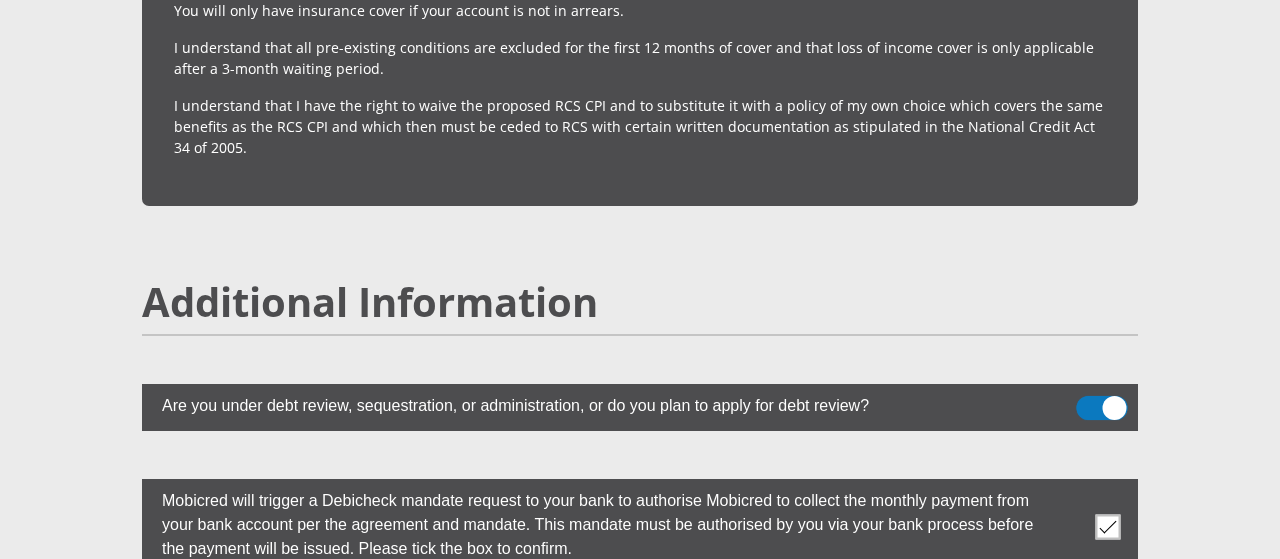 click at bounding box center (1088, 401) 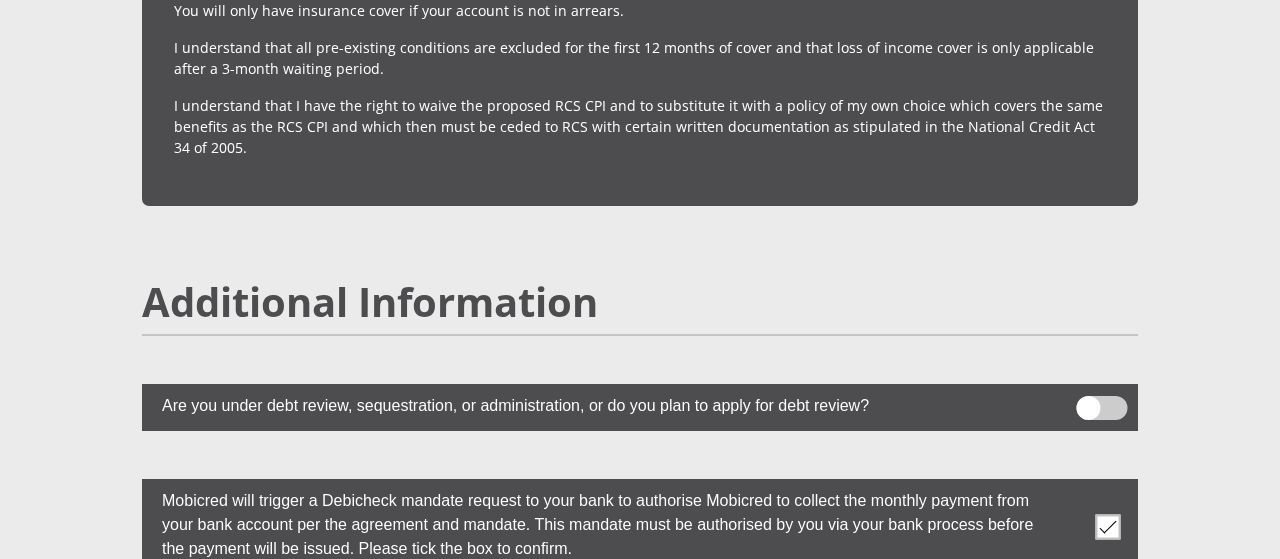 click on "Personal Details
Mr
Ms
Mrs
Dr
Other
Title
Brandon
First Name
Uys
Surname
South African ID Number
Please input valid ID number
South Africa
Afghanistan
Aland Islands
Albania
Algeria
America Samoa
American Virgin Islands
Andorra
Angola
Anguilla" at bounding box center [640, -2019] 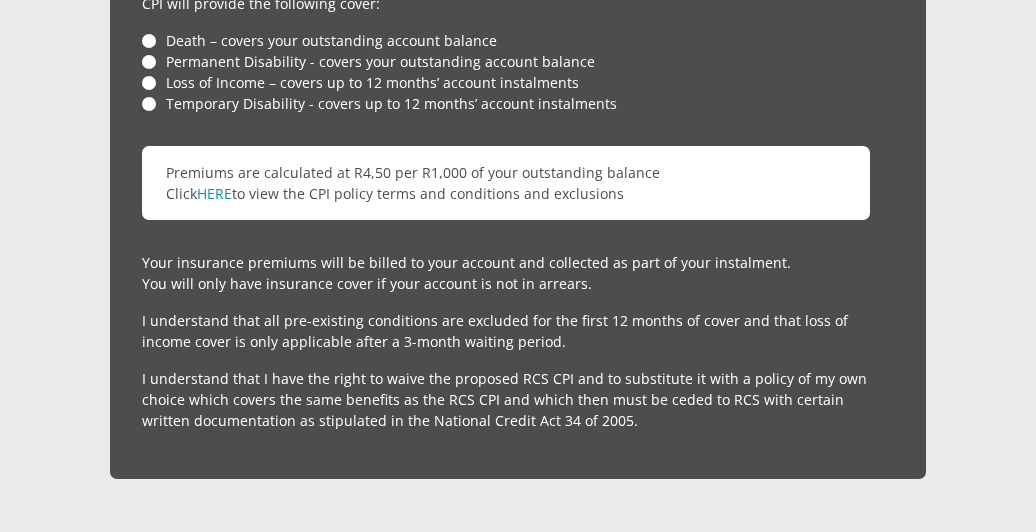 click on "For your protection your credit facility includes Customer Protection Insurance (CPI) underwritten by Guardrisk Life Limited,
a licensed life insurer and authorized financial services provider (FSP76). CPI is administered by RCS Cards (Pty) Limited,
an authorized financial services provider (FSP44481). You are not obligated to accept this CPI policy,
but you will then be required to cede an alternate policy to RCS, which must have at least the same benefits as the RCS CPI.
CPI will provide the following cover:
Death – covers your outstanding account balance
Permanent Disability - covers your outstanding account balance
Loss of Income – covers up to 12 months’ account instalments
Temporary Disability - covers up to 12 months’ account instalments
Premiums are calculated at R4,50 per R1,000 of your outstanding balance HERE" at bounding box center (518, 28) 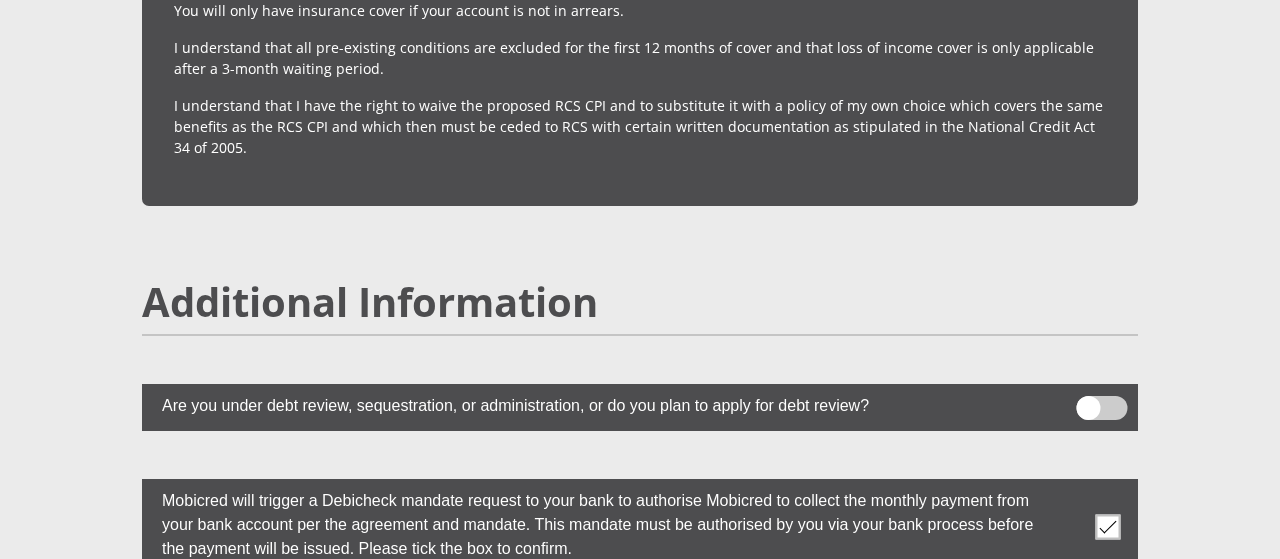 click at bounding box center (640, 526) 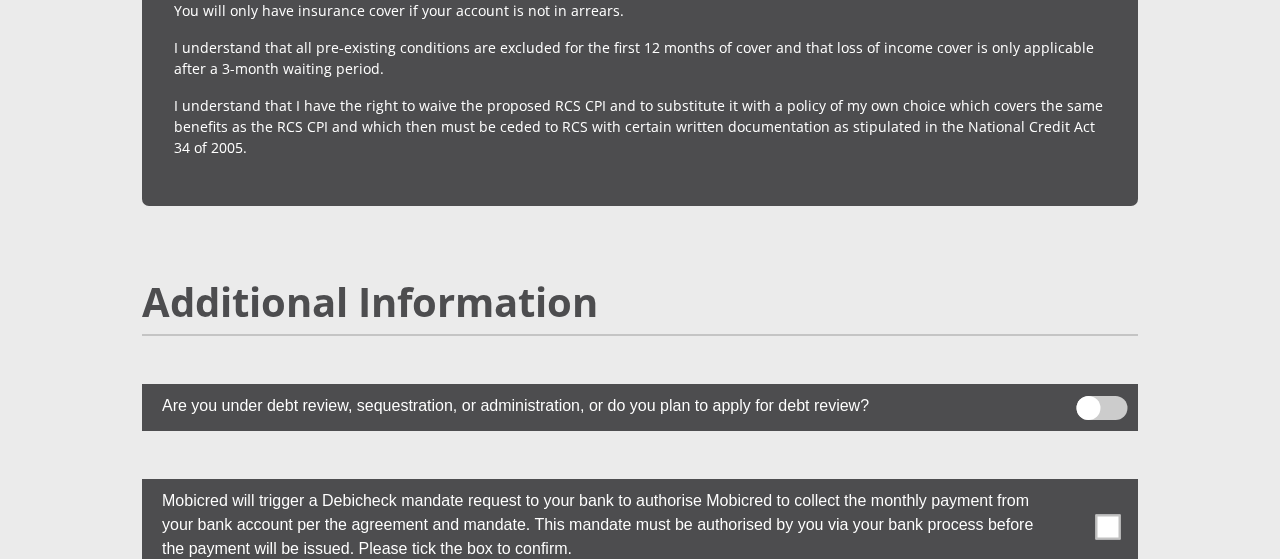 click at bounding box center (1108, 526) 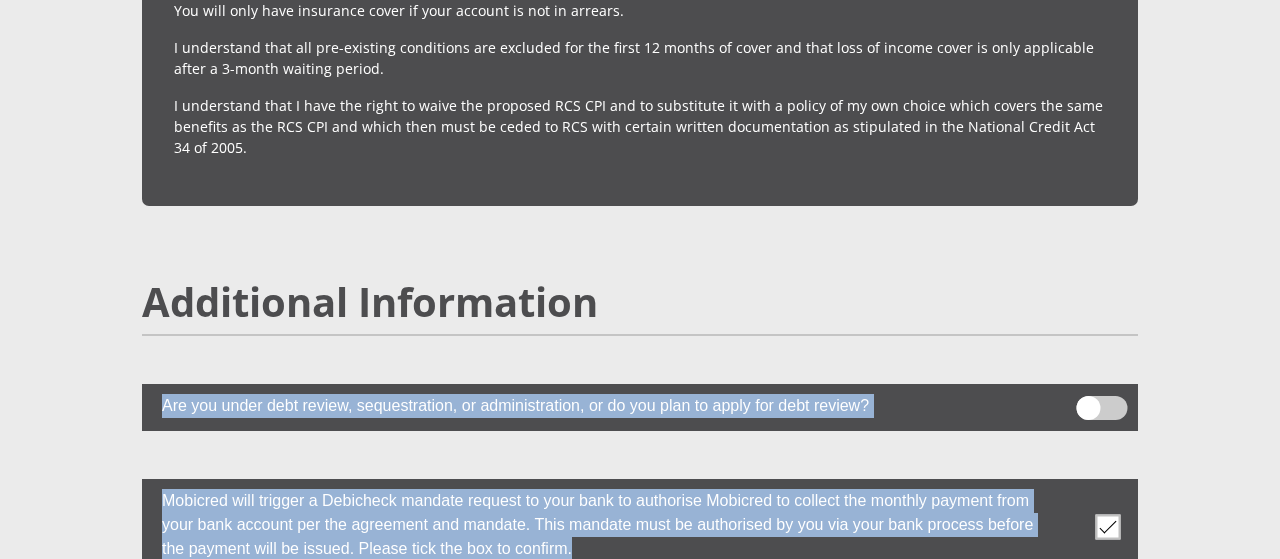 drag, startPoint x: 1279, startPoint y: 221, endPoint x: 1277, endPoint y: 465, distance: 244.0082 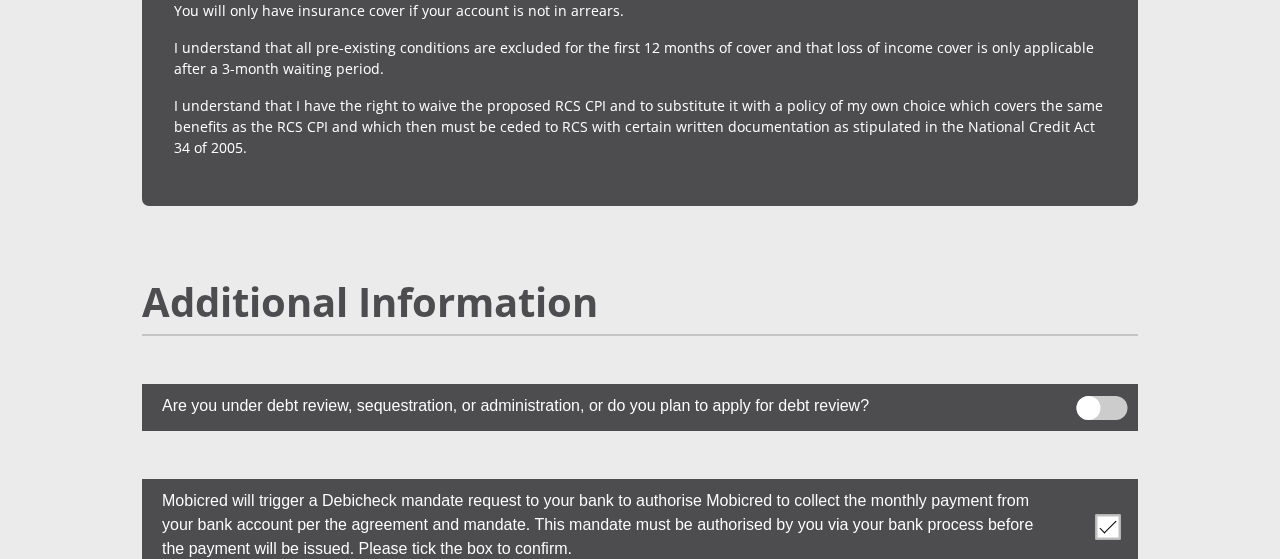 click at bounding box center (1102, 408) 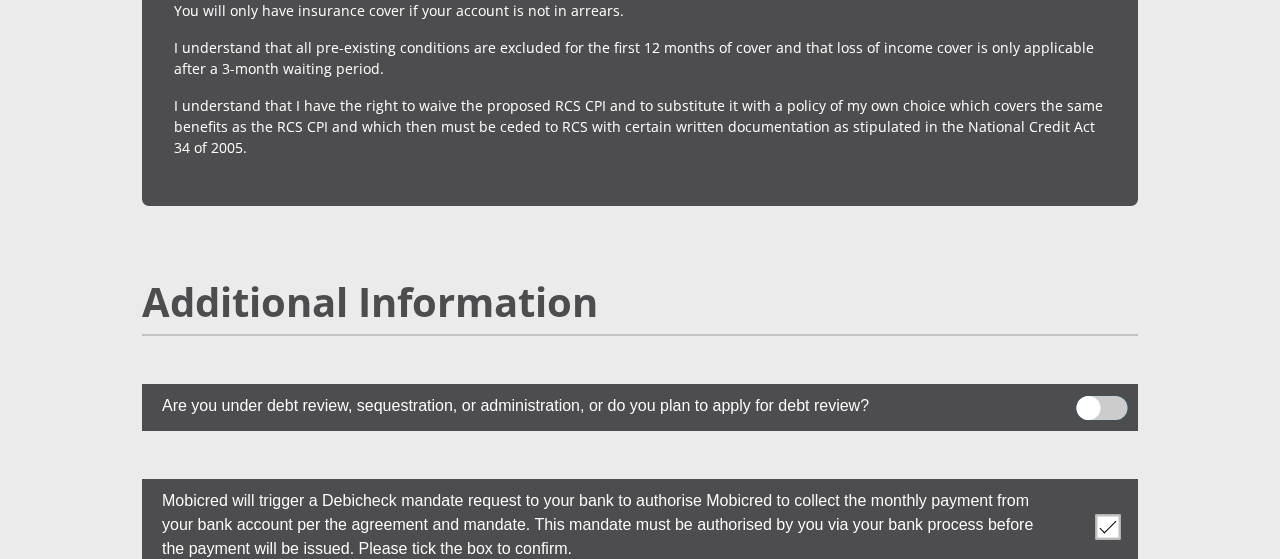 click at bounding box center [1088, 401] 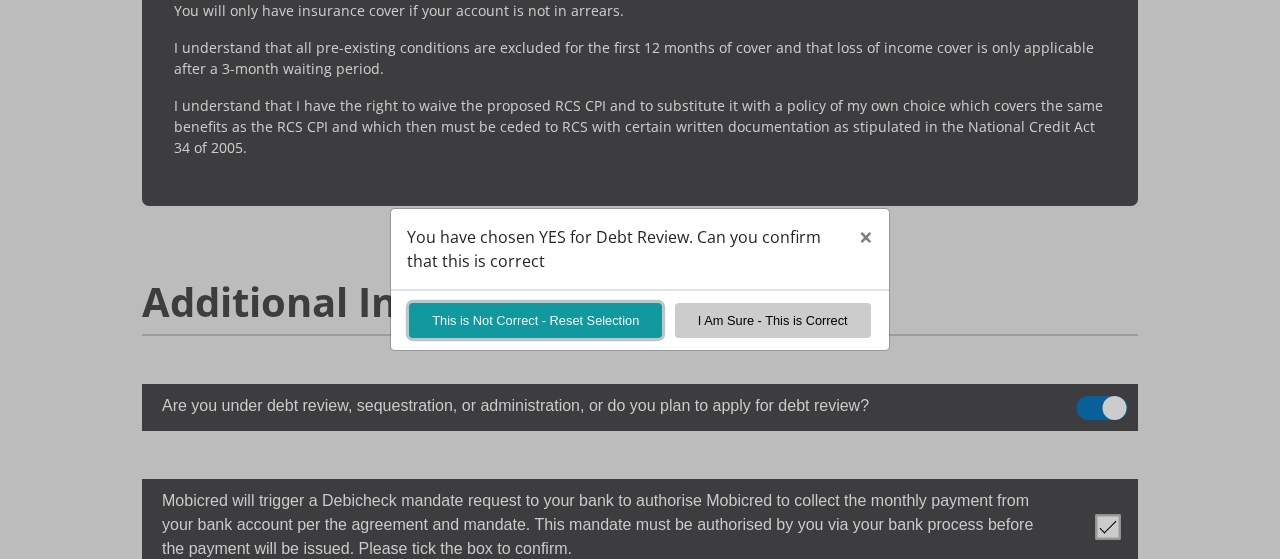 click on "This is Not Correct - Reset Selection" at bounding box center [535, 320] 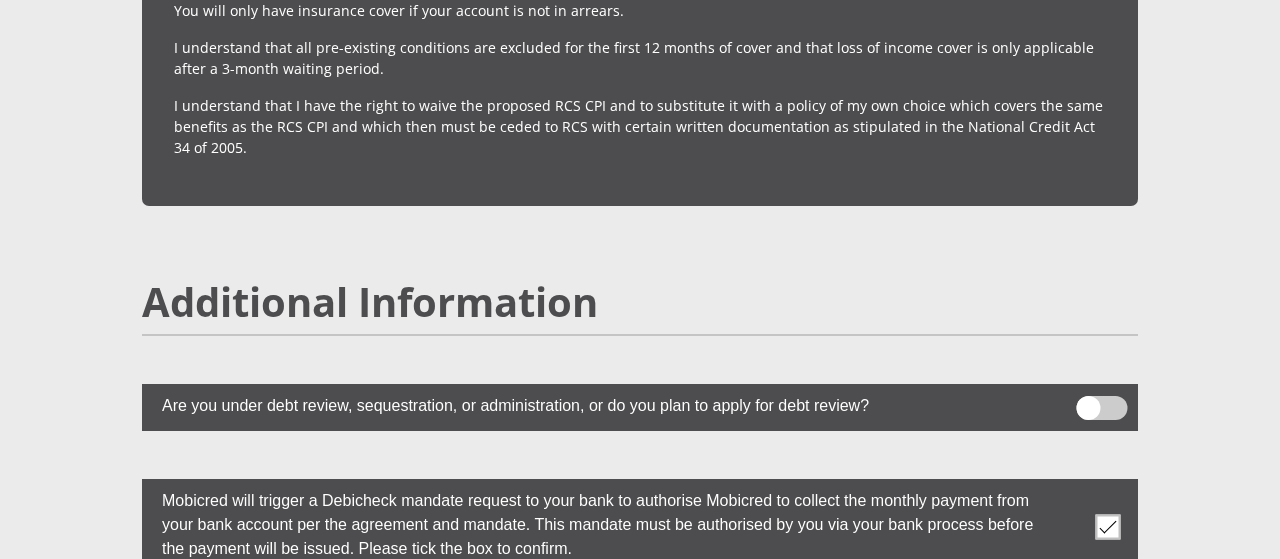 drag, startPoint x: 1279, startPoint y: 161, endPoint x: 1274, endPoint y: 343, distance: 182.06866 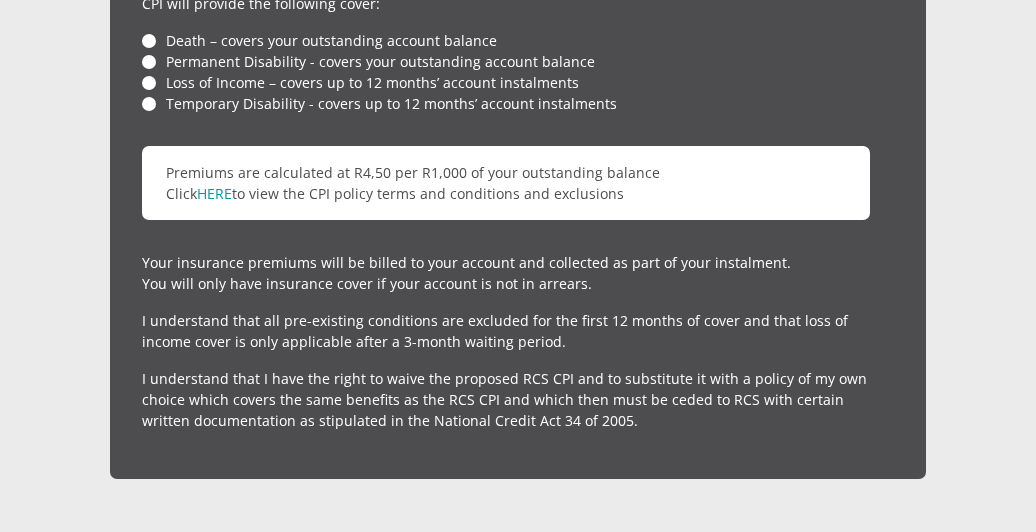 click on "For your protection your credit facility includes Customer Protection Insurance (CPI) underwritten by Guardrisk Life Limited,
a licensed life insurer and authorized financial services provider (FSP76). CPI is administered by RCS Cards (Pty) Limited,
an authorized financial services provider (FSP44481). You are not obligated to accept this CPI policy,
but you will then be required to cede an alternate policy to RCS, which must have at least the same benefits as the RCS CPI.
CPI will provide the following cover:
Death – covers your outstanding account balance
Permanent Disability - covers your outstanding account balance
Loss of Income – covers up to 12 months’ account instalments
Temporary Disability - covers up to 12 months’ account instalments
Premiums are calculated at R4,50 per R1,000 of your outstanding balance HERE" at bounding box center (518, 28) 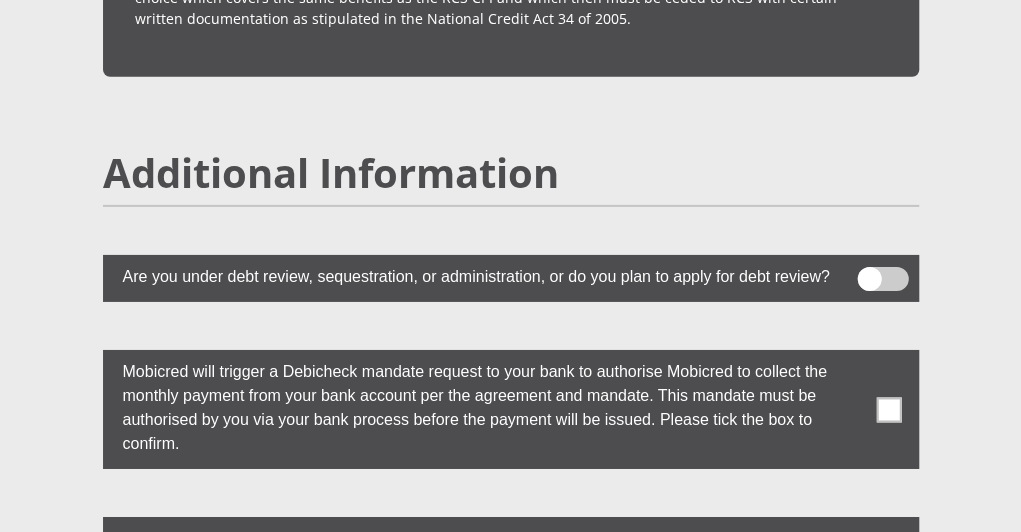 scroll, scrollTop: 5673, scrollLeft: 0, axis: vertical 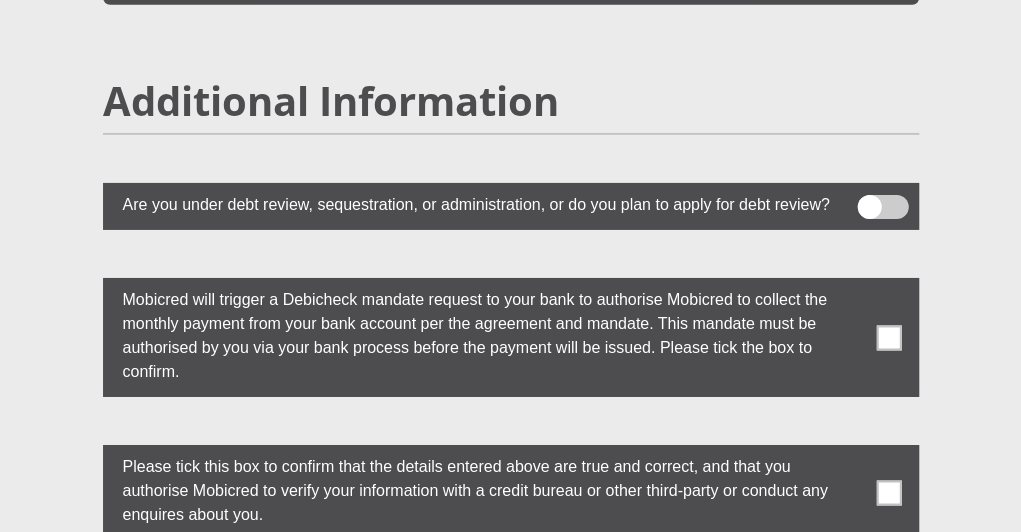 click at bounding box center (888, 337) 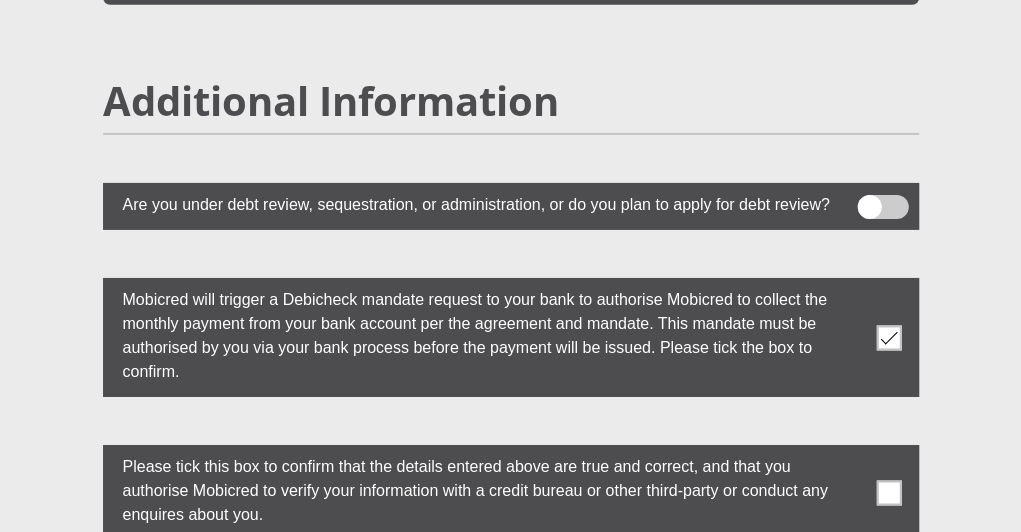 click at bounding box center [888, 492] 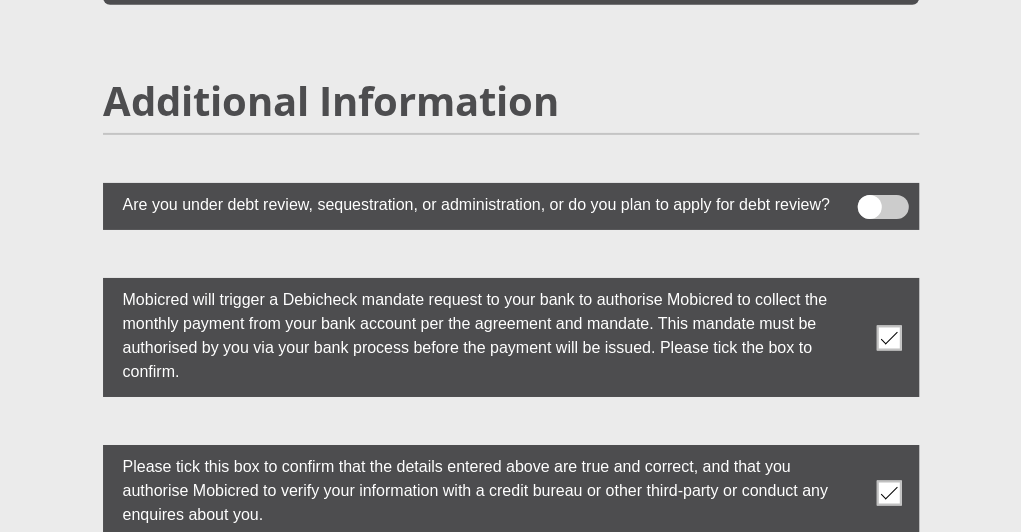 scroll, scrollTop: 6166, scrollLeft: 0, axis: vertical 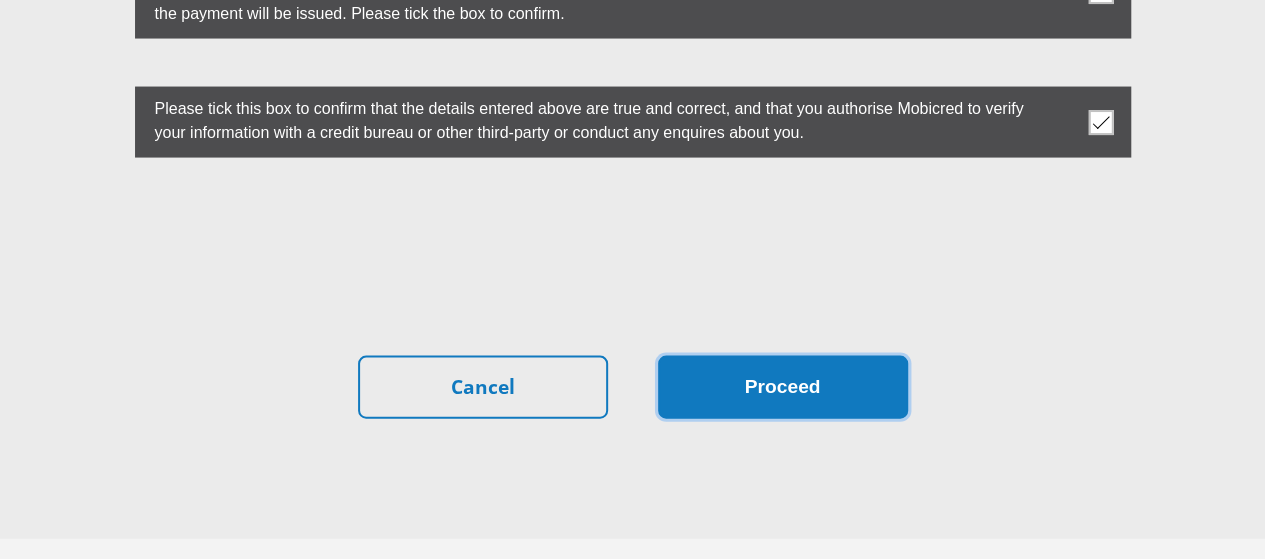 click on "Proceed" at bounding box center (783, 387) 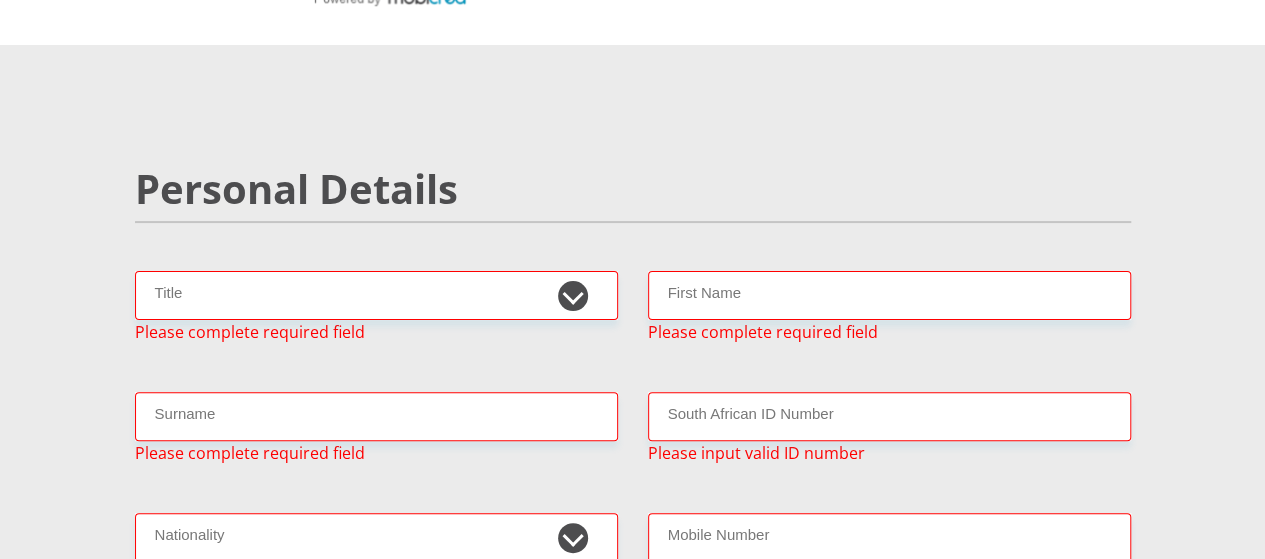 scroll, scrollTop: 86, scrollLeft: 0, axis: vertical 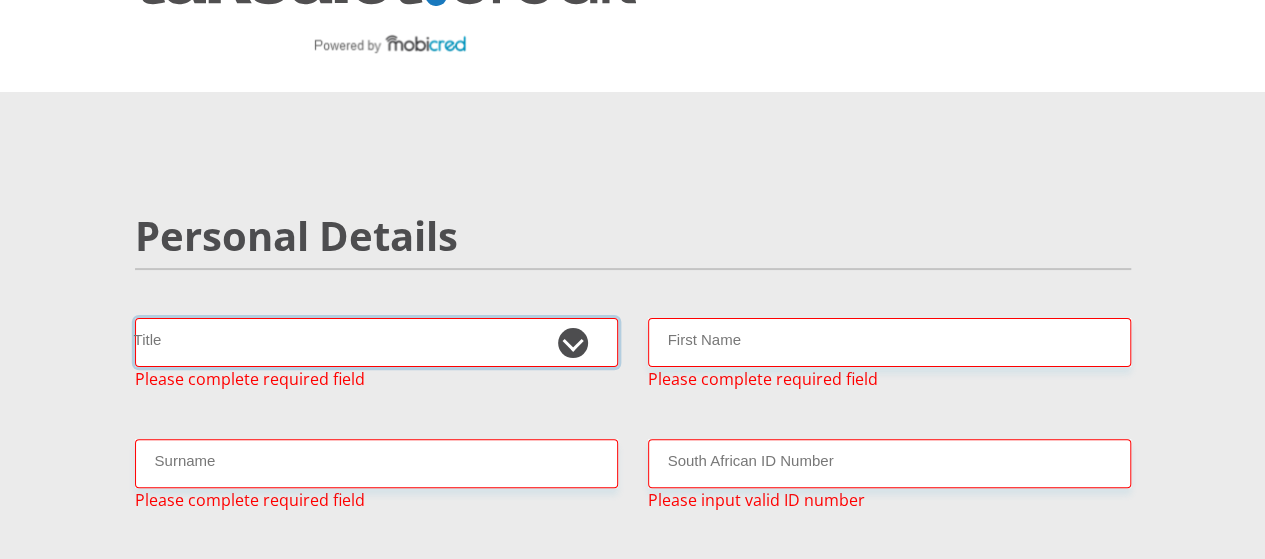 click on "Mr
Ms
Mrs
Dr
Other" at bounding box center [376, 342] 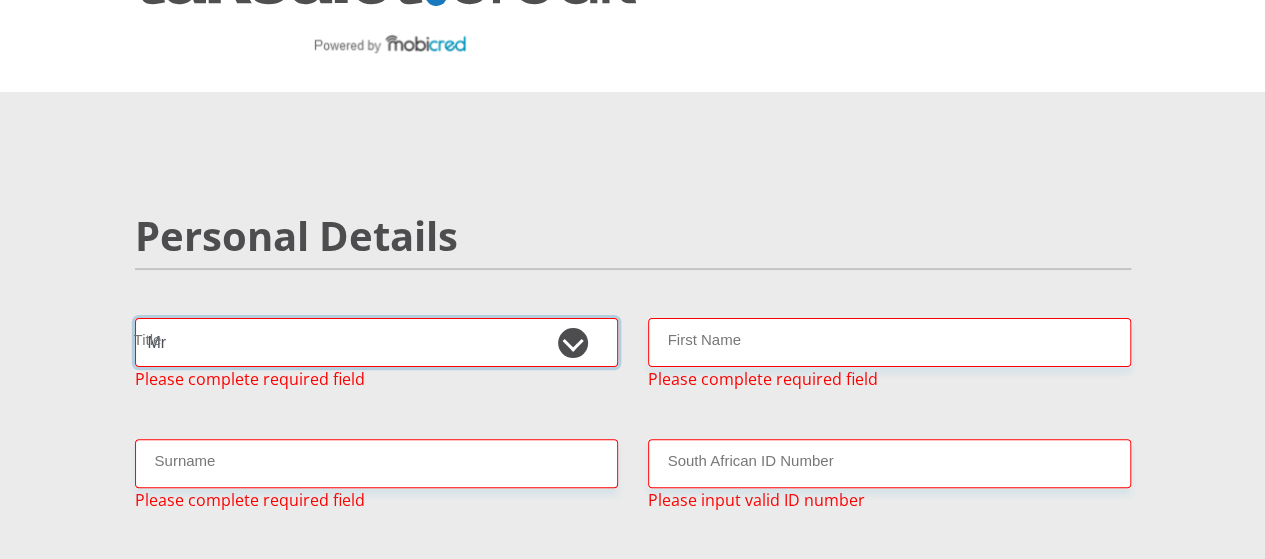 click on "Mr
Ms
Mrs
Dr
Other" at bounding box center [376, 342] 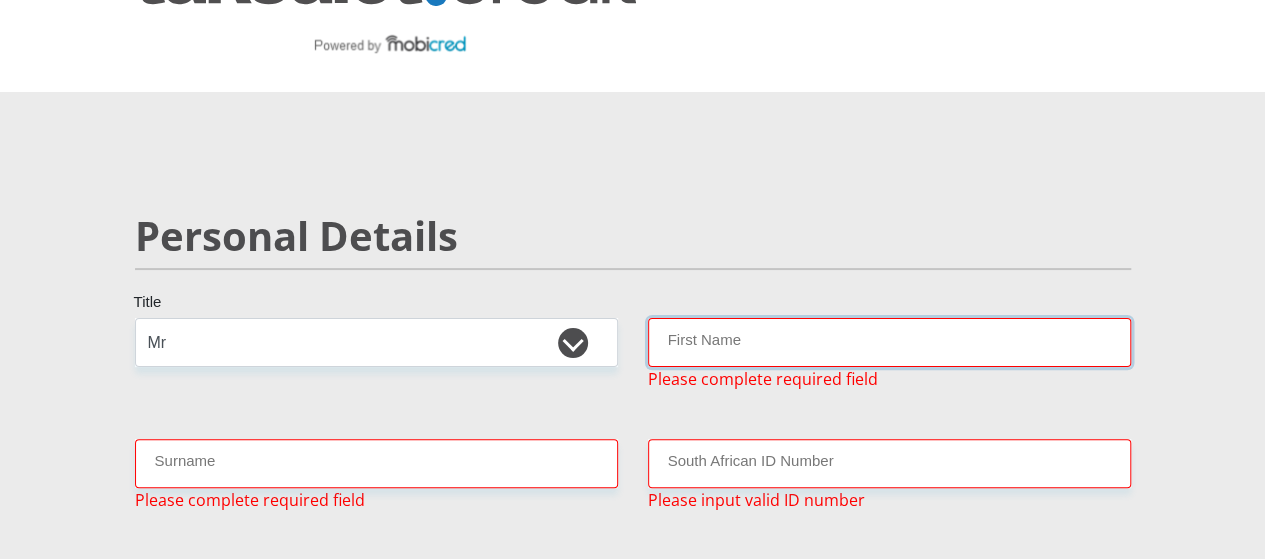 click on "First Name" at bounding box center [889, 342] 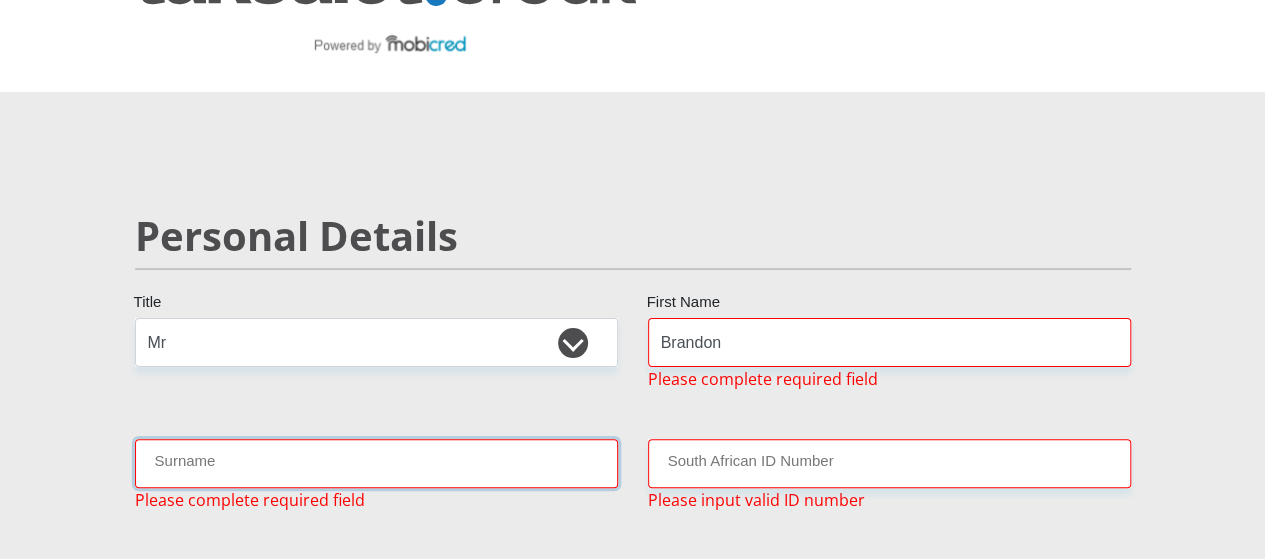 type on "Uys" 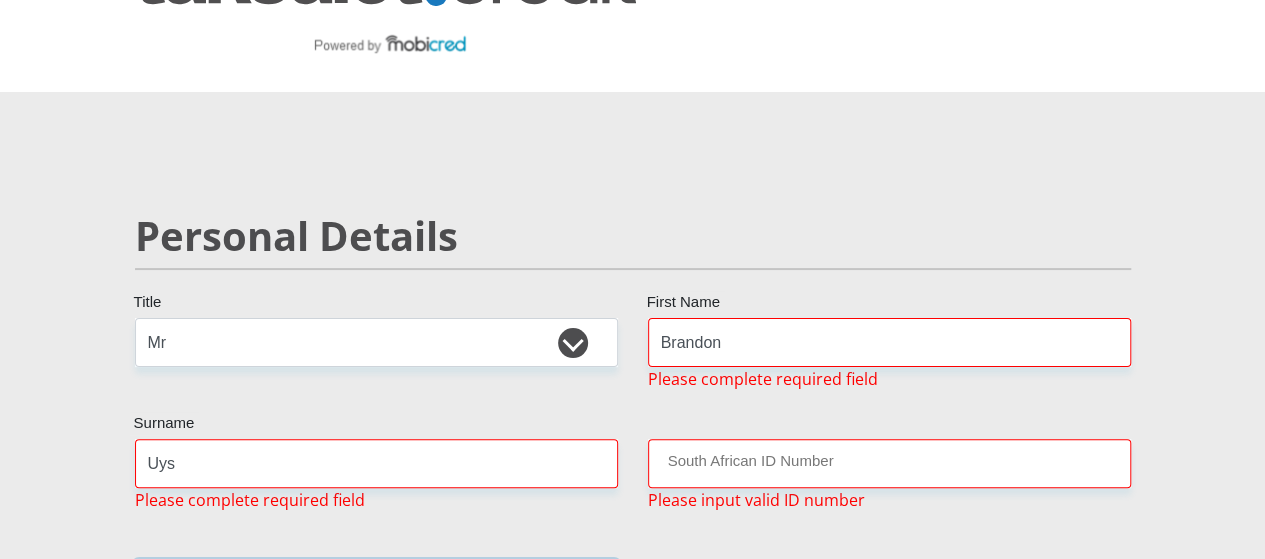 select on "ZAF" 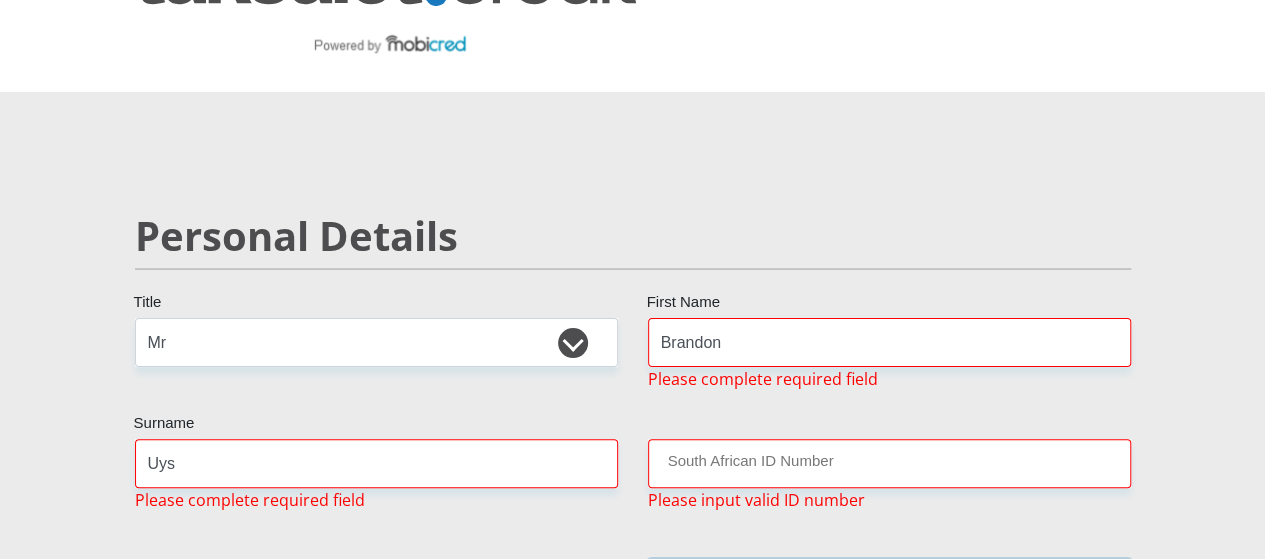 type on "[PHONE]" 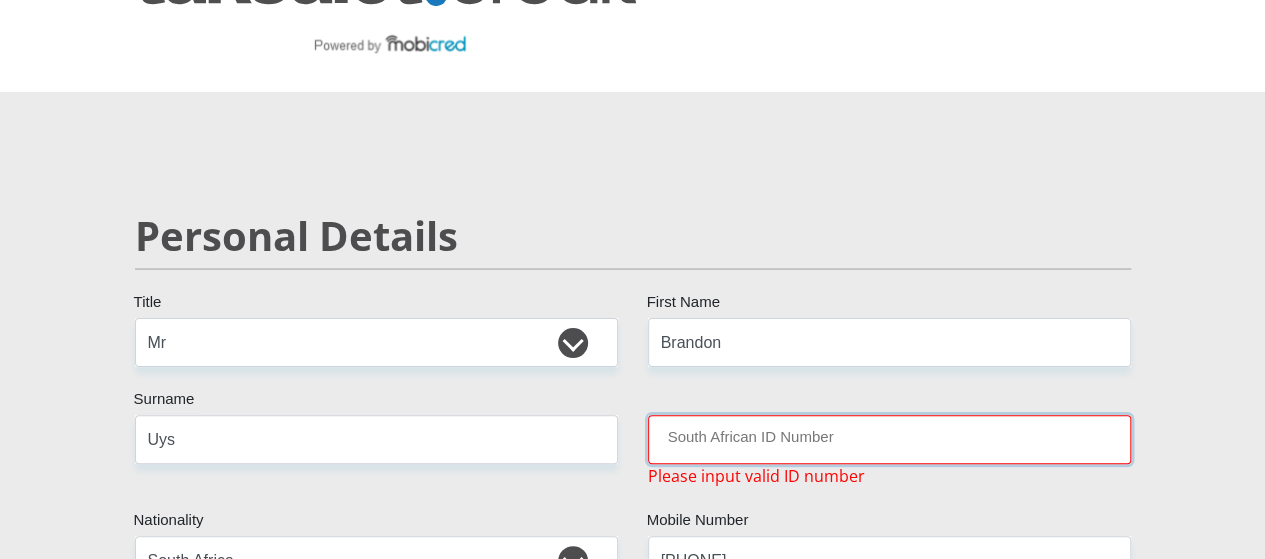 click on "South African ID Number" at bounding box center [889, 439] 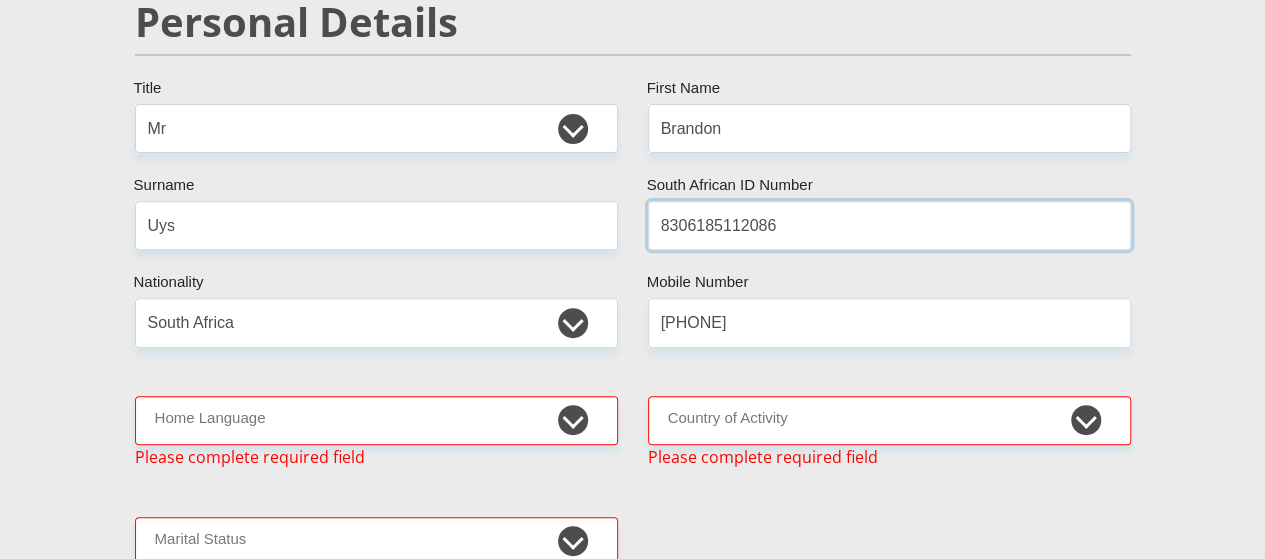 scroll, scrollTop: 366, scrollLeft: 0, axis: vertical 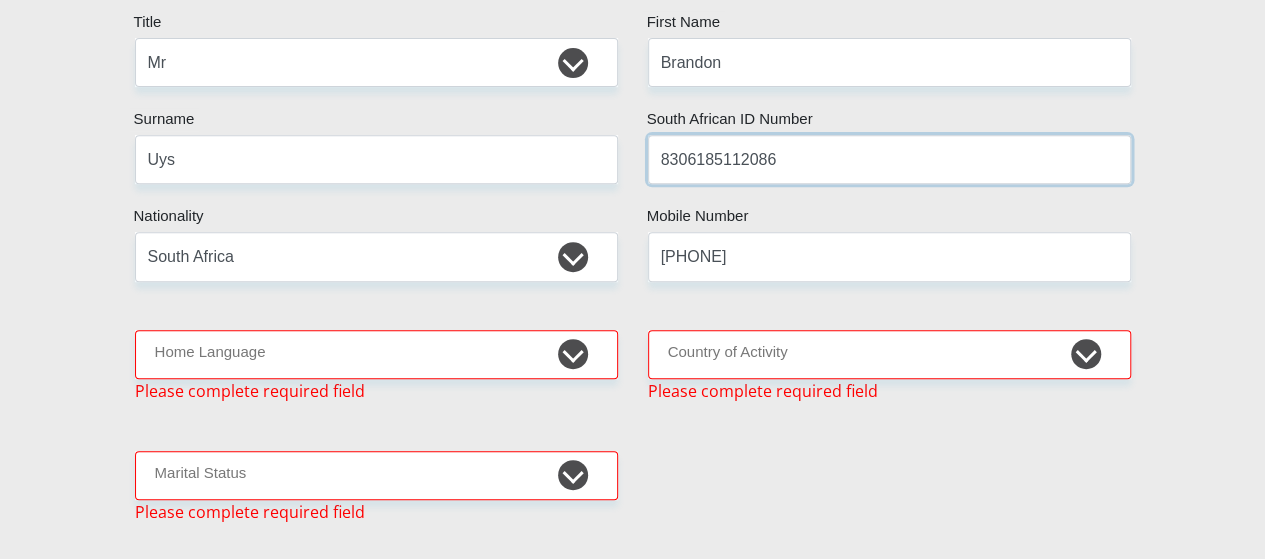 type on "8306185112086" 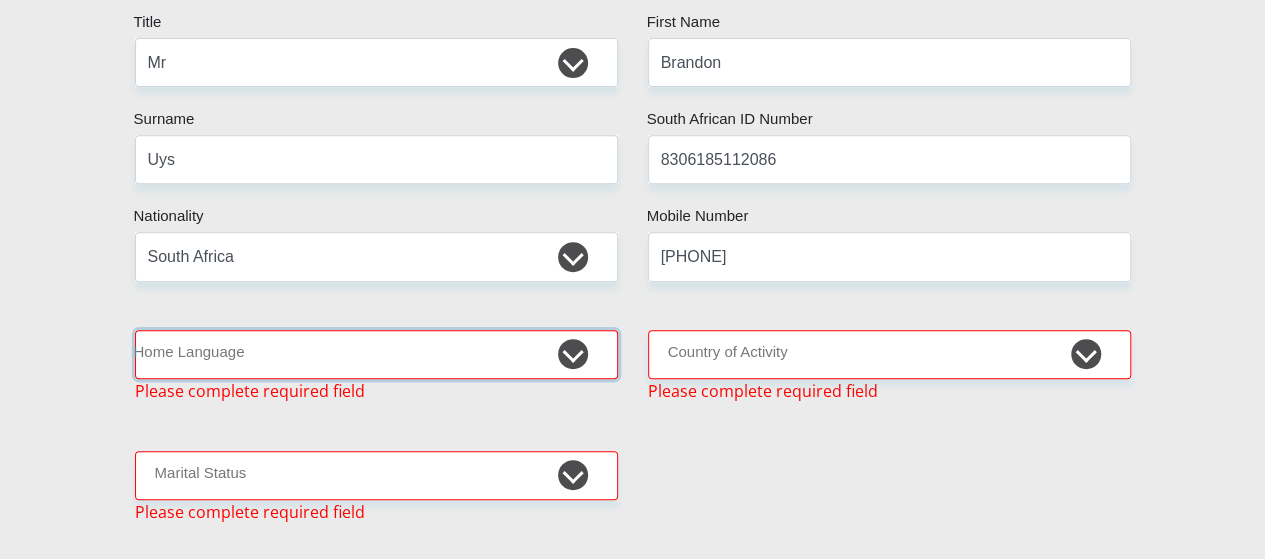 click on "Afrikaans
English
Sepedi
South Ndebele
Southern Sotho
Swati
Tsonga
Tswana
Venda
Xhosa
Zulu
Other" at bounding box center [376, 354] 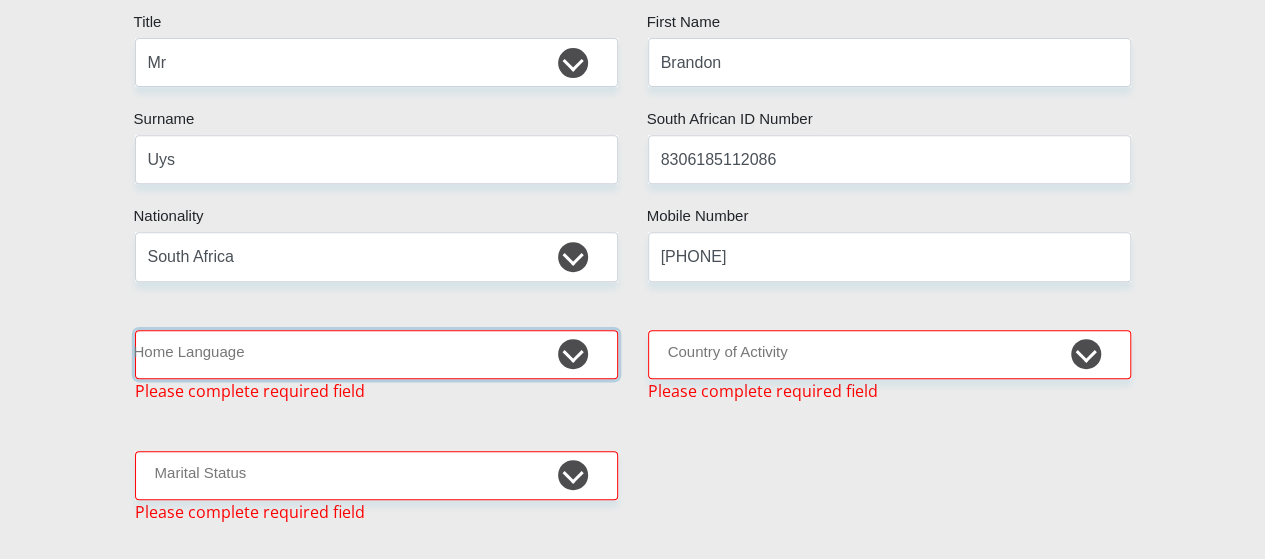 select on "eng" 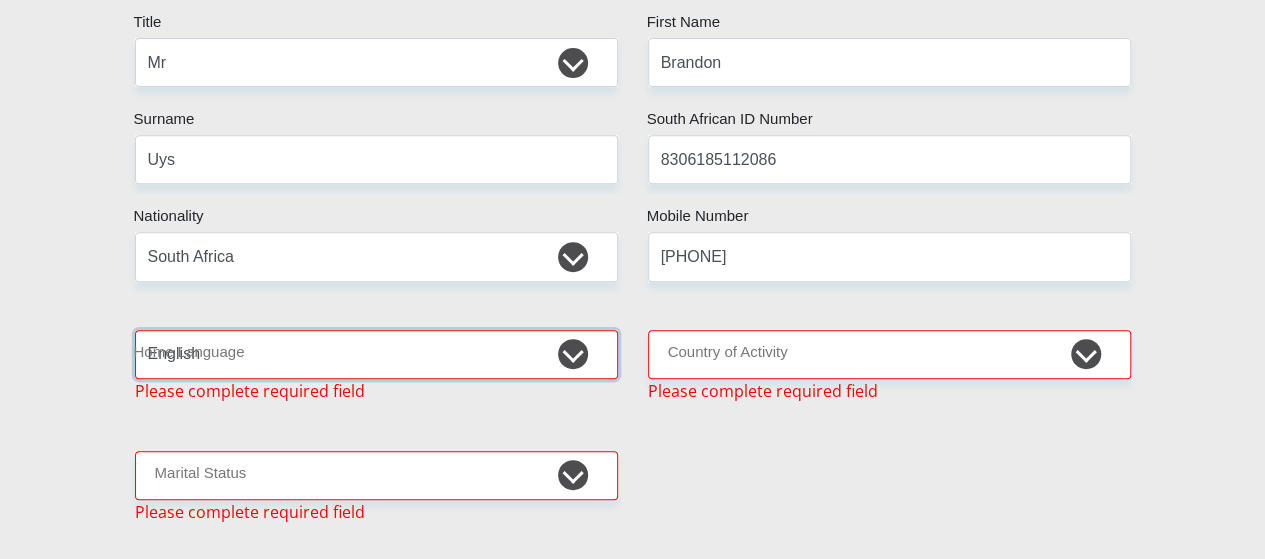 click on "Afrikaans
English
Sepedi
South Ndebele
Southern Sotho
Swati
Tsonga
Tswana
Venda
Xhosa
Zulu
Other" at bounding box center [376, 354] 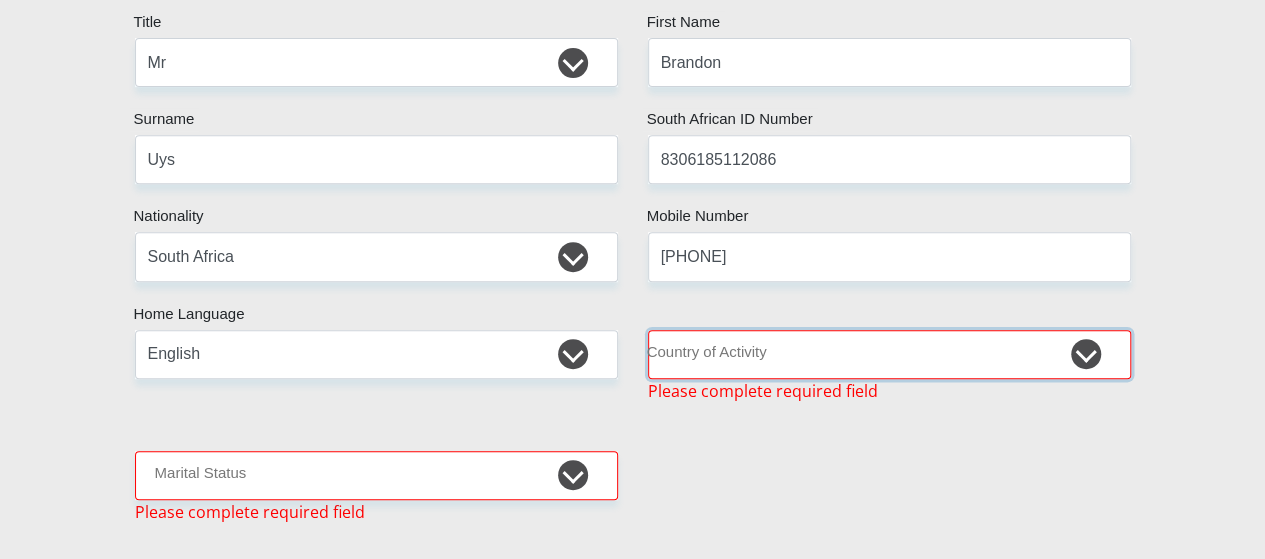 click on "South Africa
Afghanistan
Aland Islands
Albania
Algeria
America Samoa
American Virgin Islands
Andorra
Angola
Anguilla
Antarctica
Antigua and Barbuda
Argentina
Armenia
Aruba
Ascension Island
Australia
Austria
Azerbaijan
Chad" at bounding box center (889, 354) 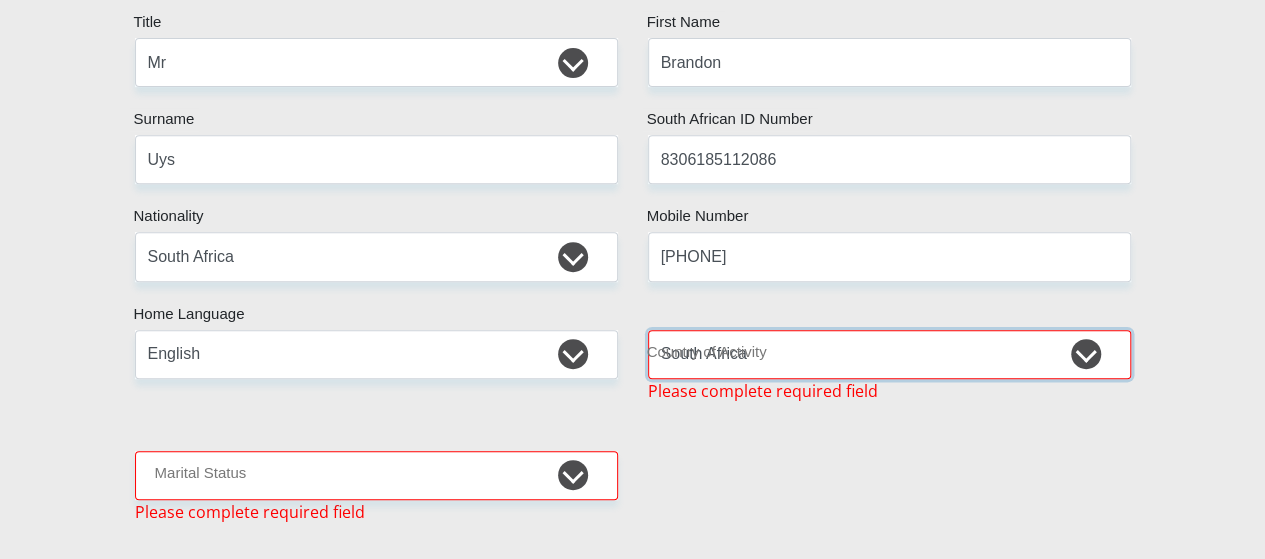 click on "South Africa
Afghanistan
Aland Islands
Albania
Algeria
America Samoa
American Virgin Islands
Andorra
Angola
Anguilla
Antarctica
Antigua and Barbuda
Argentina
Armenia
Aruba
Ascension Island
Australia
Austria
Azerbaijan
Chad" at bounding box center (889, 354) 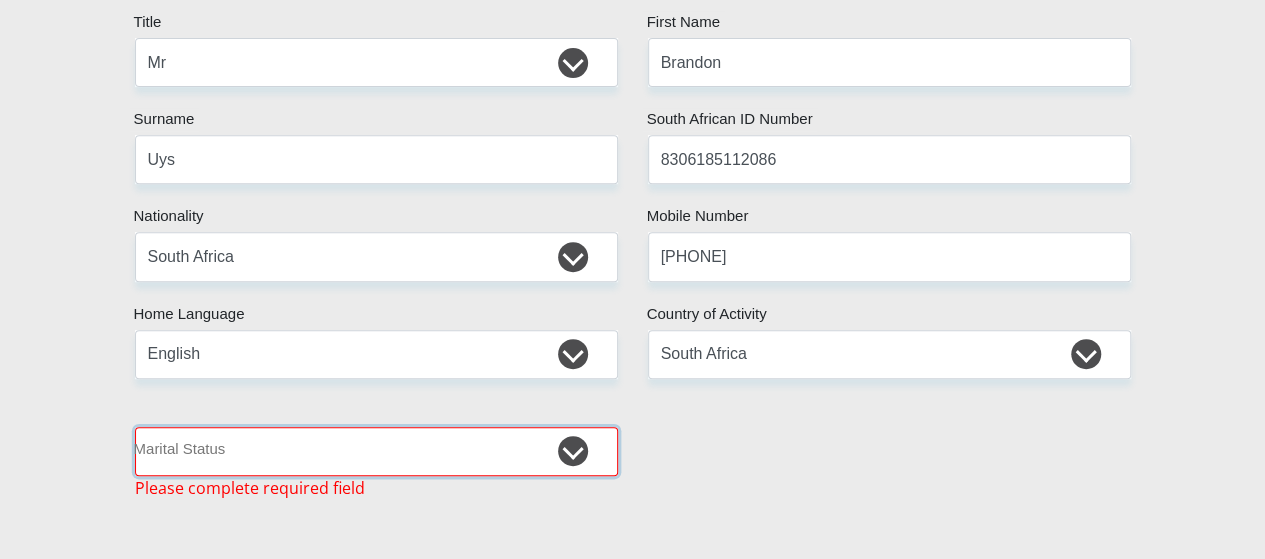 click on "Married ANC
Single
Divorced
Widowed
Married COP or Customary Law" at bounding box center [376, 451] 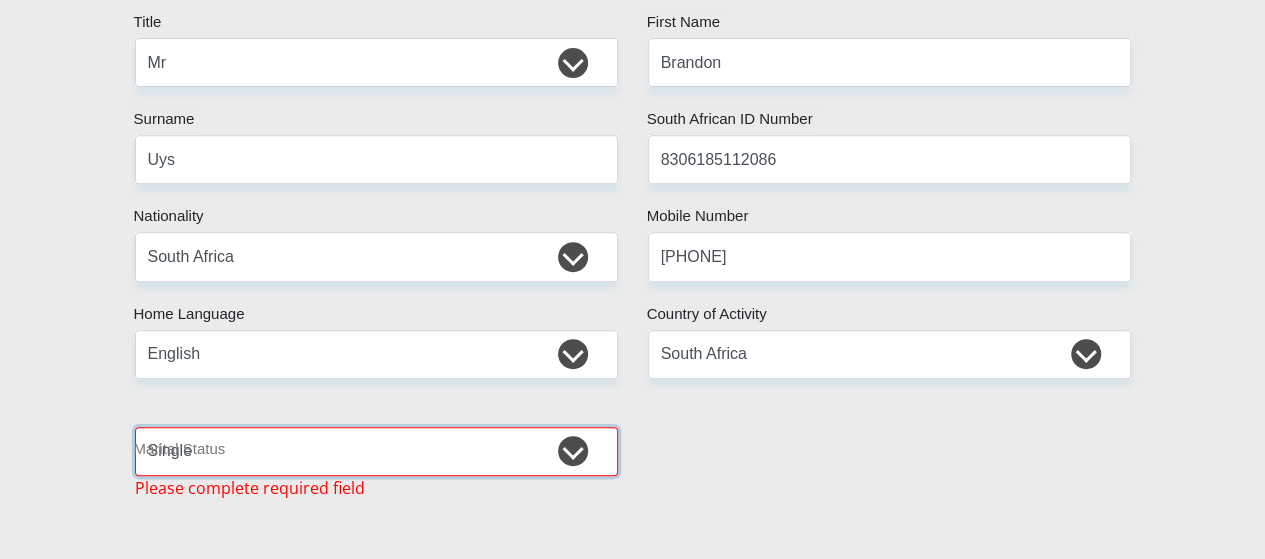 click on "Married ANC
Single
Divorced
Widowed
Married COP or Customary Law" at bounding box center (376, 451) 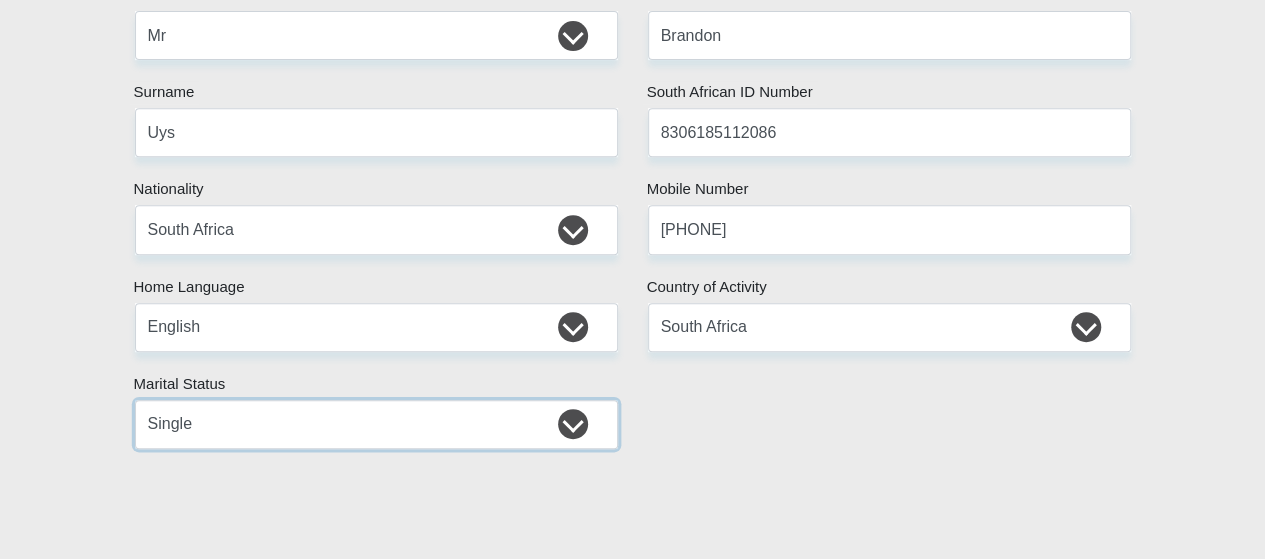 scroll, scrollTop: 406, scrollLeft: 0, axis: vertical 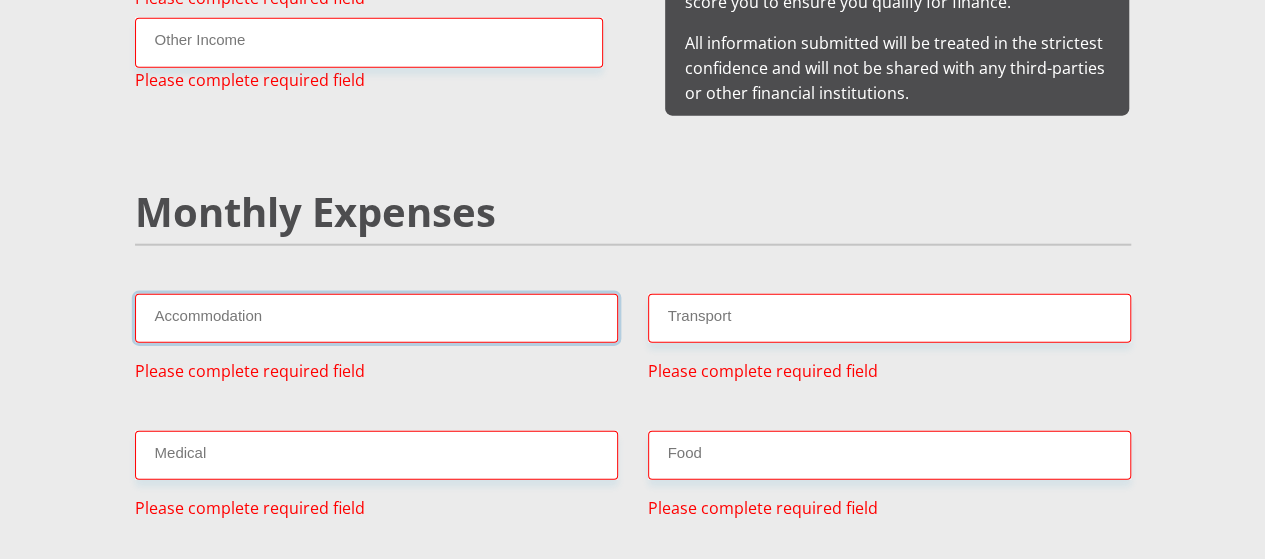 click on "Accommodation" at bounding box center [376, 318] 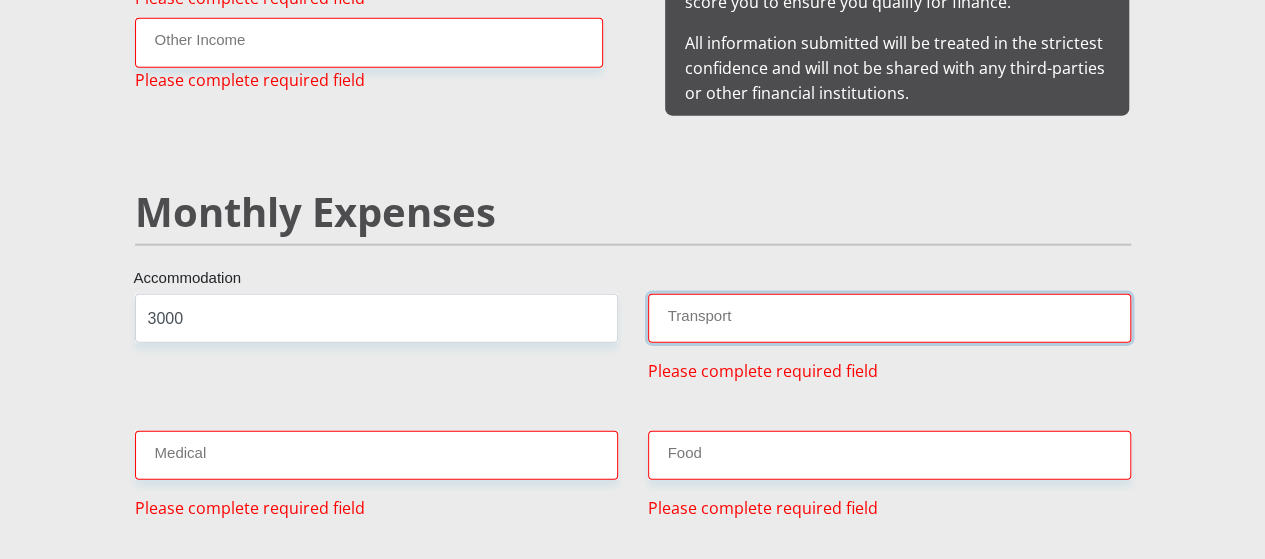 click on "Transport" at bounding box center (889, 318) 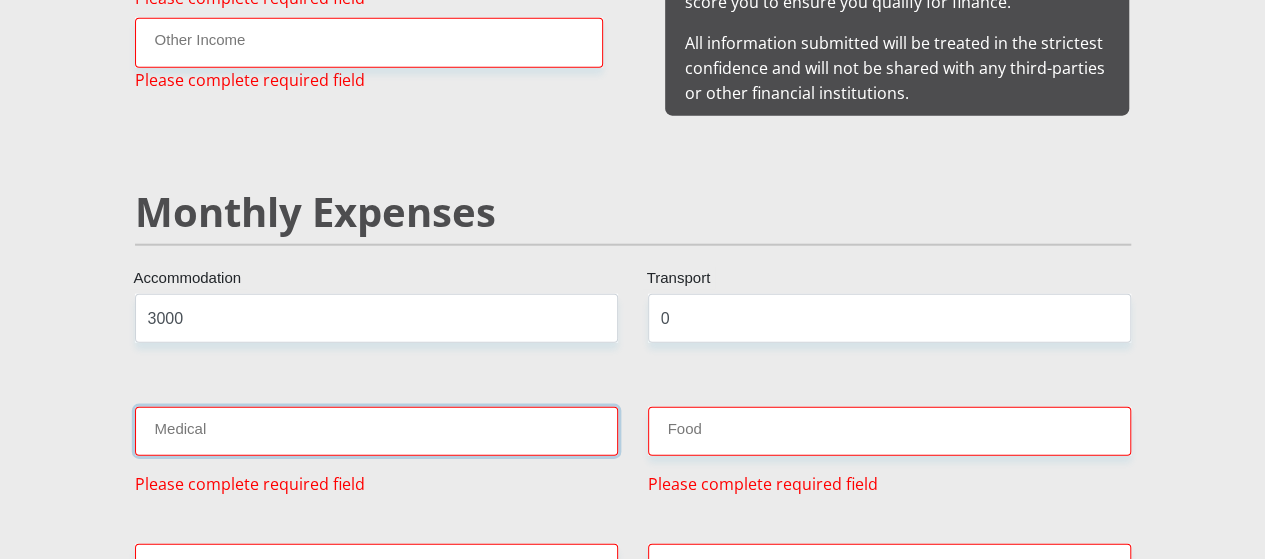 click on "Medical" at bounding box center (376, 431) 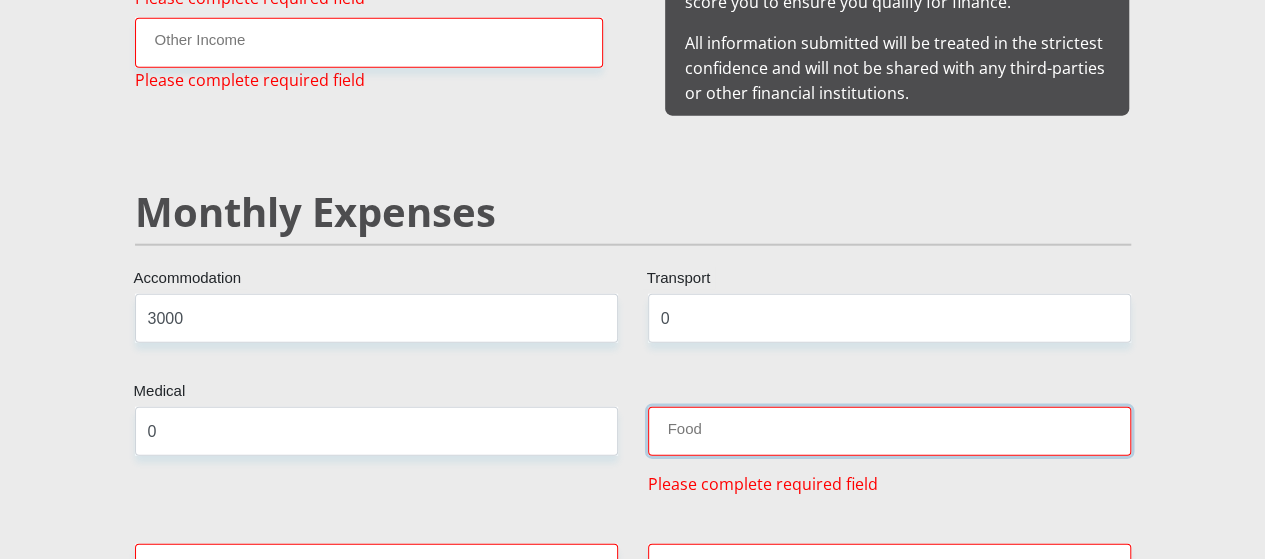click on "Food" at bounding box center (889, 431) 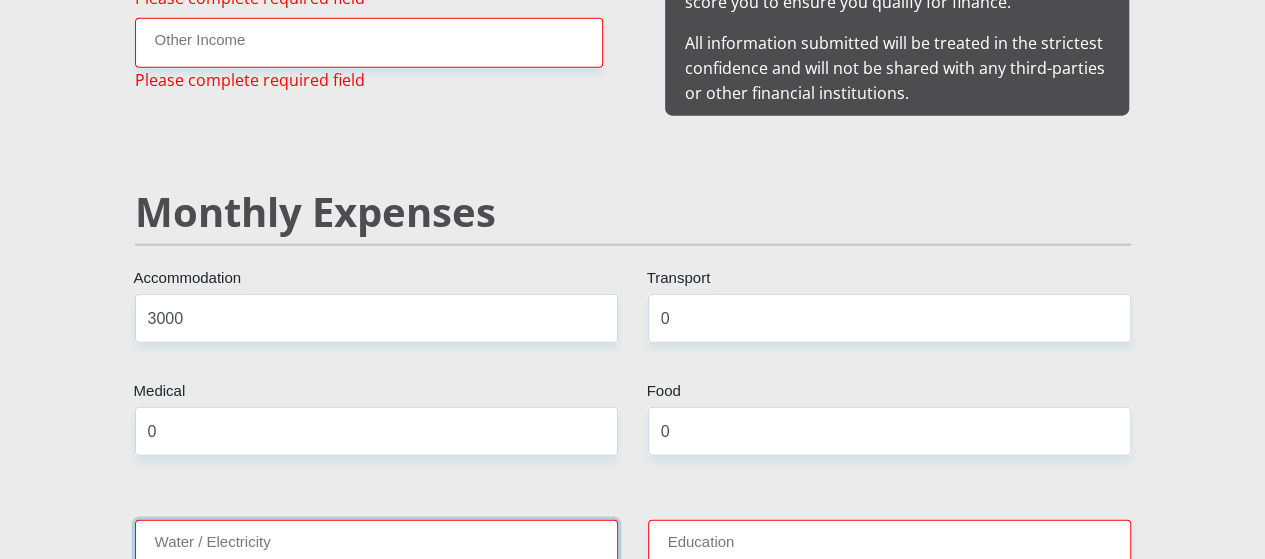 click on "Water / Electricity" at bounding box center (376, 544) 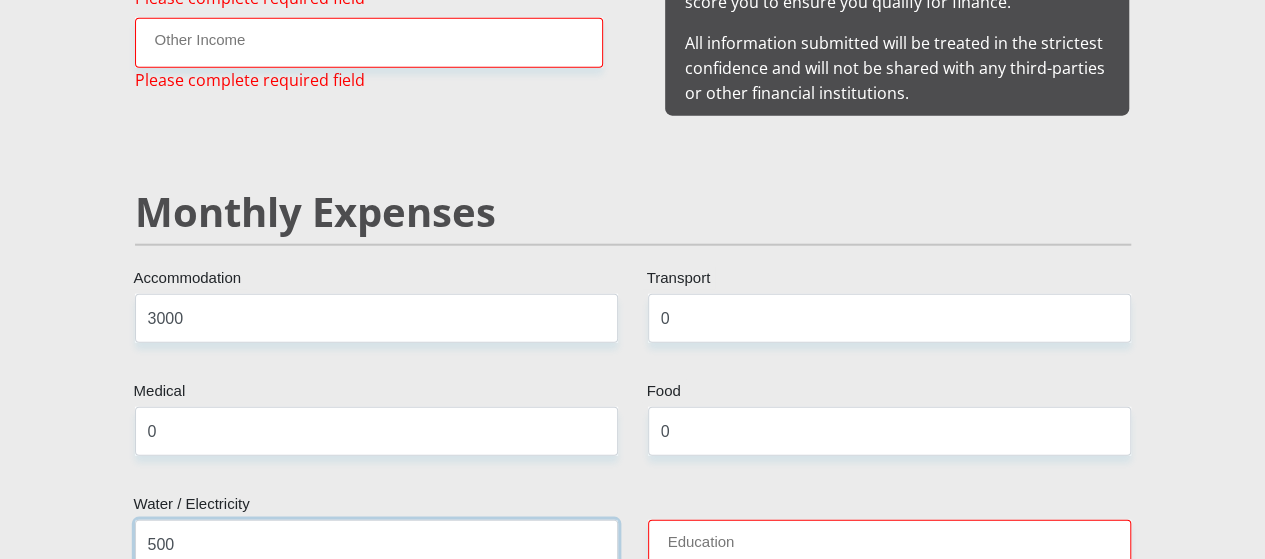 type on "500" 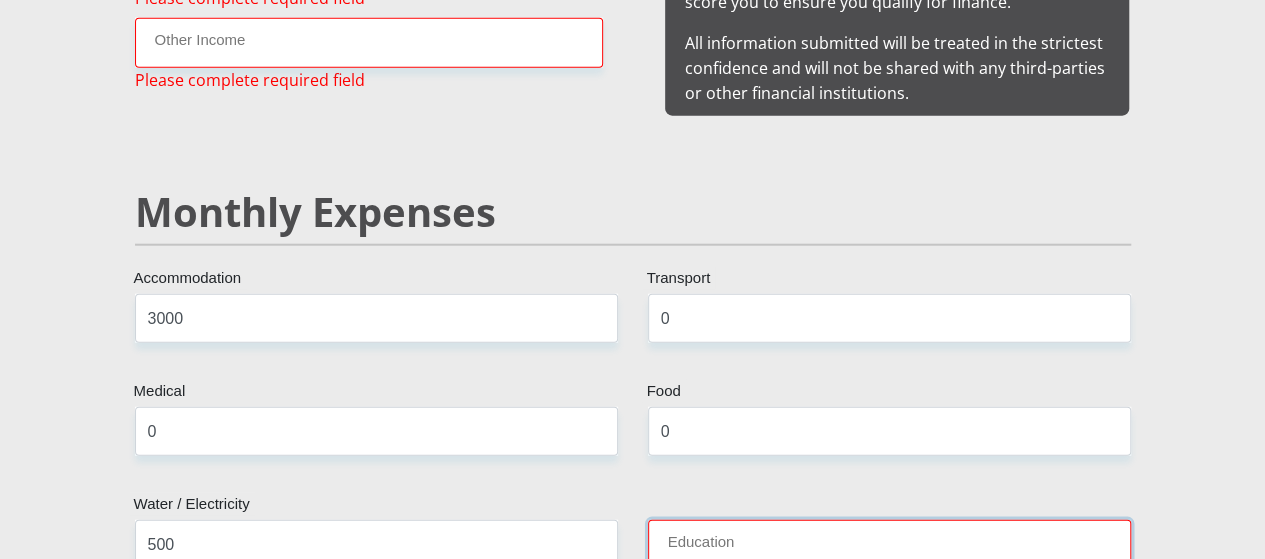 click on "Education" at bounding box center [889, 544] 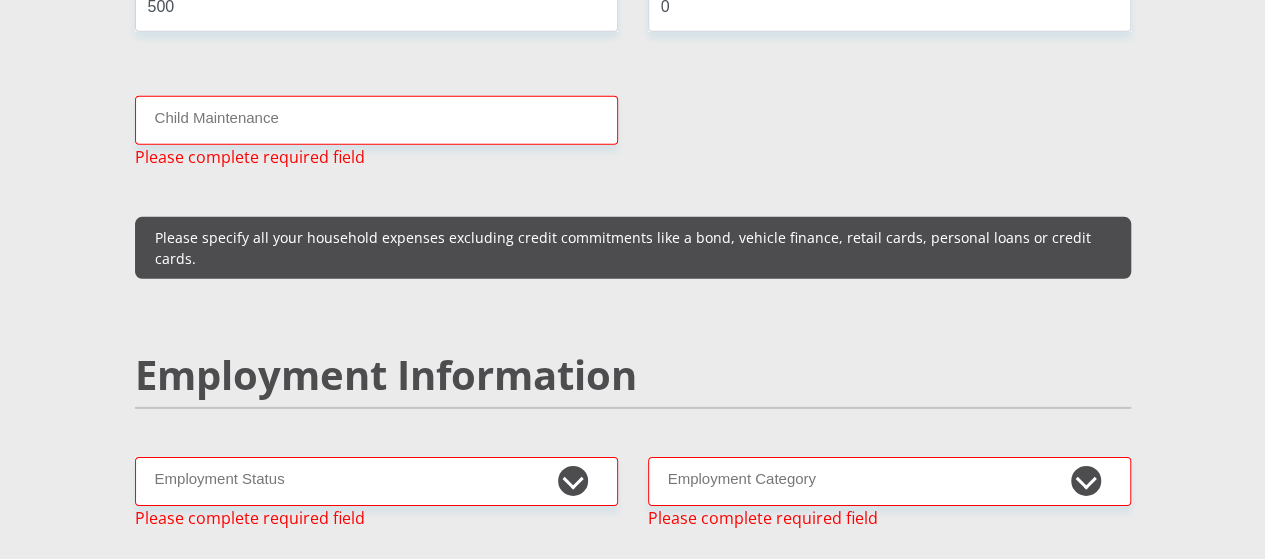 scroll, scrollTop: 6015, scrollLeft: 0, axis: vertical 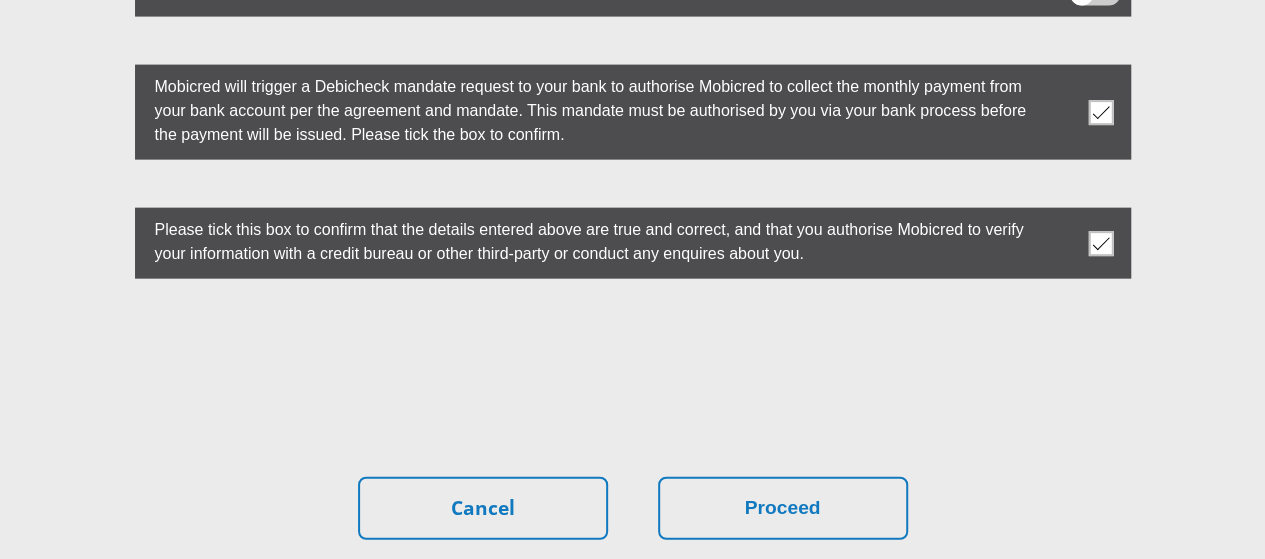 click on "Mobicred will trigger a Debicheck mandate request to your bank to authorise Mobicred to collect the monthly payment
from your bank account per the agreement and mandate.
This mandate must be authorised by you via your bank process before the payment will be issued.
Please tick the box to confirm." at bounding box center (583, 108) 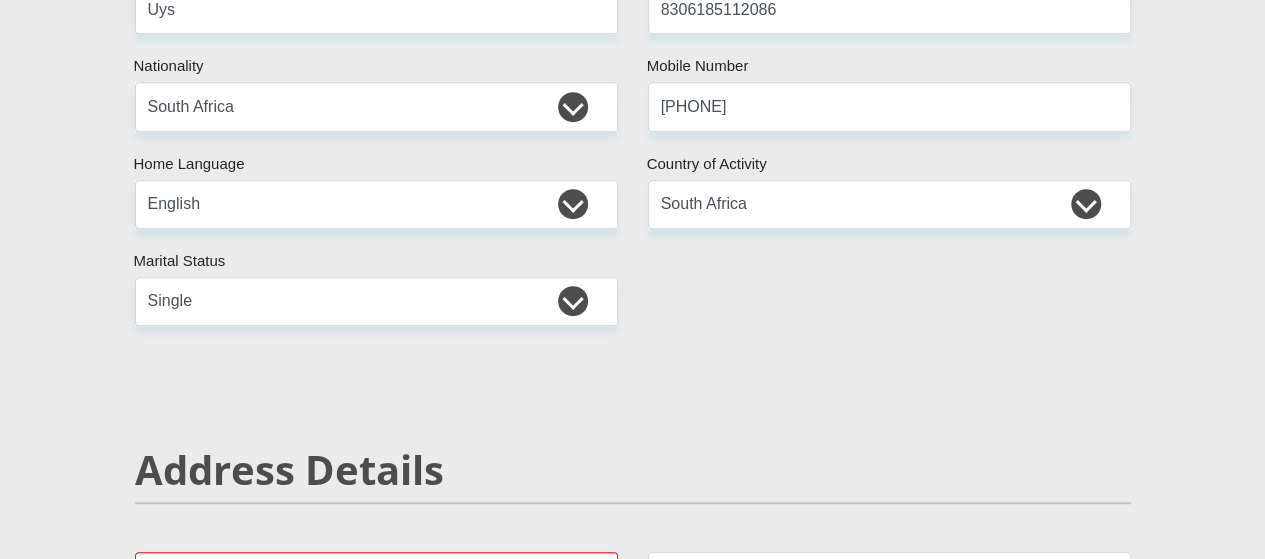 scroll, scrollTop: 623, scrollLeft: 0, axis: vertical 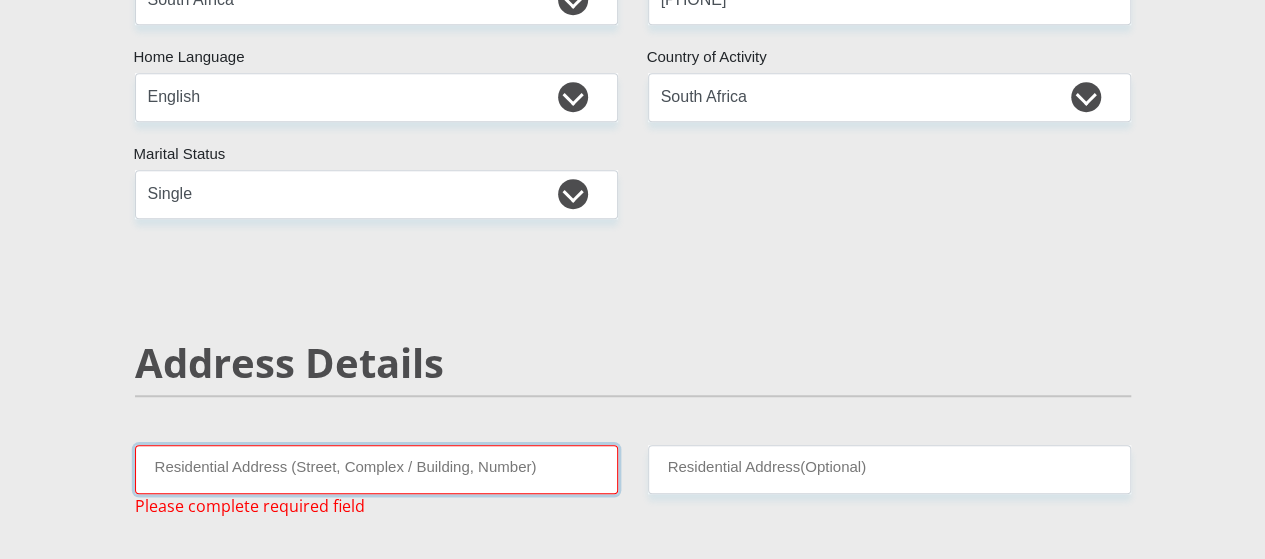 click on "Residential Address (Street, Complex / Building, Number)" at bounding box center [376, 469] 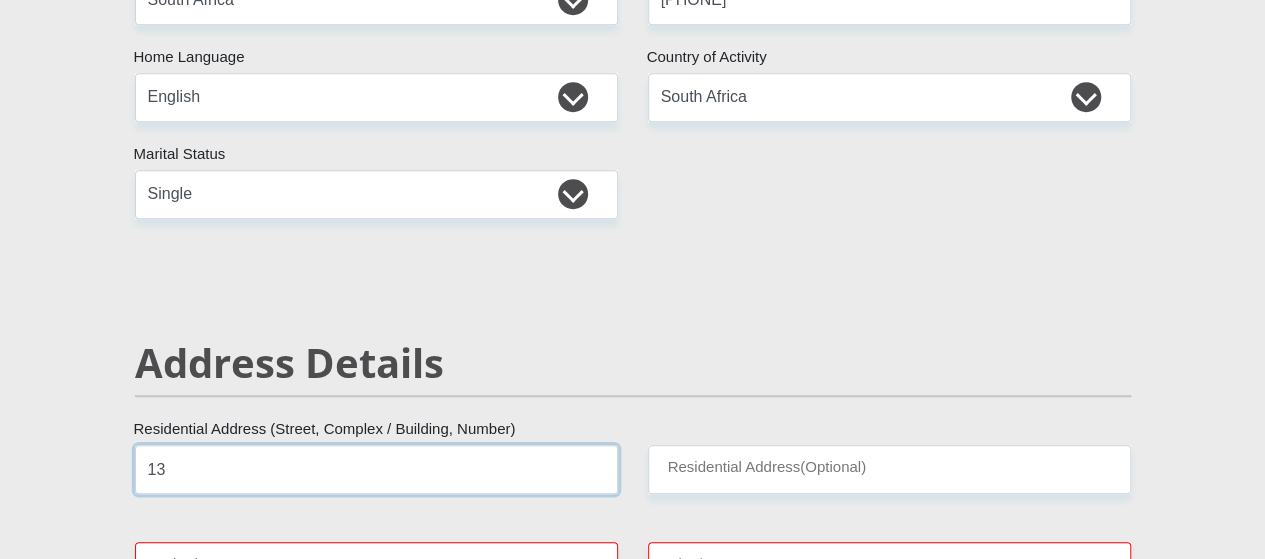 type on "[NUMBER] [STREET]" 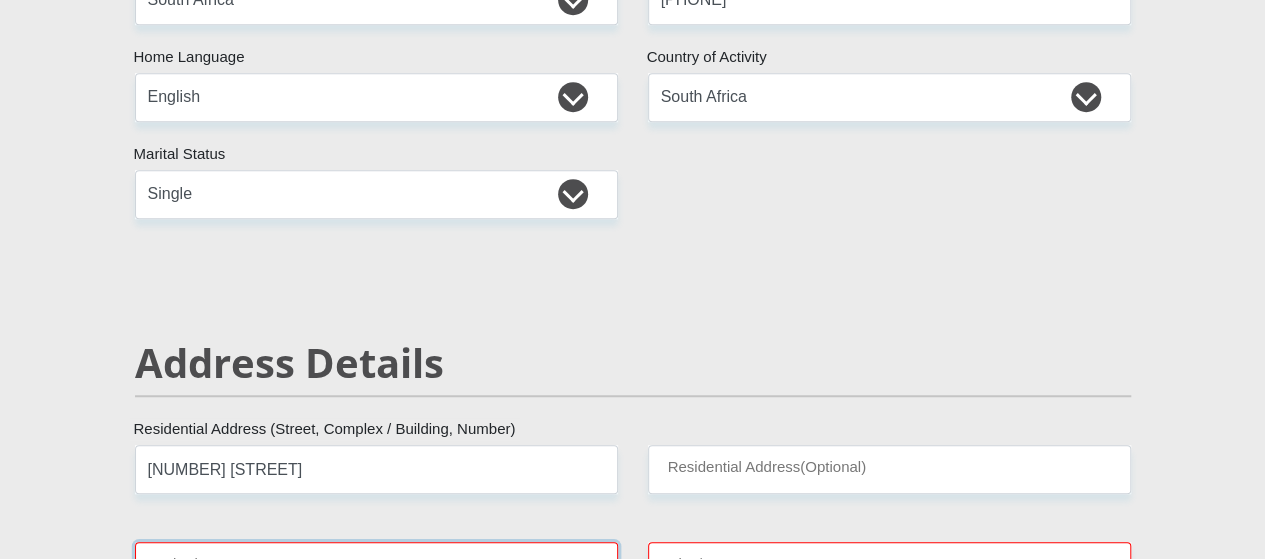 click on "Suburb" at bounding box center (376, 566) 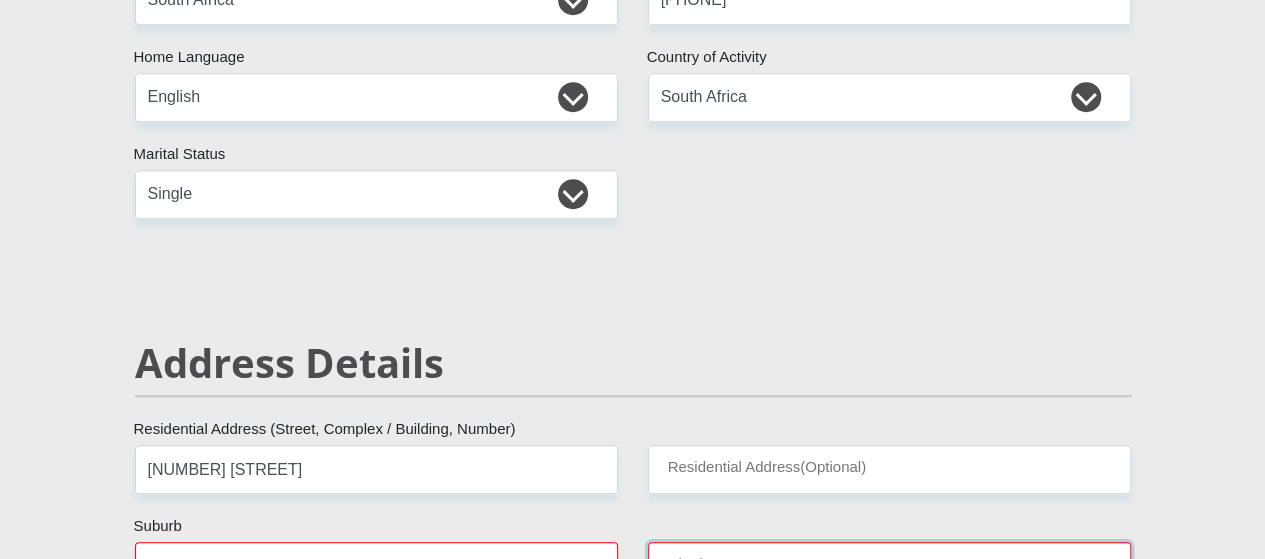 type on "Northern" 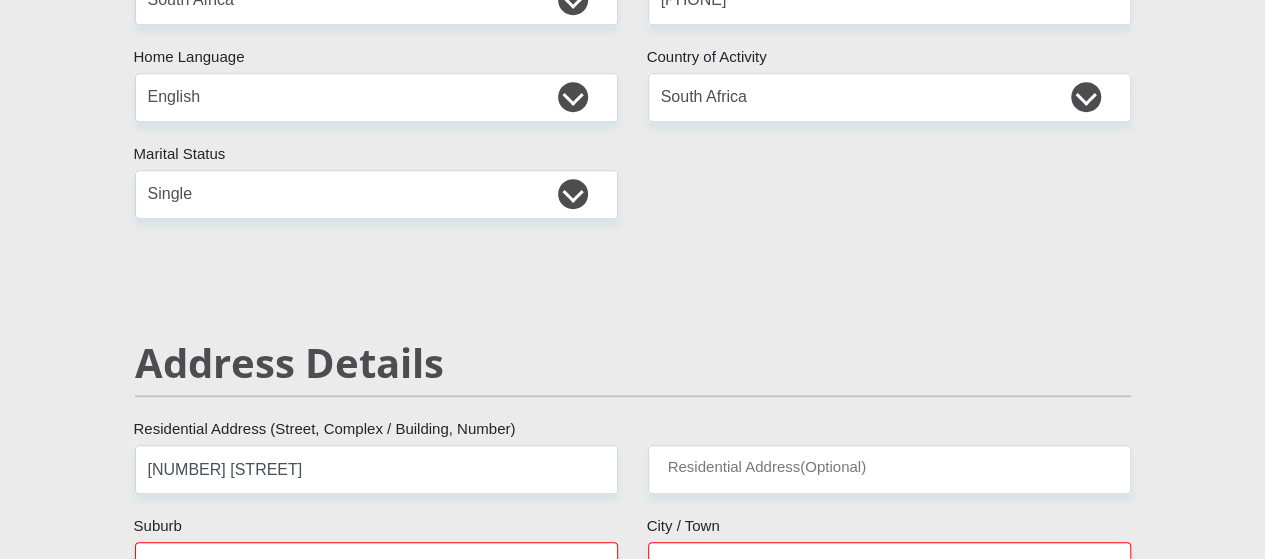 type on "7580" 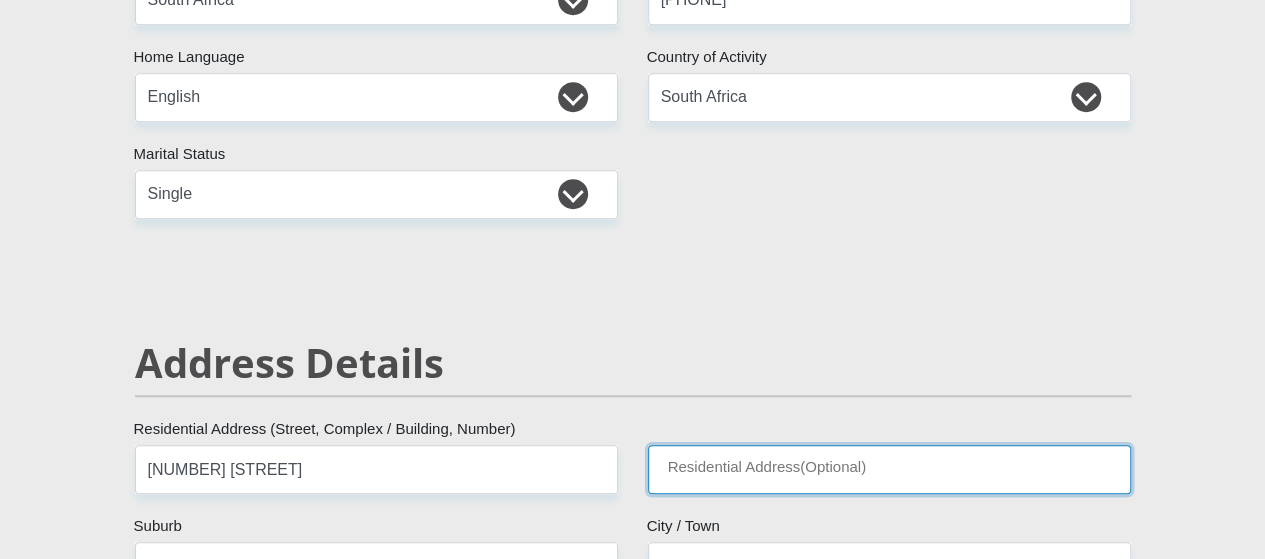 click on "Residential Address(Optional)" at bounding box center (889, 469) 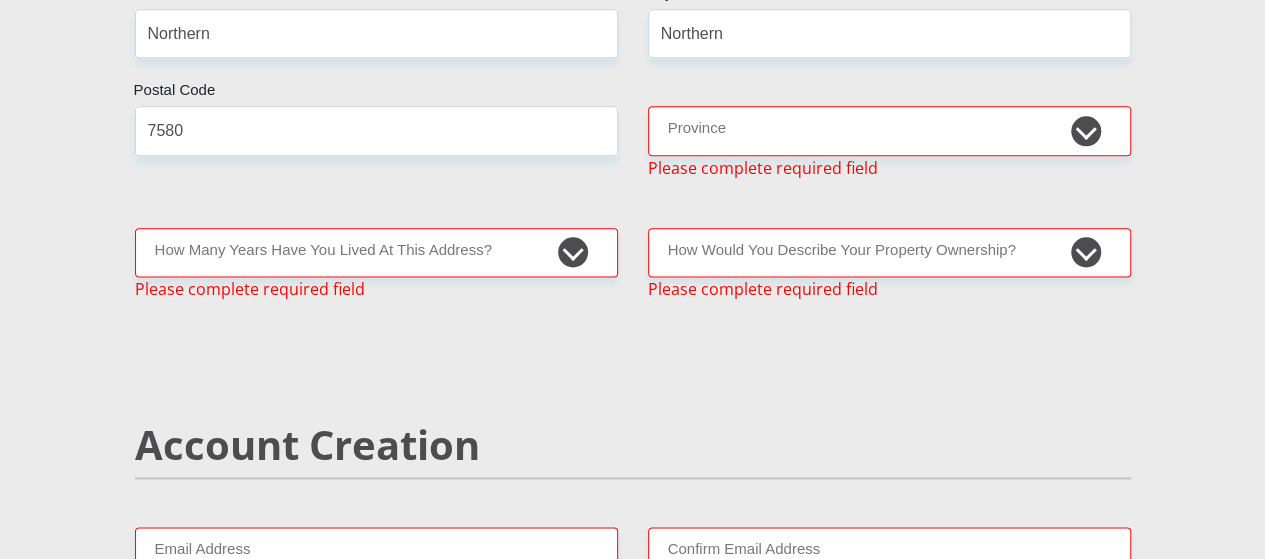 scroll, scrollTop: 1122, scrollLeft: 0, axis: vertical 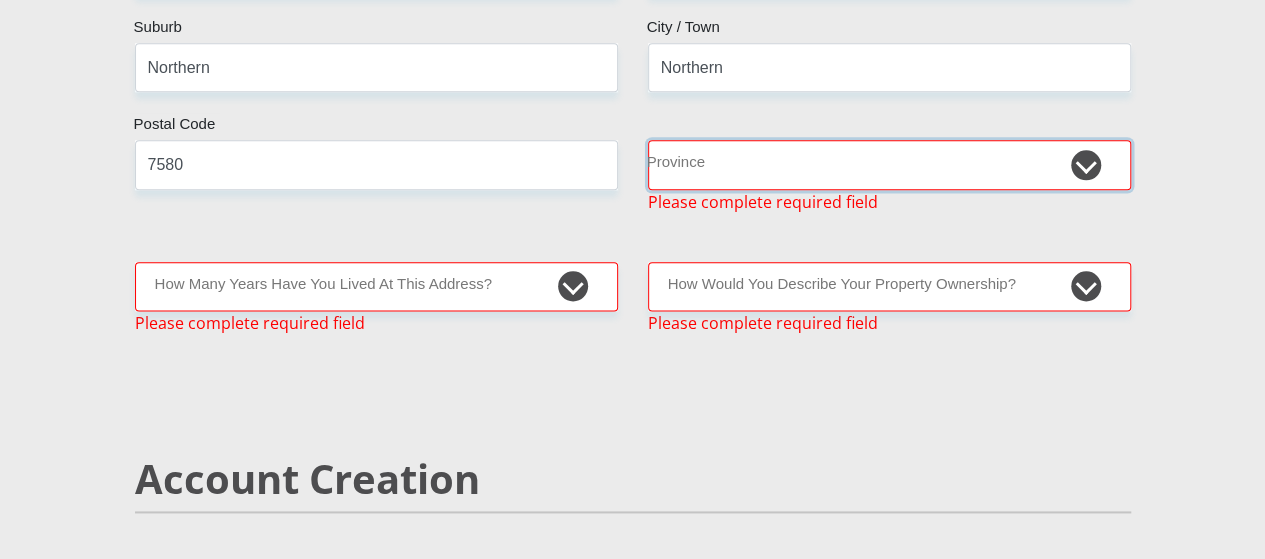 click on "Eastern Cape
Free State
Gauteng
KwaZulu-Natal
Limpopo
Mpumalanga
Northern Cape
North West
Western Cape" at bounding box center (889, 164) 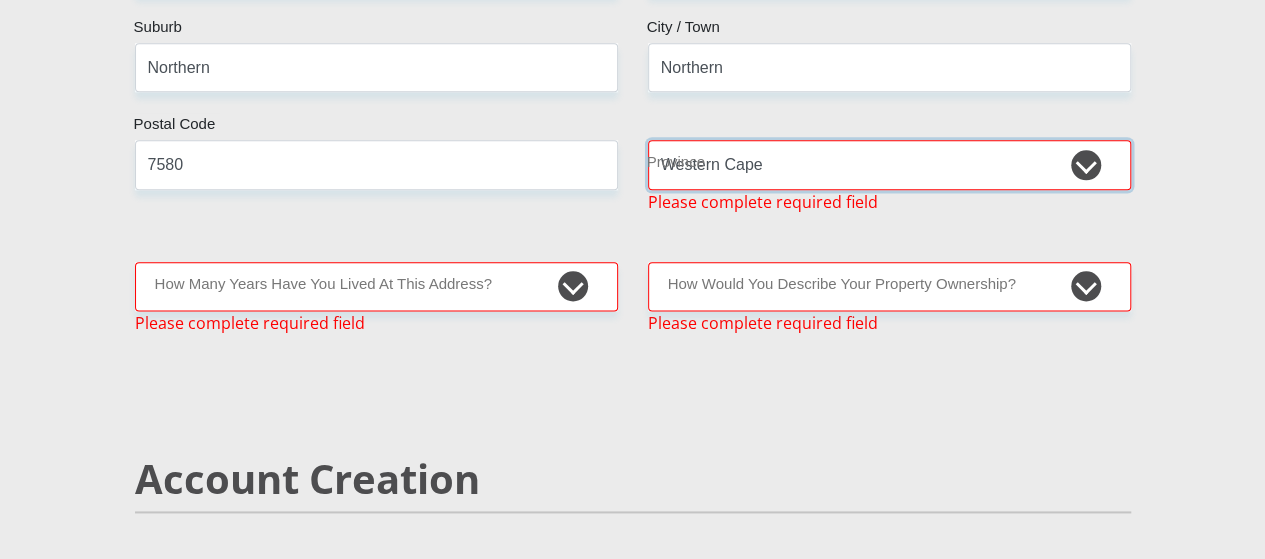 click on "Eastern Cape
Free State
Gauteng
KwaZulu-Natal
Limpopo
Mpumalanga
Northern Cape
North West
Western Cape" at bounding box center [889, 164] 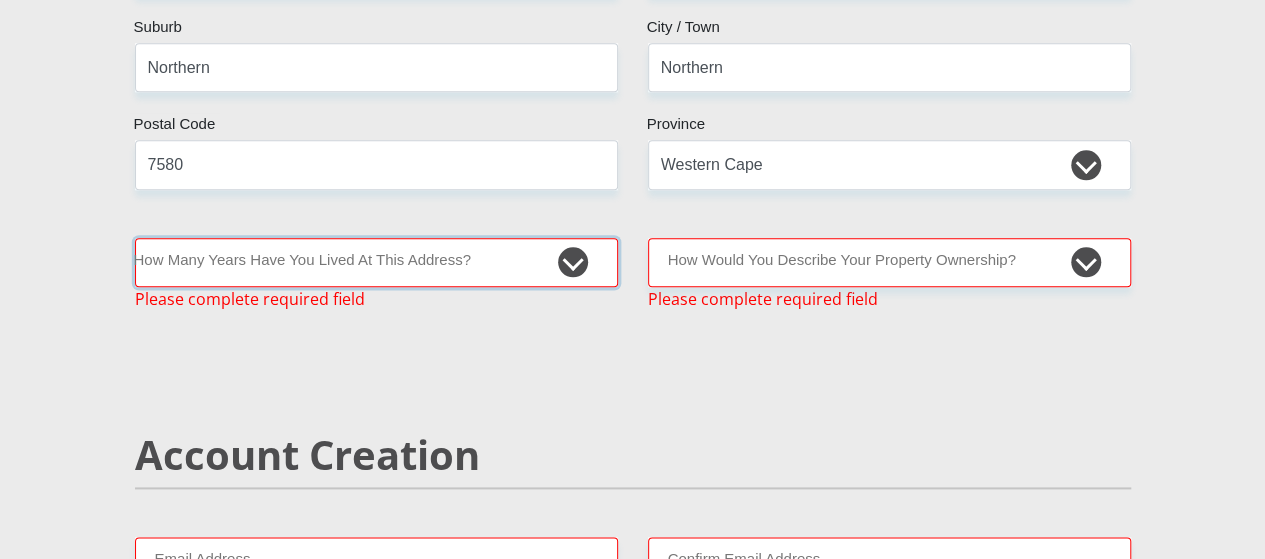 click on "less than 1 year
1-3 years
3-5 years
5+ years" at bounding box center [376, 262] 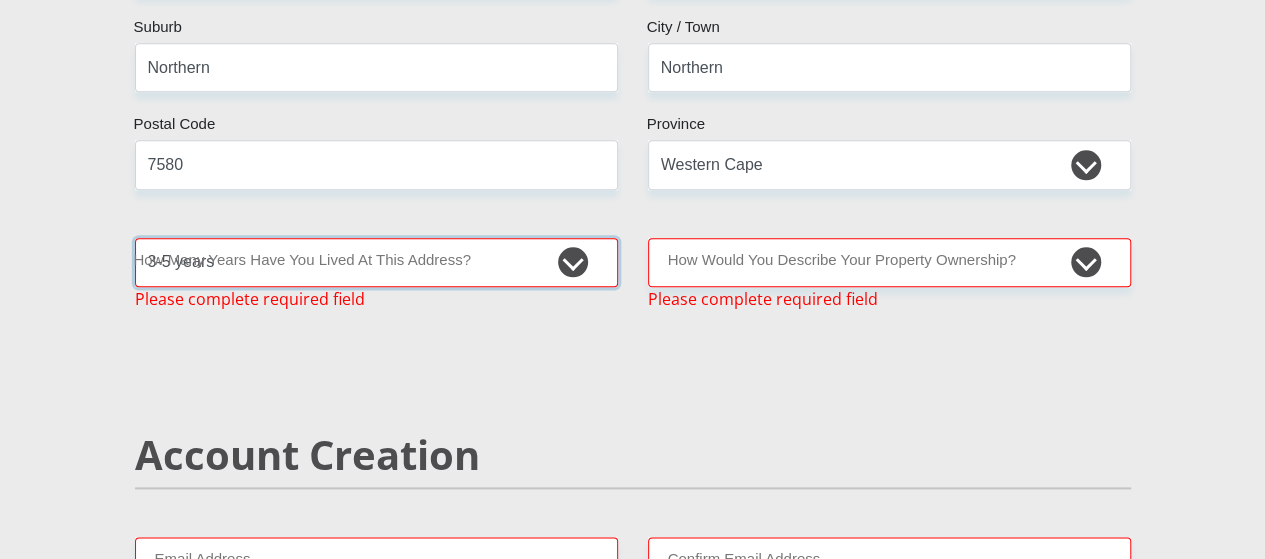 click on "less than 1 year
1-3 years
3-5 years
5+ years" at bounding box center (376, 262) 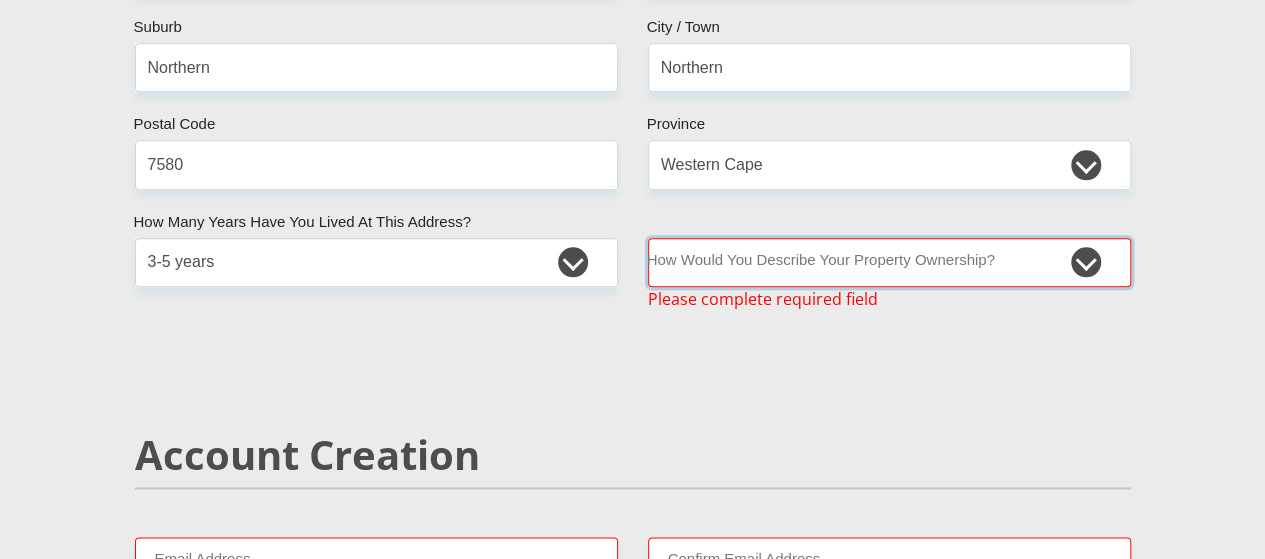 click on "Owned
Rented
Family Owned
Company Dwelling" at bounding box center [889, 262] 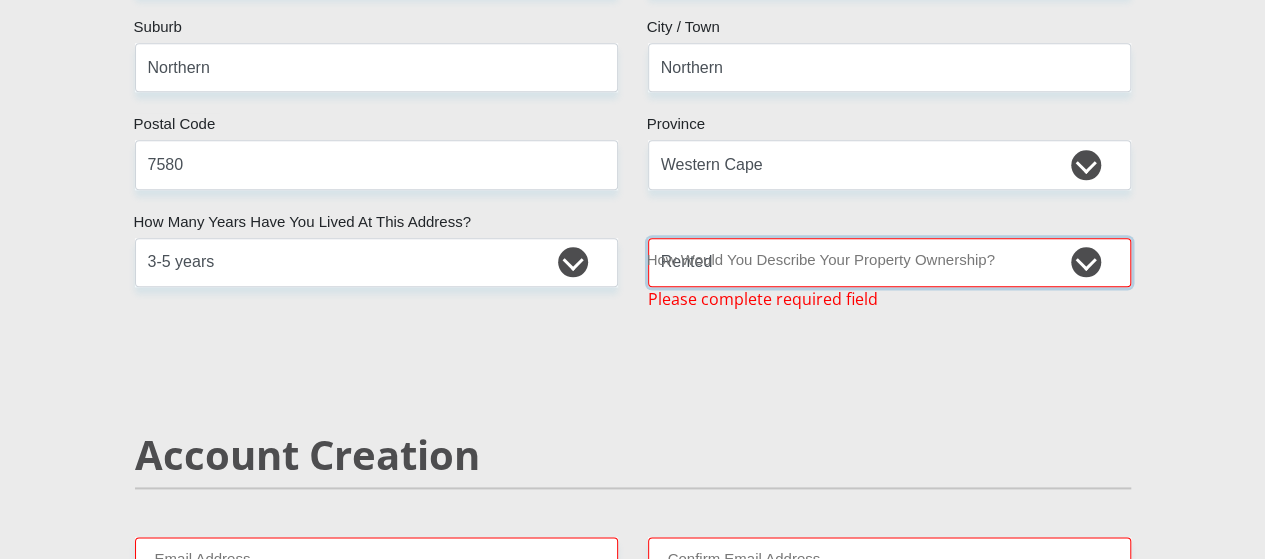 click on "Owned
Rented
Family Owned
Company Dwelling" at bounding box center [889, 262] 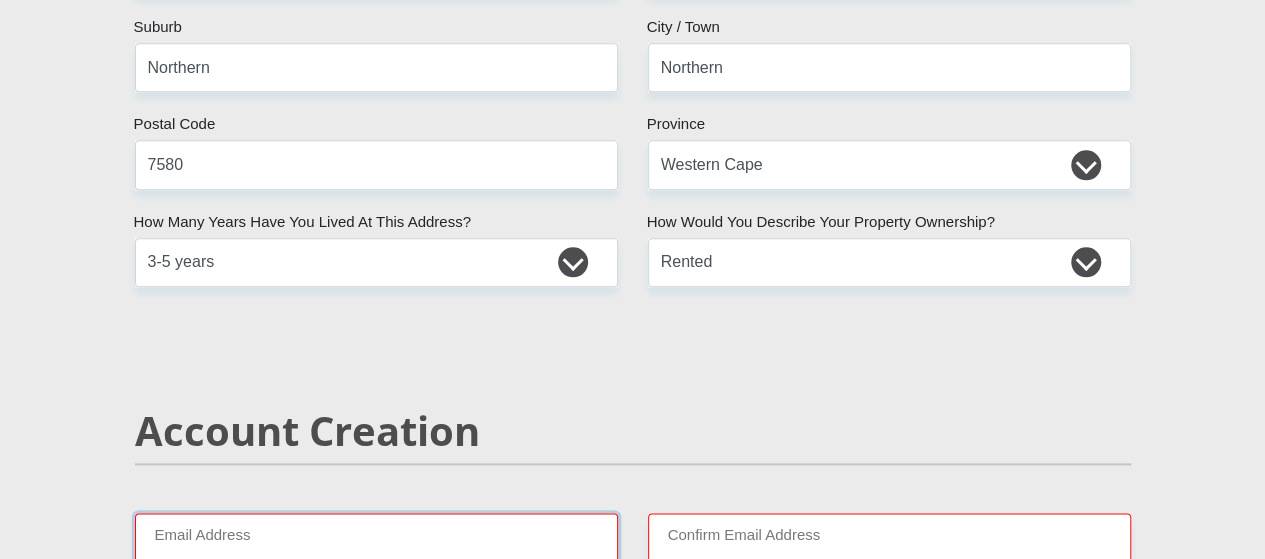 click on "Email Address" at bounding box center [376, 537] 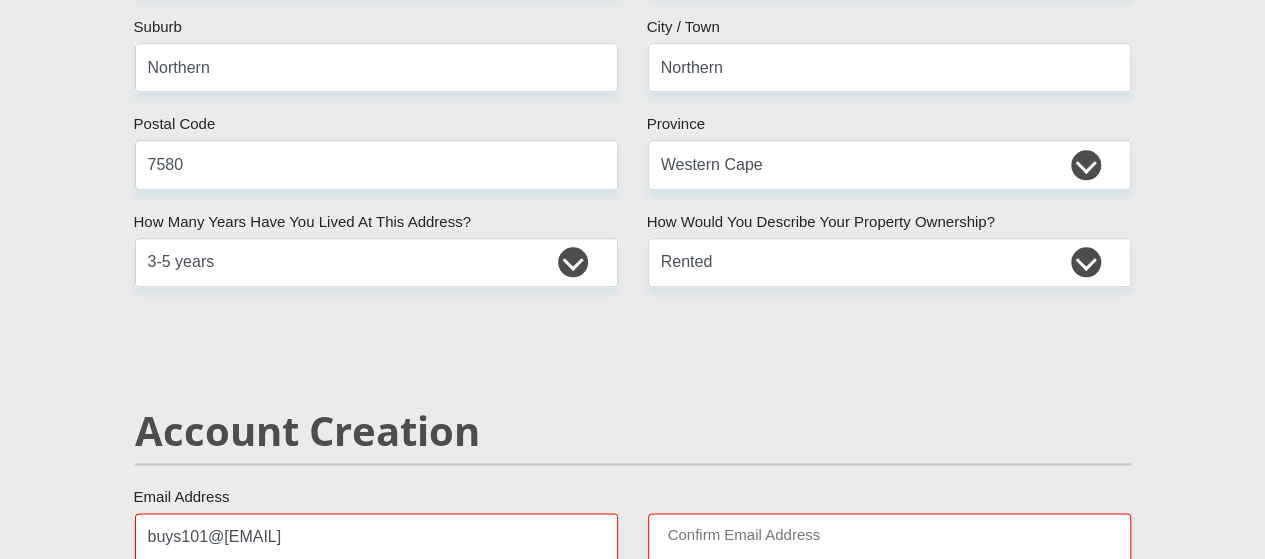 type on "[PHONE]" 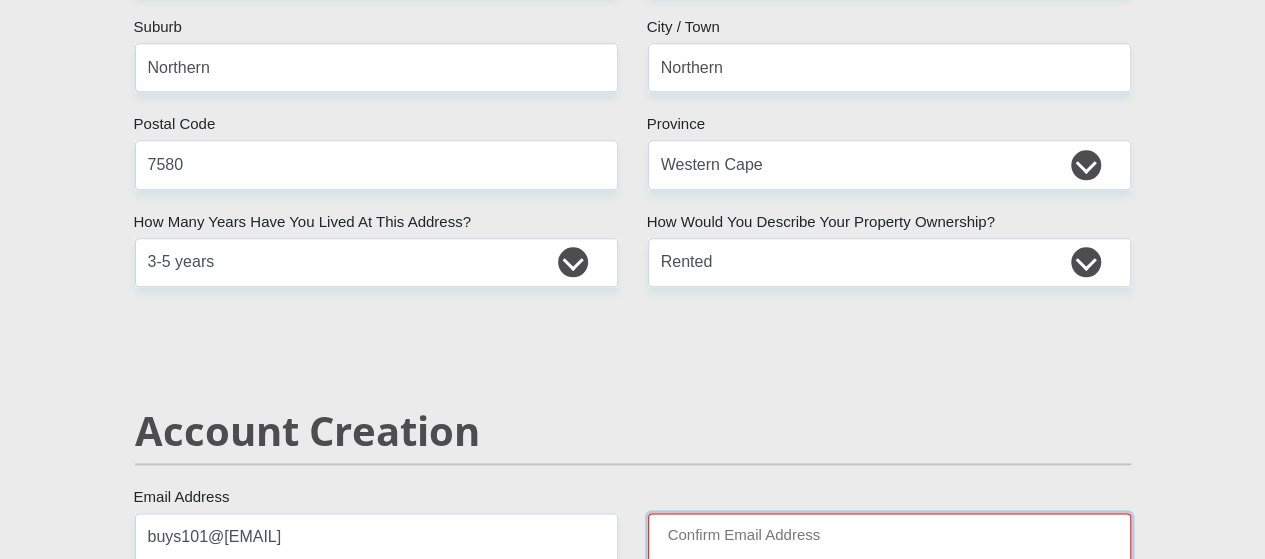 type on "buys101@[EMAIL]" 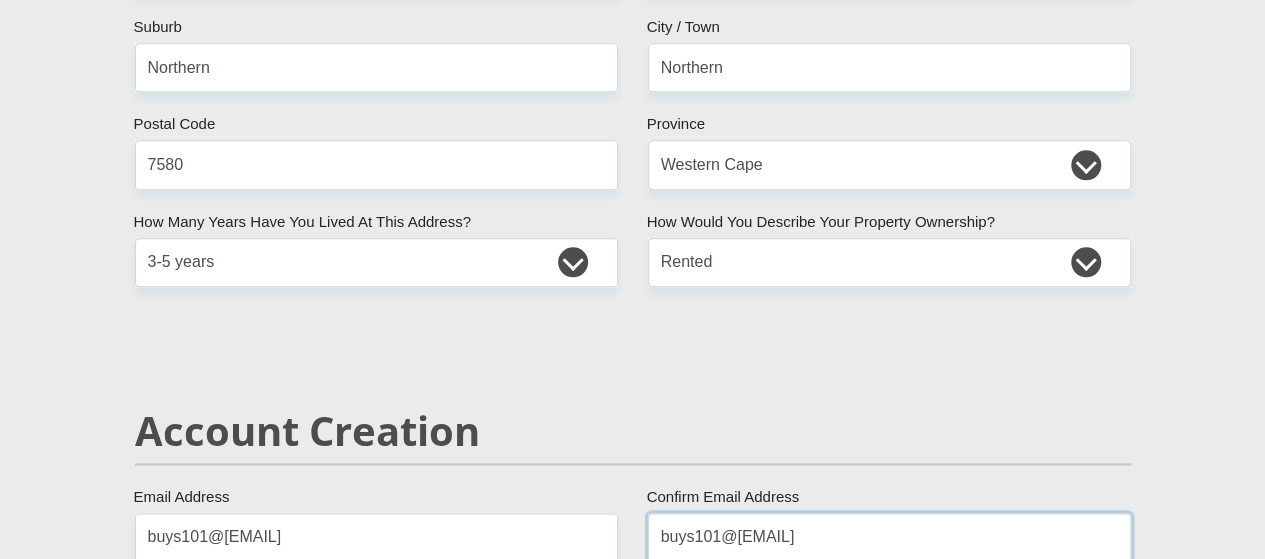 click on "buys101@[EMAIL]" at bounding box center (889, 537) 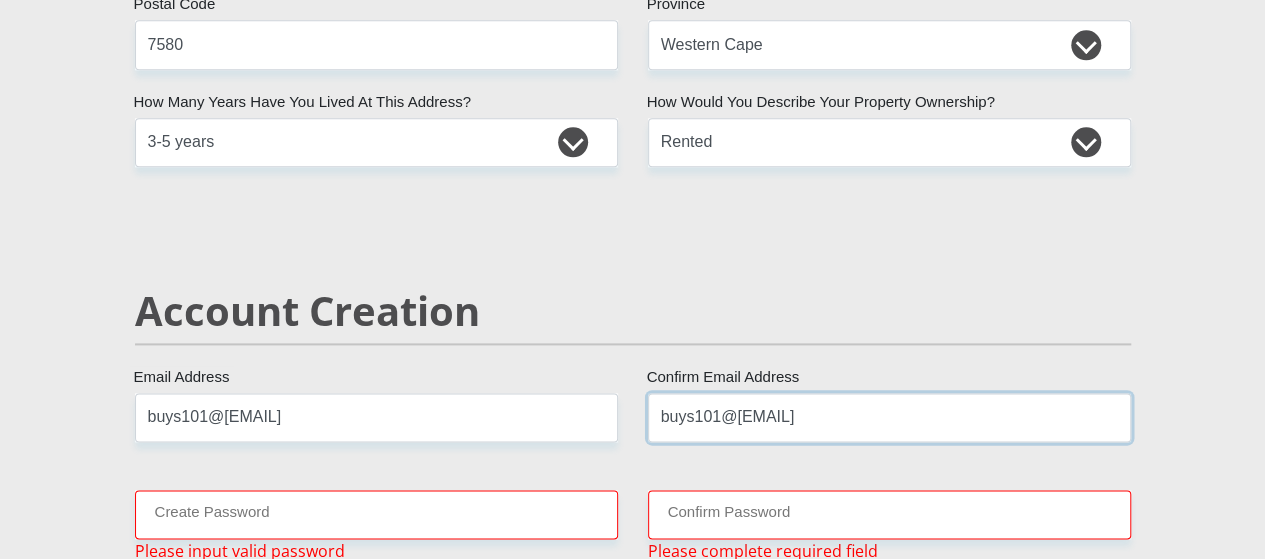 scroll, scrollTop: 1282, scrollLeft: 0, axis: vertical 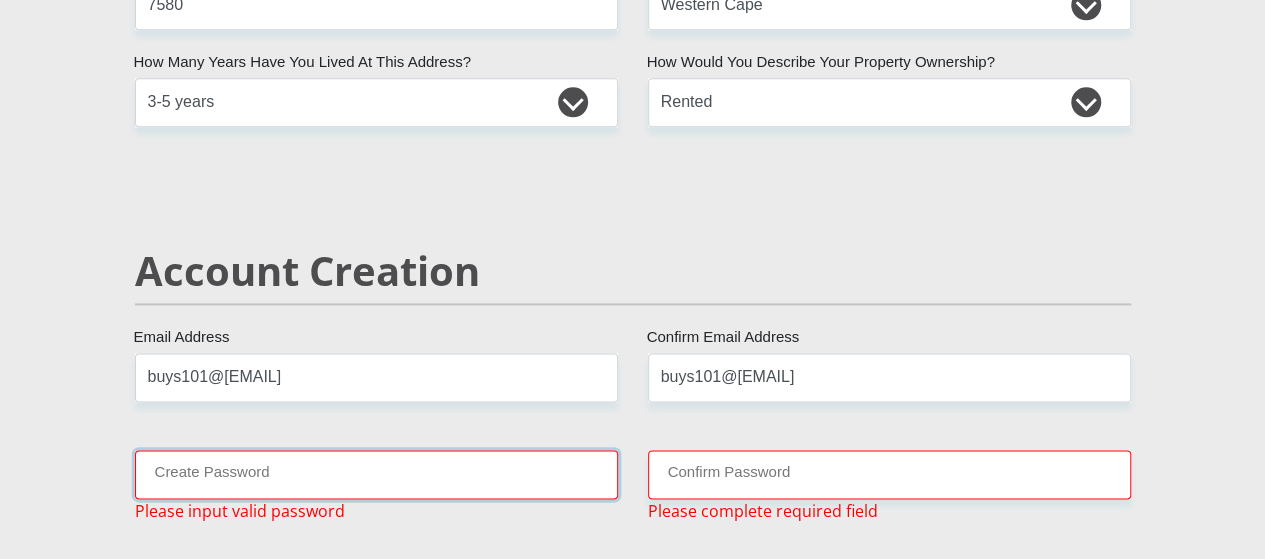click on "Create Password" at bounding box center [376, 474] 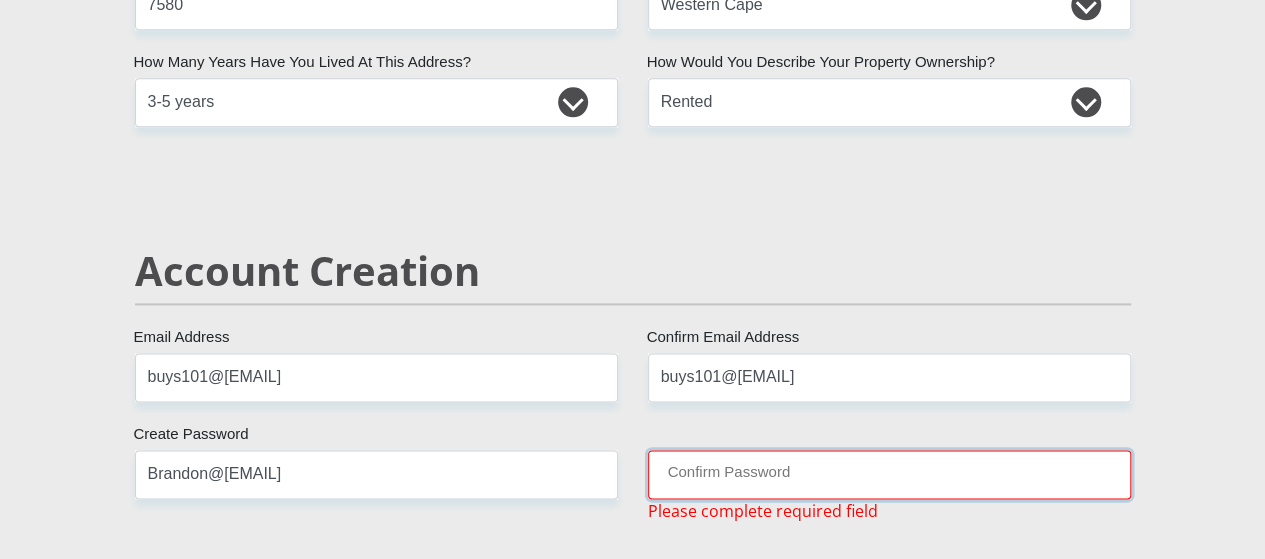 click on "Confirm Password" at bounding box center (889, 474) 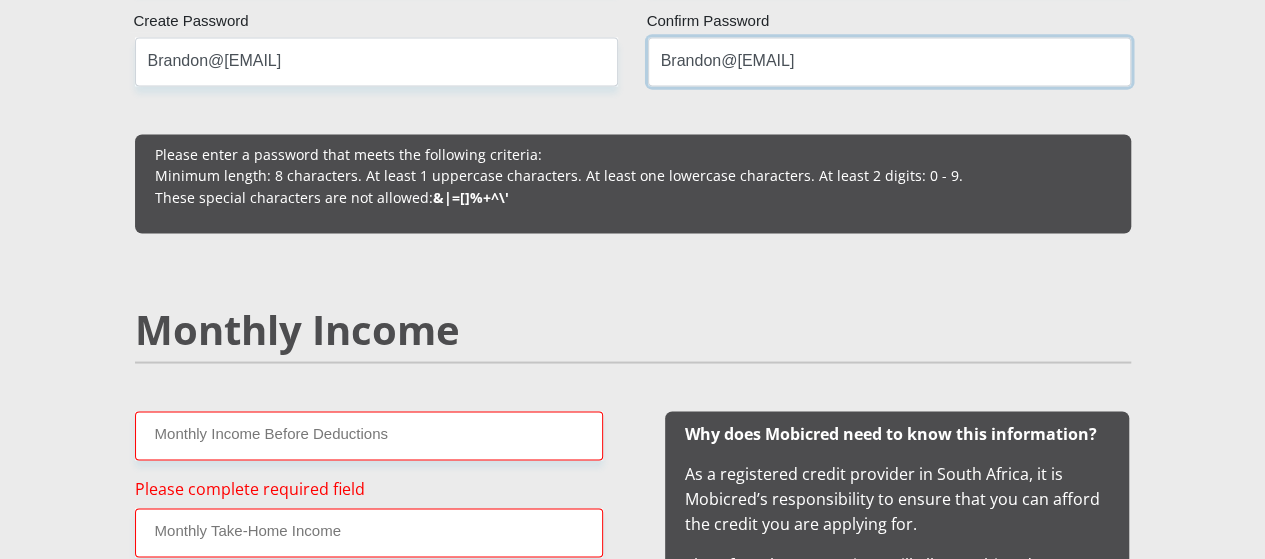scroll, scrollTop: 1708, scrollLeft: 0, axis: vertical 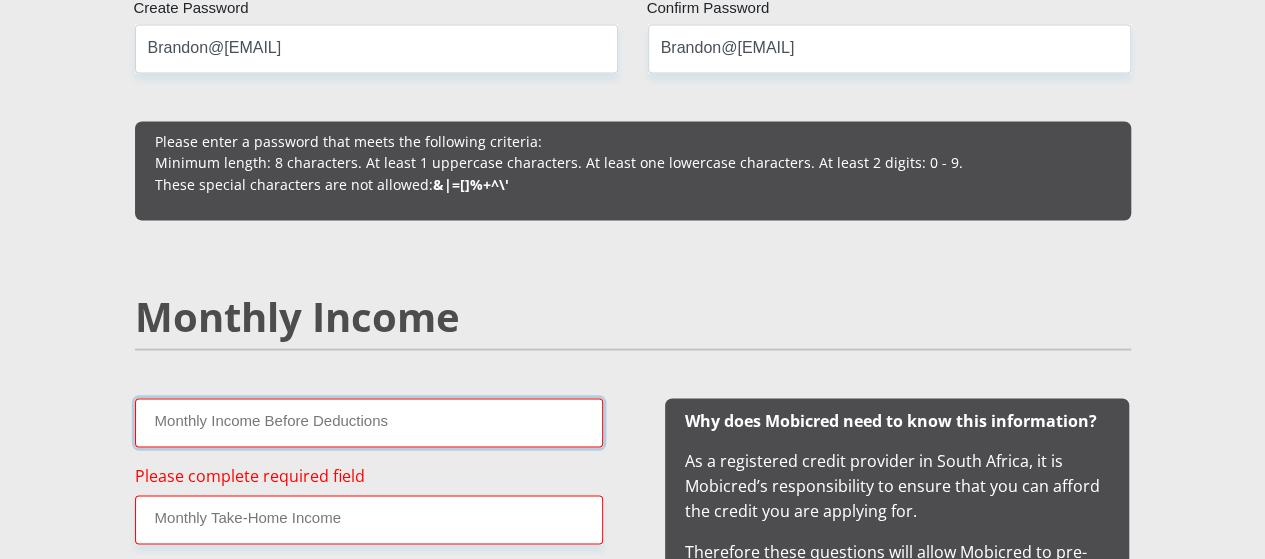 click on "Monthly Income Before Deductions" at bounding box center (369, 422) 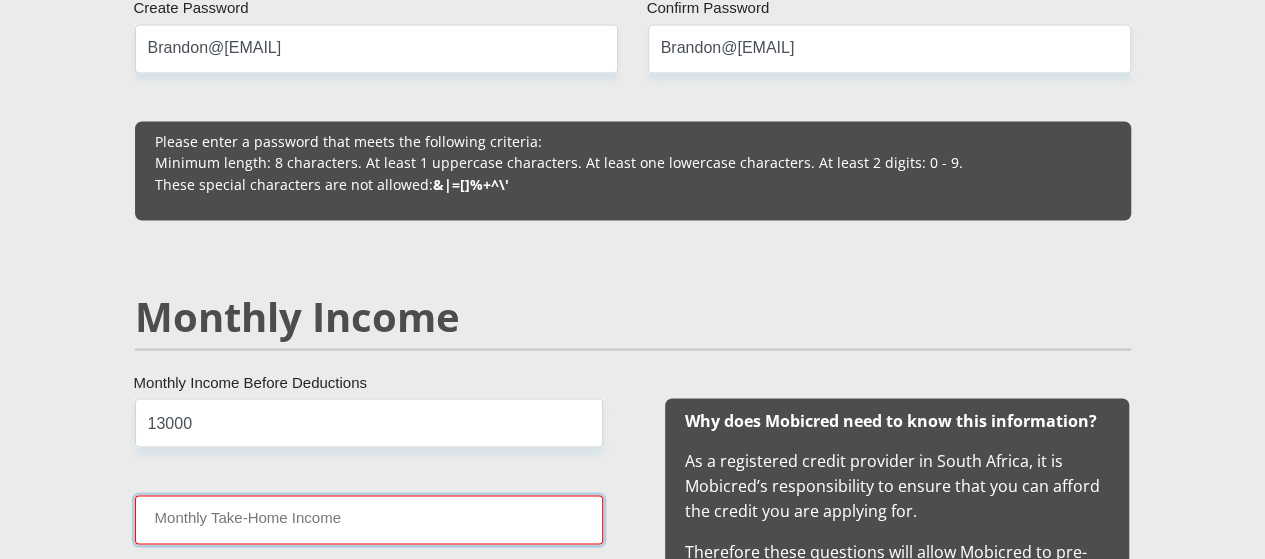 click on "Monthly Take-Home Income" at bounding box center (369, 519) 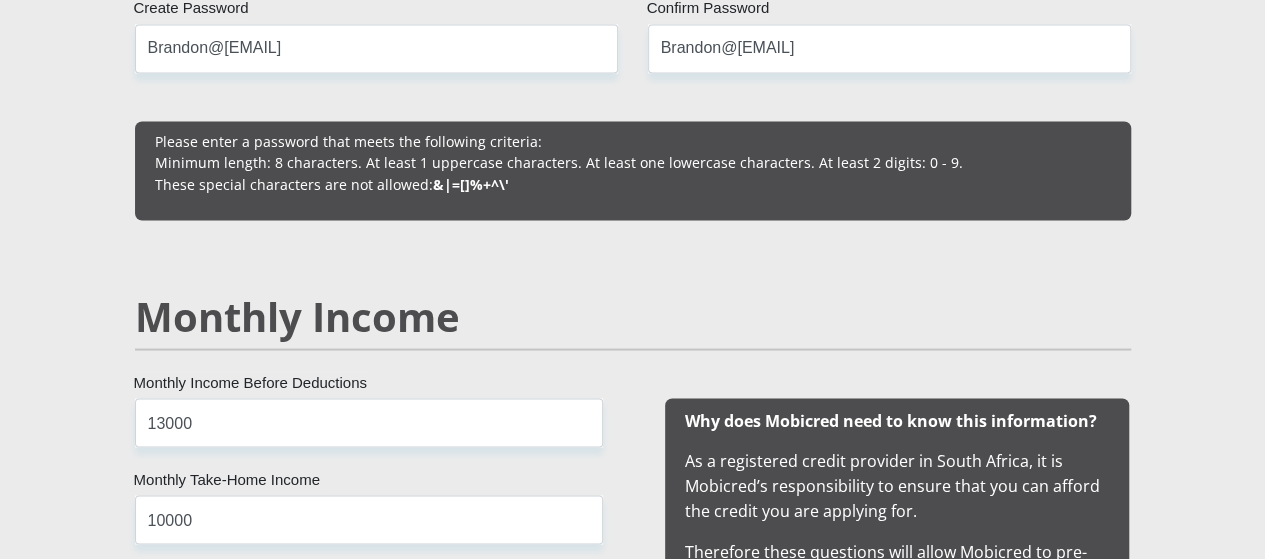 click on "Other Income" at bounding box center [369, 616] 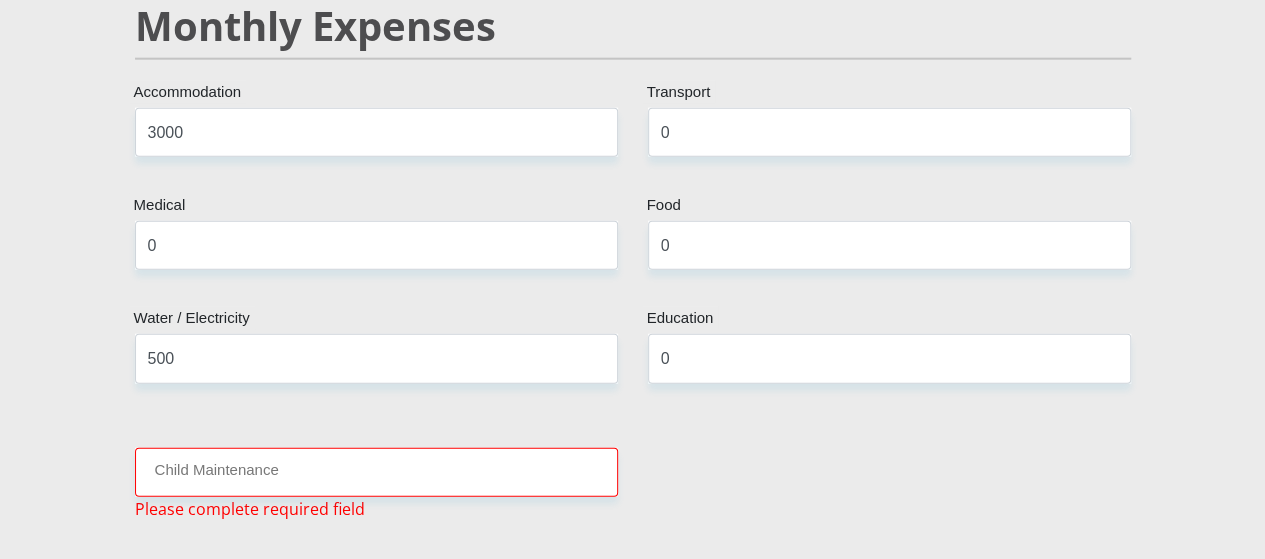 scroll, scrollTop: 2508, scrollLeft: 0, axis: vertical 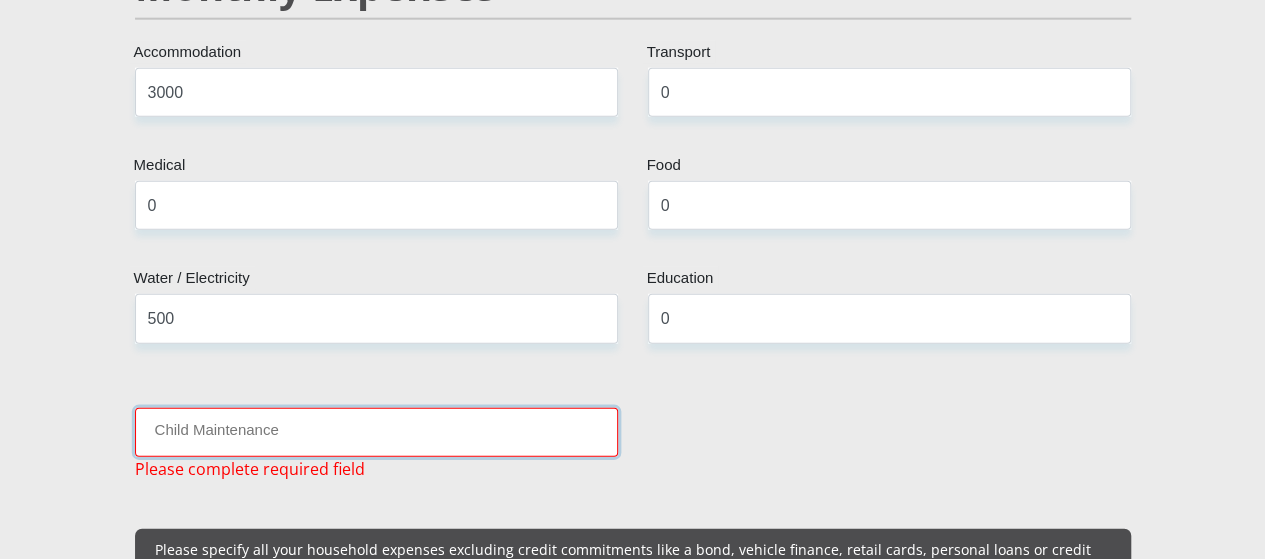 click on "Child Maintenance" at bounding box center (376, 432) 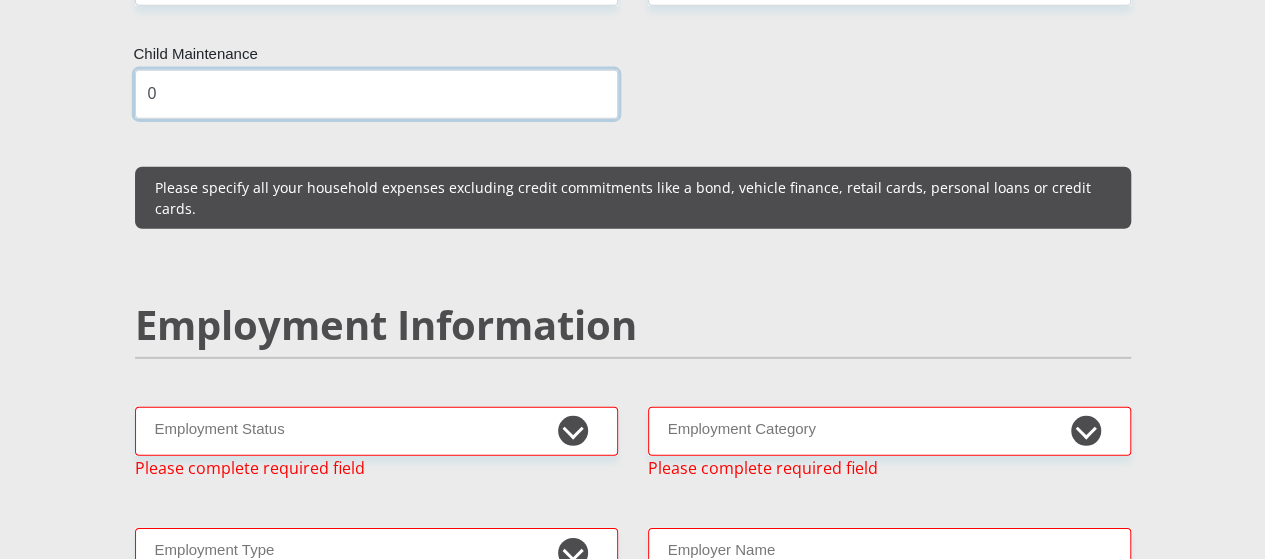 scroll, scrollTop: 2855, scrollLeft: 0, axis: vertical 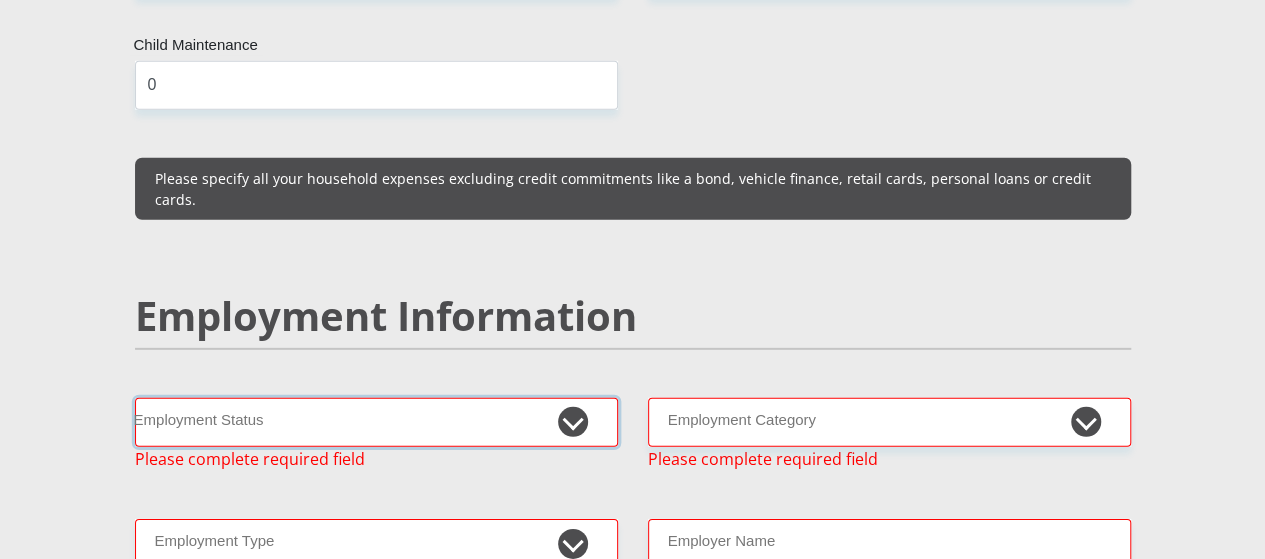 click on "Permanent/Full-time
Part-time/Casual
Contract Worker
Self-Employed
Housewife
Retired
Student
Medically Boarded
Disability
Unemployed" at bounding box center (376, 422) 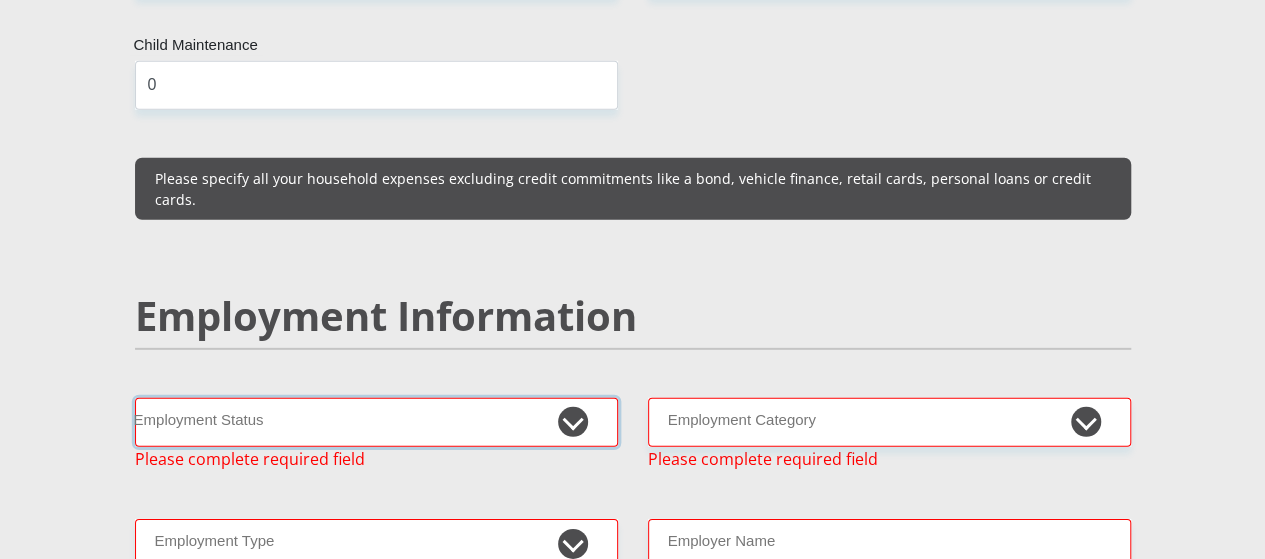 select on "1" 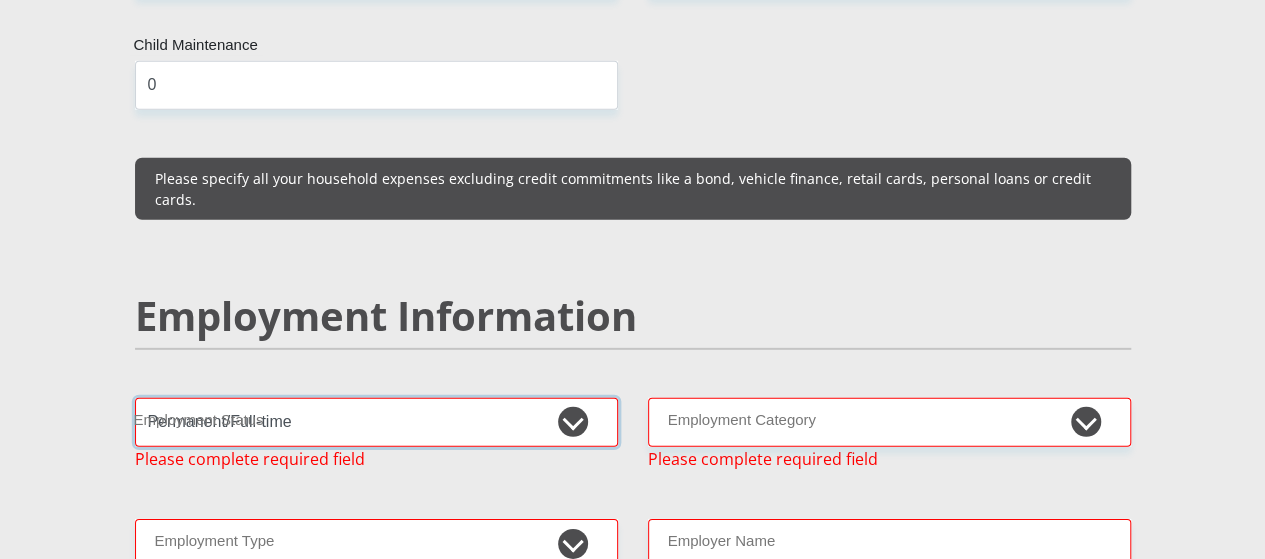 click on "Permanent/Full-time
Part-time/Casual
Contract Worker
Self-Employed
Housewife
Retired
Student
Medically Boarded
Disability
Unemployed" at bounding box center (376, 422) 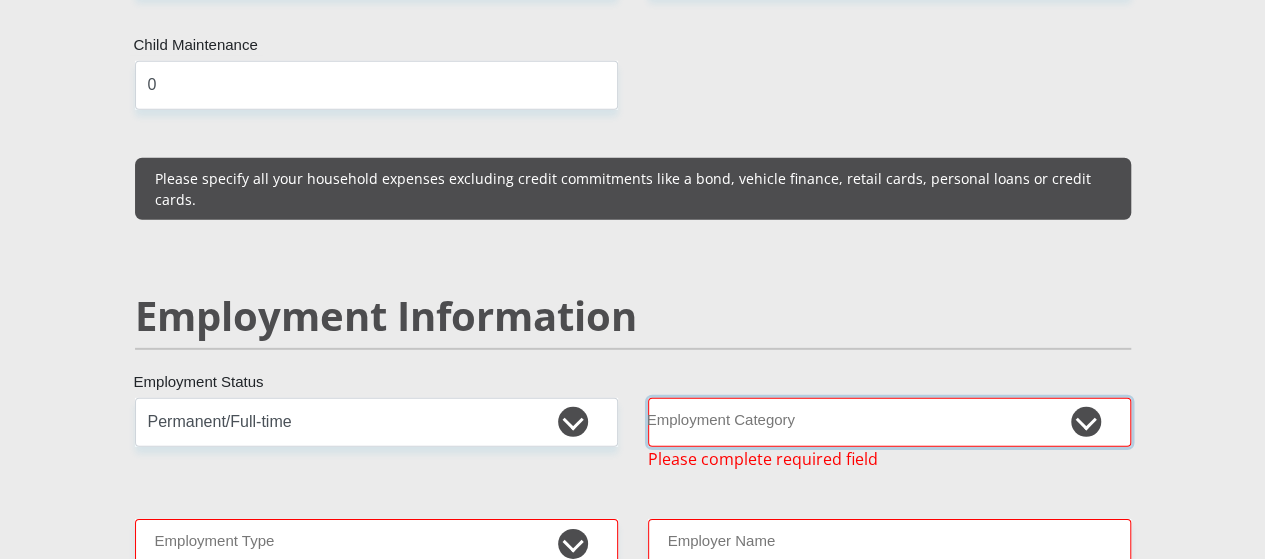 click on "AGRICULTURE
ALCOHOL & TOBACCO
CONSTRUCTION MATERIALS
METALLURGY
EQUIPMENT FOR RENEWABLE ENERGY
SPECIALIZED CONTRACTORS
CAR
GAMING (INCL. INTERNET
OTHER WHOLESALE
UNLICENSED PHARMACEUTICALS
CURRENCY EXCHANGE HOUSES
OTHER FINANCIAL INSTITUTIONS & INSURANCE
REAL ESTATE AGENTS
OIL & GAS
OTHER MATERIALS (E.G. IRON ORE)
PRECIOUS STONES & PRECIOUS METALS
POLITICAL ORGANIZATIONS
RELIGIOUS ORGANIZATIONS(NOT SECTS)
ACTI. HAVING BUSINESS DEAL WITH PUBLIC ADMINISTRATION
LAUNDROMATS" at bounding box center (889, 422) 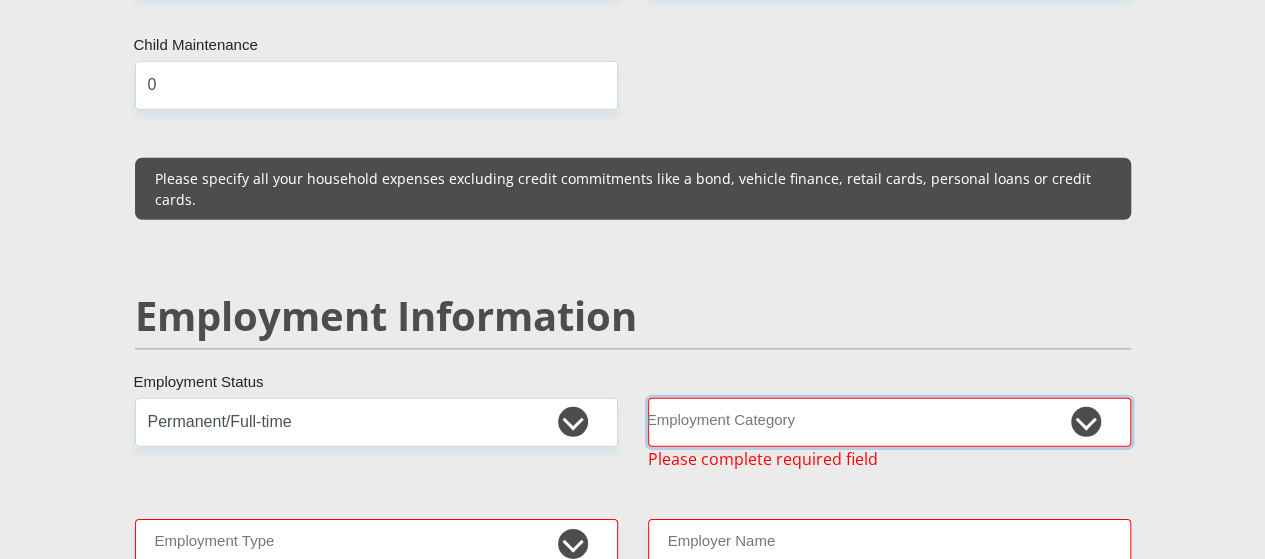 select on "31" 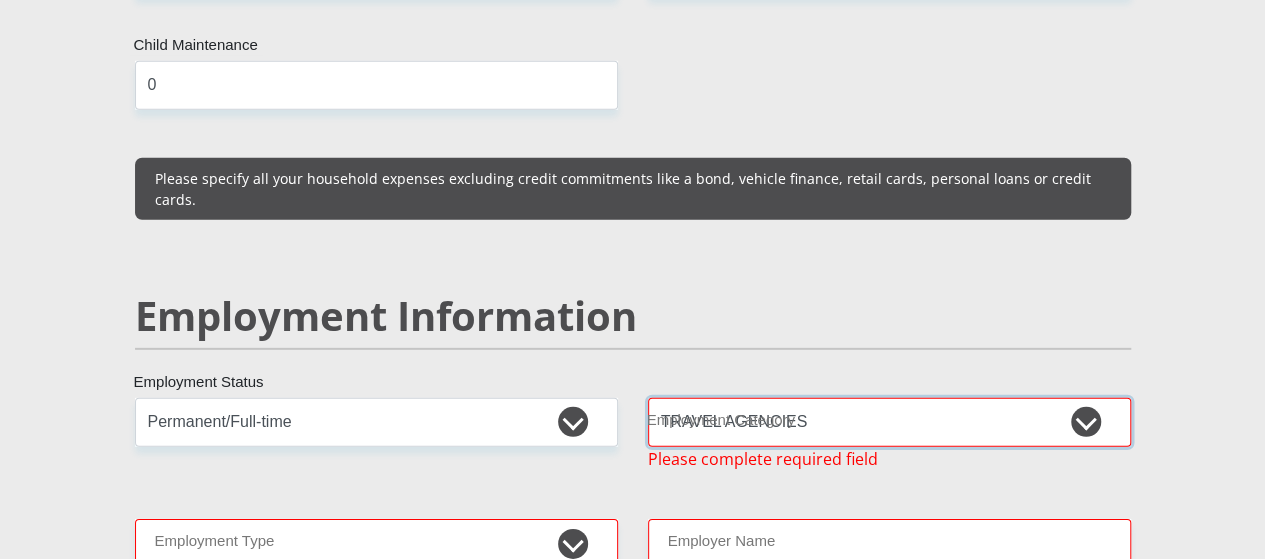 click on "AGRICULTURE
ALCOHOL & TOBACCO
CONSTRUCTION MATERIALS
METALLURGY
EQUIPMENT FOR RENEWABLE ENERGY
SPECIALIZED CONTRACTORS
CAR
GAMING (INCL. INTERNET
OTHER WHOLESALE
UNLICENSED PHARMACEUTICALS
CURRENCY EXCHANGE HOUSES
OTHER FINANCIAL INSTITUTIONS & INSURANCE
REAL ESTATE AGENTS
OIL & GAS
OTHER MATERIALS (E.G. IRON ORE)
PRECIOUS STONES & PRECIOUS METALS
POLITICAL ORGANIZATIONS
RELIGIOUS ORGANIZATIONS(NOT SECTS)
ACTI. HAVING BUSINESS DEAL WITH PUBLIC ADMINISTRATION
LAUNDROMATS" at bounding box center [889, 422] 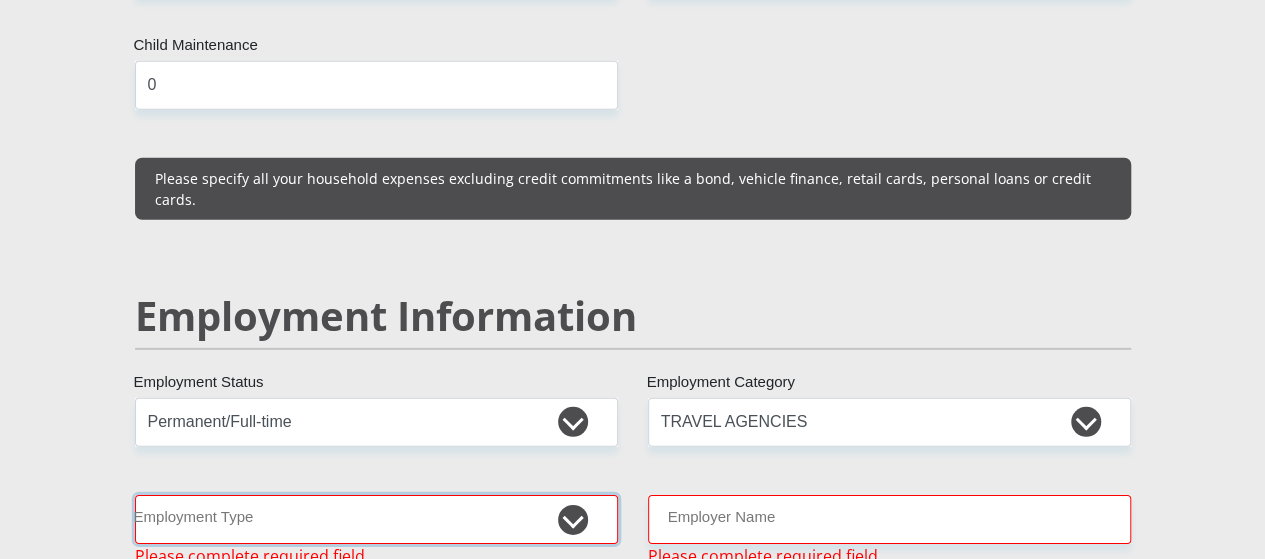 click on "College/Lecturer
Craft Seller
Creative
Driver
Executive
Farmer
Forces - Non Commissioned
Forces - Officer
Hawker
Housewife
Labourer
Licenced Professional
Manager
Miner
Non Licenced Professional
Office Staff/Clerk
Outside Worker
Pensioner
Permanent Teacher
Production/Manufacturing
Sales
Self-Employed
Semi-Professional Worker
Service Industry  Social Worker  Student" at bounding box center (376, 519) 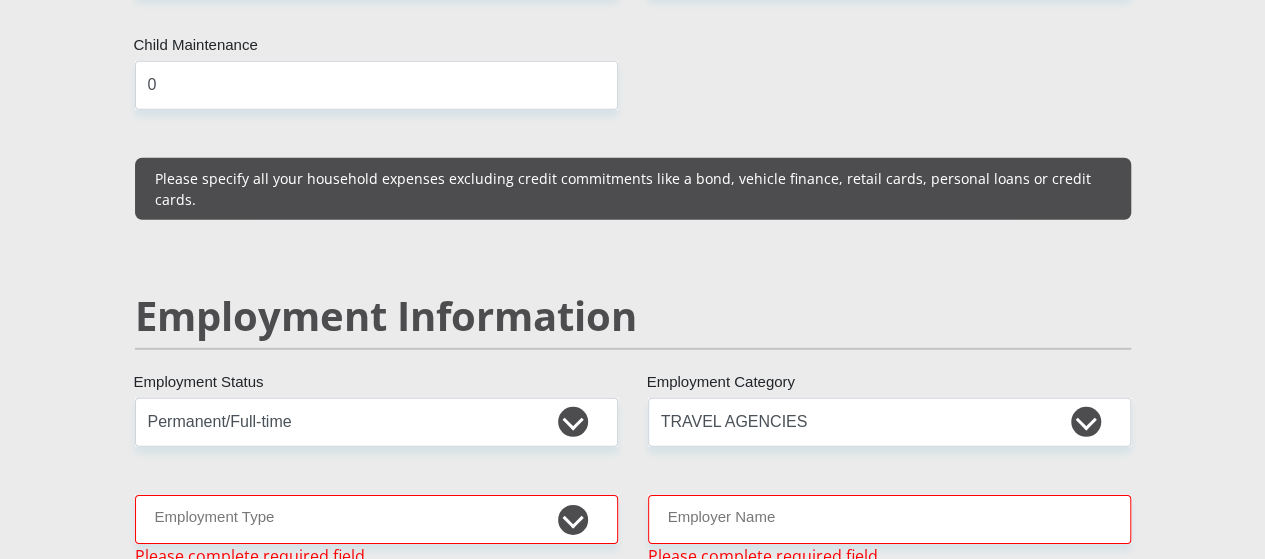 click on "Personal Details
Mr
Ms
Mrs
Dr
Other
Title
Brandon
First Name
Uys
Surname
8306185112086
South African ID Number
Please input valid ID number
South Africa
Afghanistan
Aland Islands
Albania
Algeria
America Samoa
American Virgin Islands
Andorra
Angola
Anguilla  Antarctica" at bounding box center [632, 463] 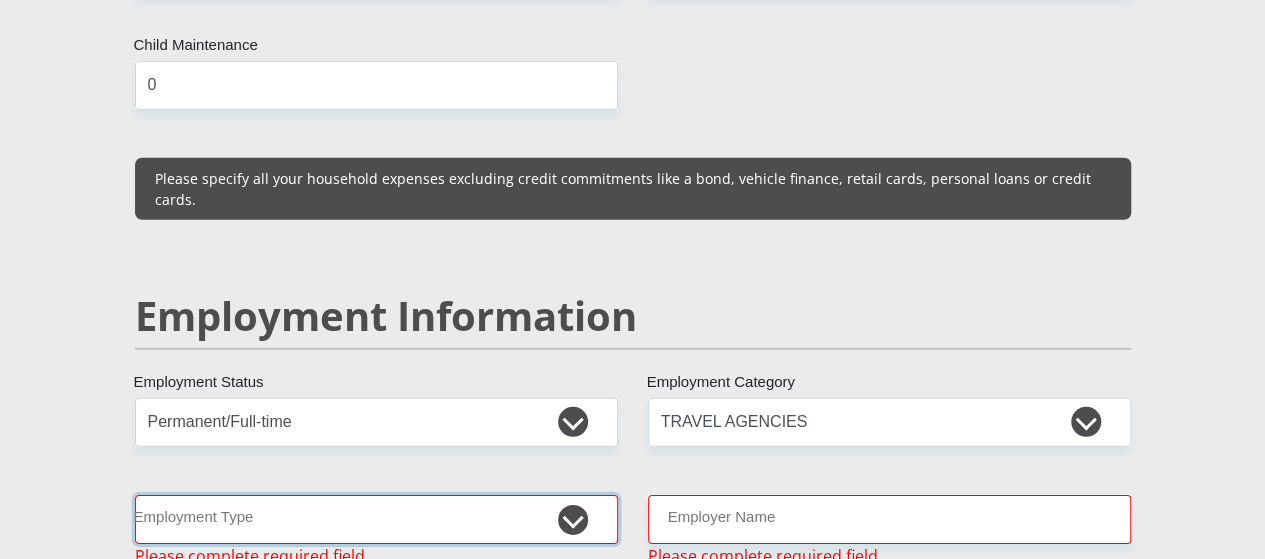 click on "College/Lecturer
Craft Seller
Creative
Driver
Executive
Farmer
Forces - Non Commissioned
Forces - Officer
Hawker
Housewife
Labourer
Licenced Professional
Manager
Miner
Non Licenced Professional
Office Staff/Clerk
Outside Worker
Pensioner
Permanent Teacher
Production/Manufacturing
Sales
Self-Employed
Semi-Professional Worker
Service Industry  Social Worker  Student" at bounding box center [376, 519] 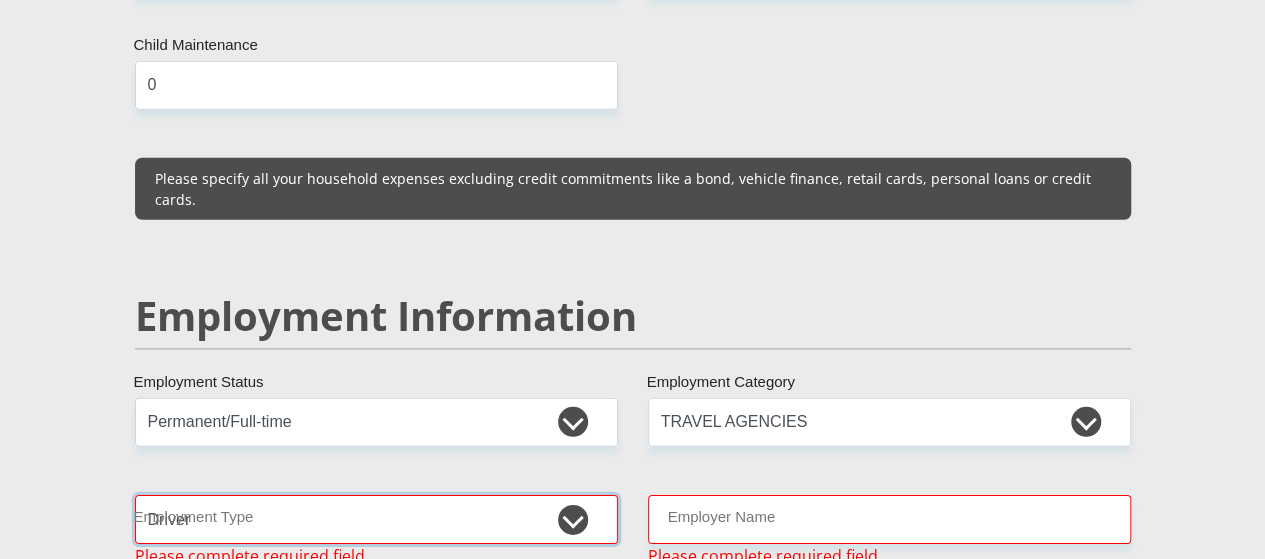 click on "College/Lecturer
Craft Seller
Creative
Driver
Executive
Farmer
Forces - Non Commissioned
Forces - Officer
Hawker
Housewife
Labourer
Licenced Professional
Manager
Miner
Non Licenced Professional
Office Staff/Clerk
Outside Worker
Pensioner
Permanent Teacher
Production/Manufacturing
Sales
Self-Employed
Semi-Professional Worker
Service Industry  Social Worker  Student" at bounding box center [376, 519] 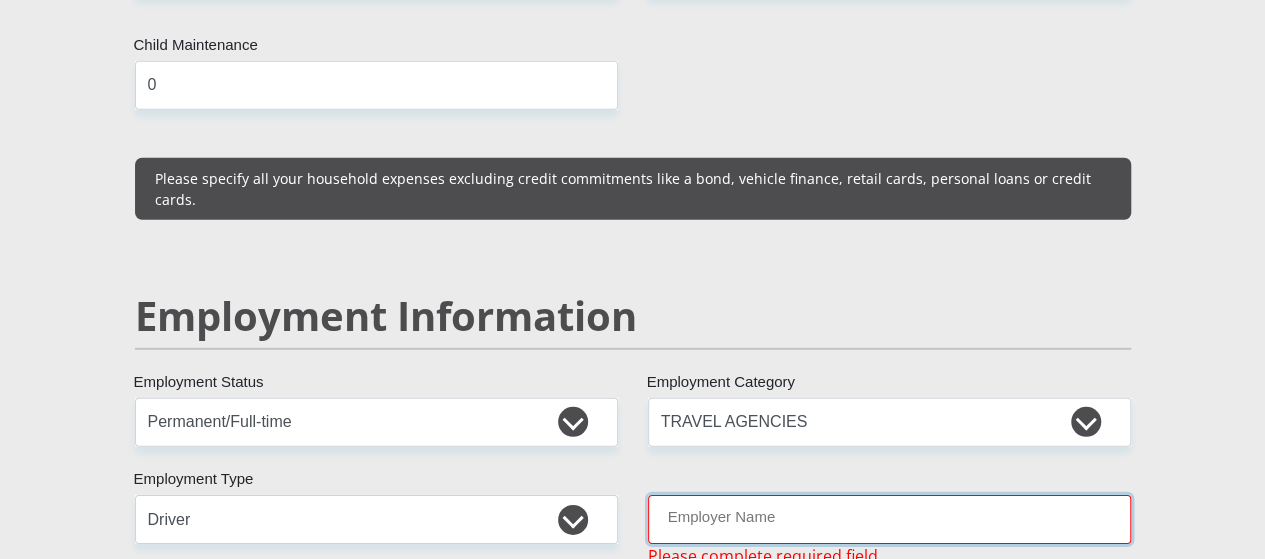 click on "Employer Name" at bounding box center [889, 519] 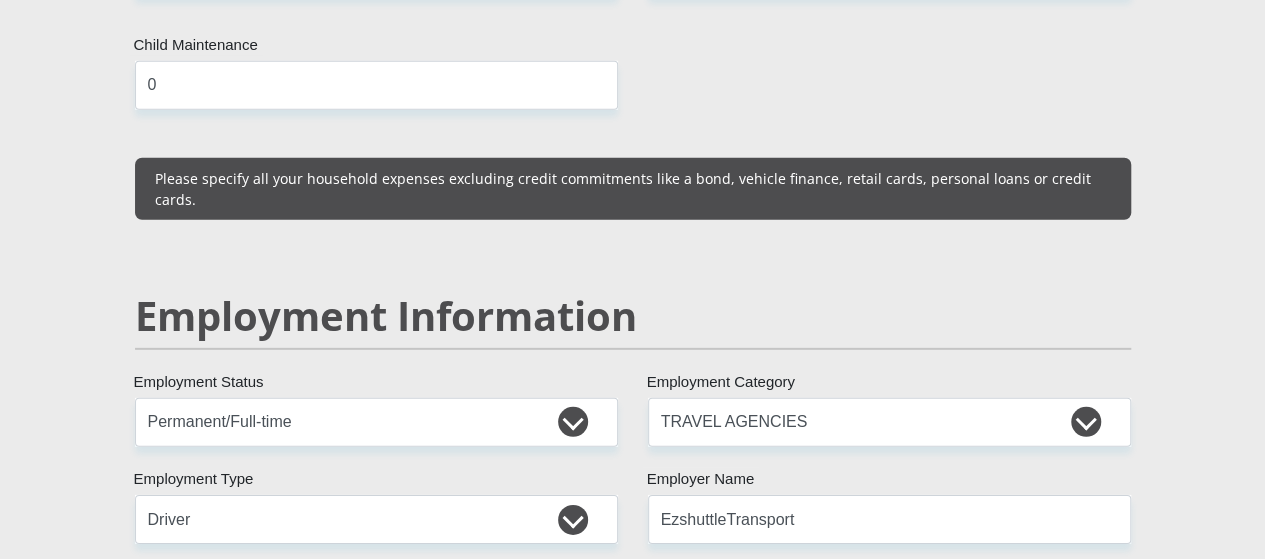 click on "Mr
Ms
Mrs
Dr
Other
Title
Brandon
First Name
Uys
Surname
8306185112086
South African ID Number
Please input valid ID number
South Africa
Afghanistan
Aland Islands
Albania
Algeria
America Samoa
American Virgin Islands
Andorra
Angola
Anguilla
Antarctica
Antigua and Barbuda
Argentina  Chad" at bounding box center [633, 437] 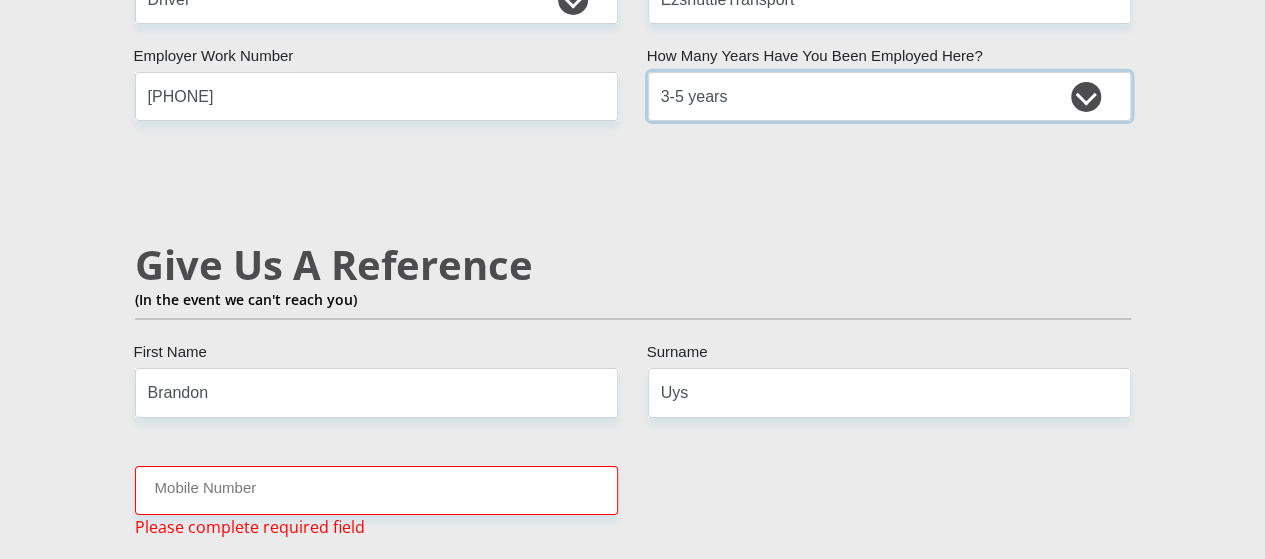 scroll, scrollTop: 3415, scrollLeft: 0, axis: vertical 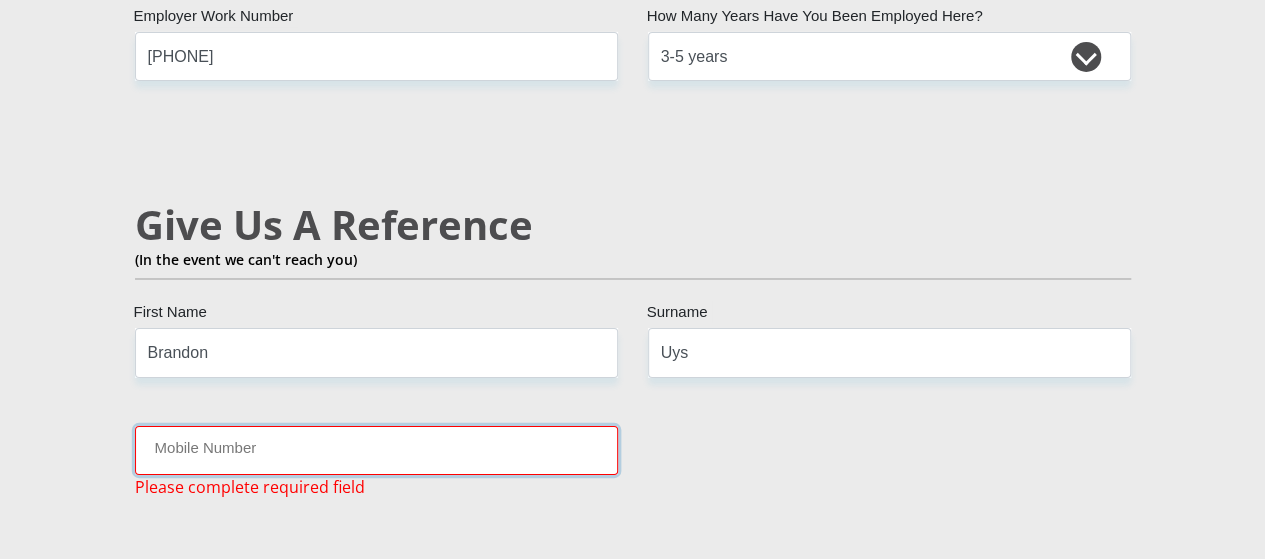 click on "Mobile Number" at bounding box center (376, 450) 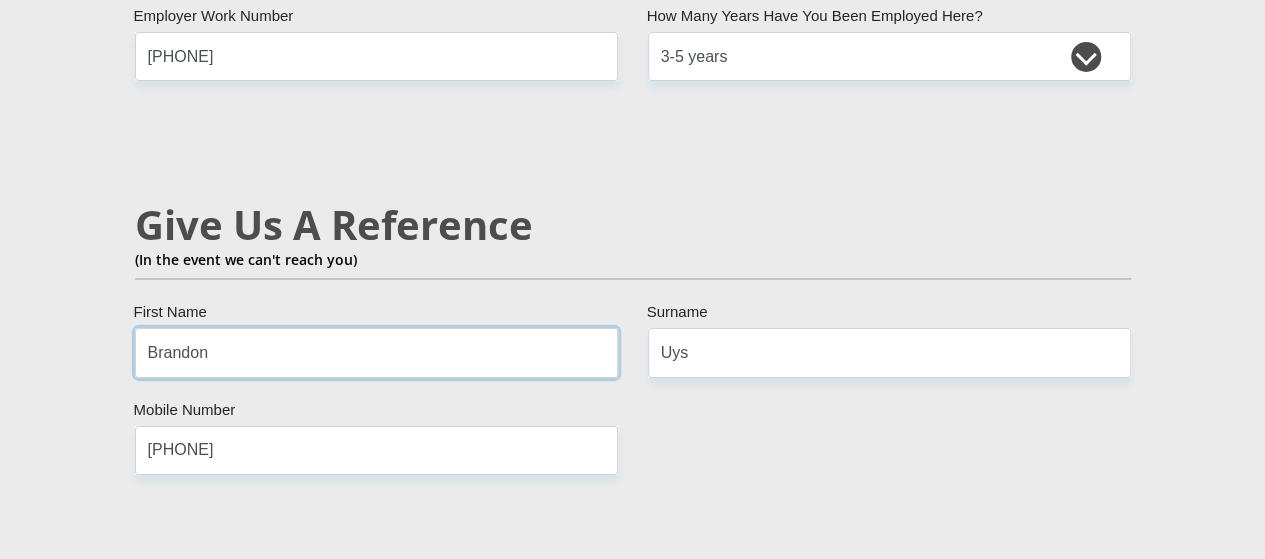 click on "Brandon" at bounding box center (376, 352) 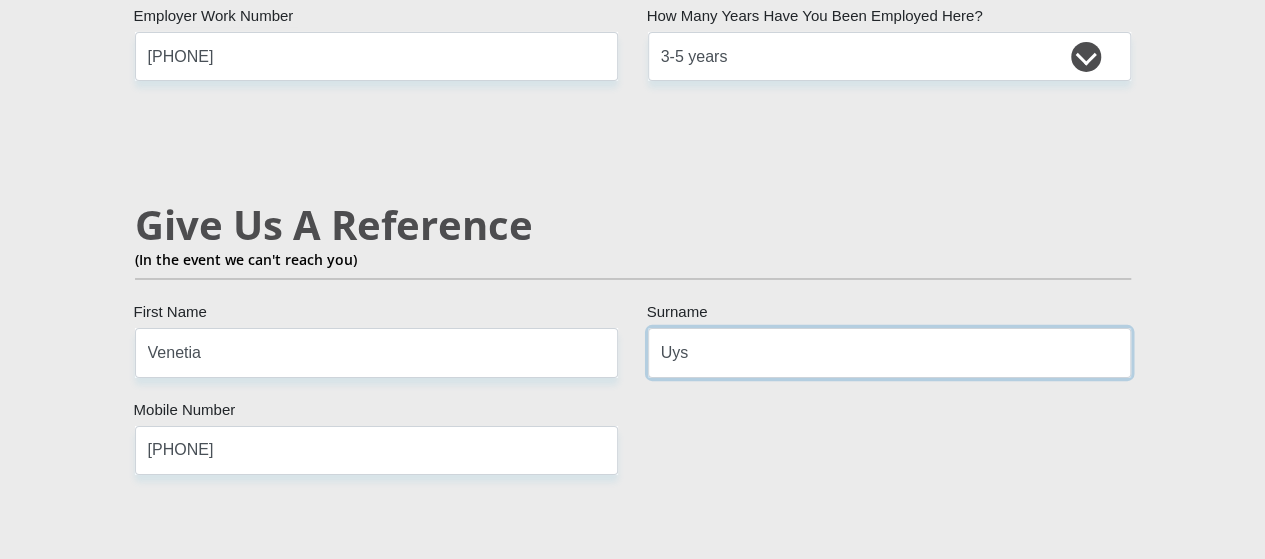 click on "Uys" at bounding box center [889, 352] 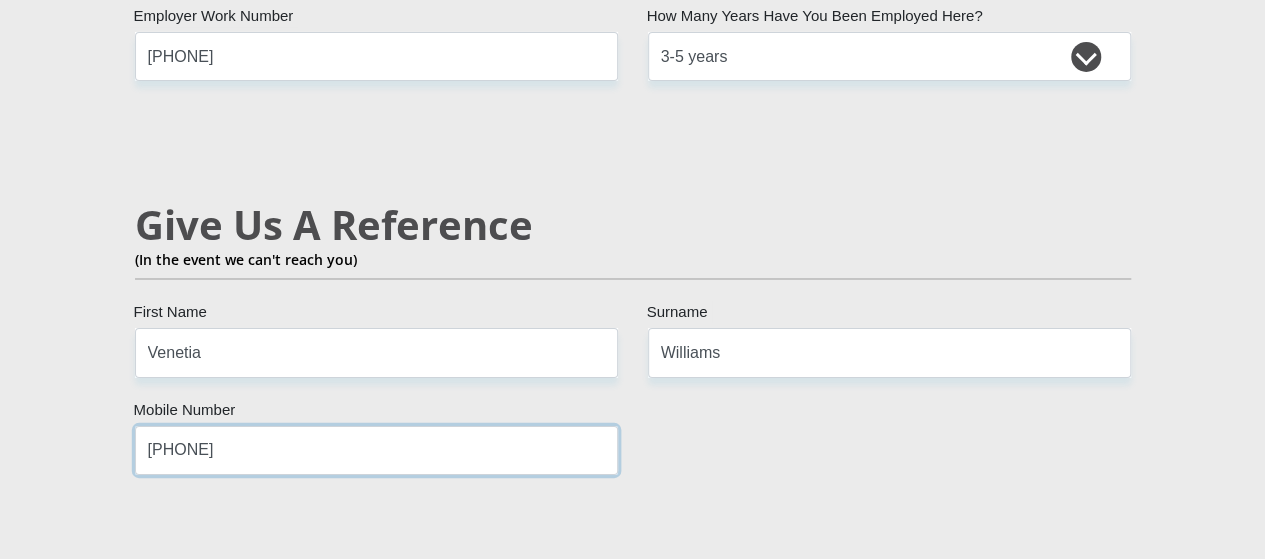 click on "[PHONE]" at bounding box center (376, 450) 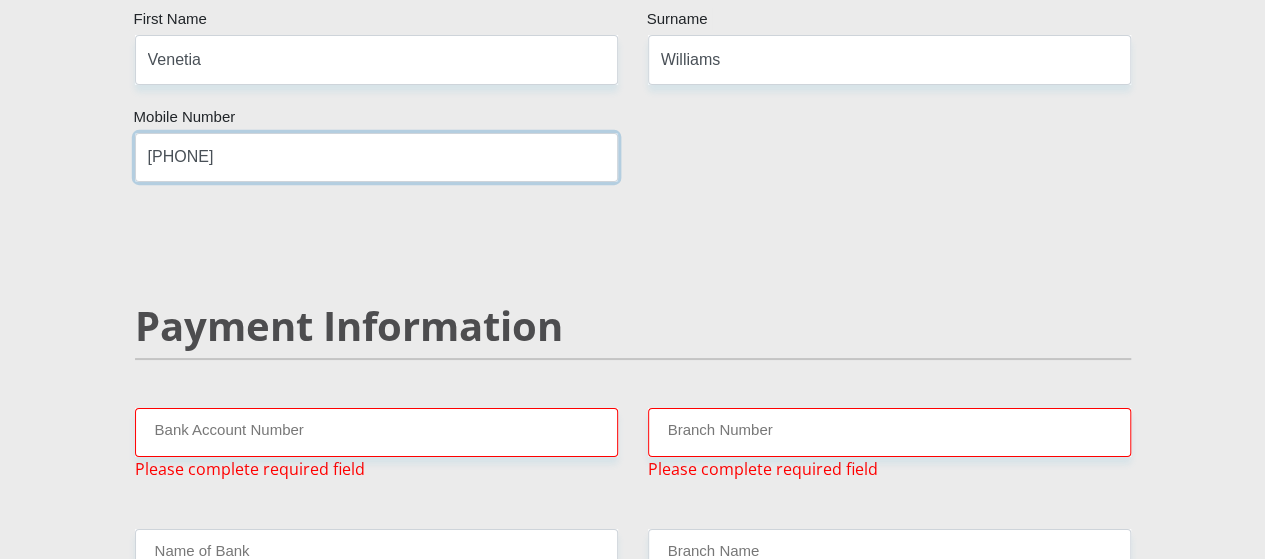 scroll, scrollTop: 3748, scrollLeft: 0, axis: vertical 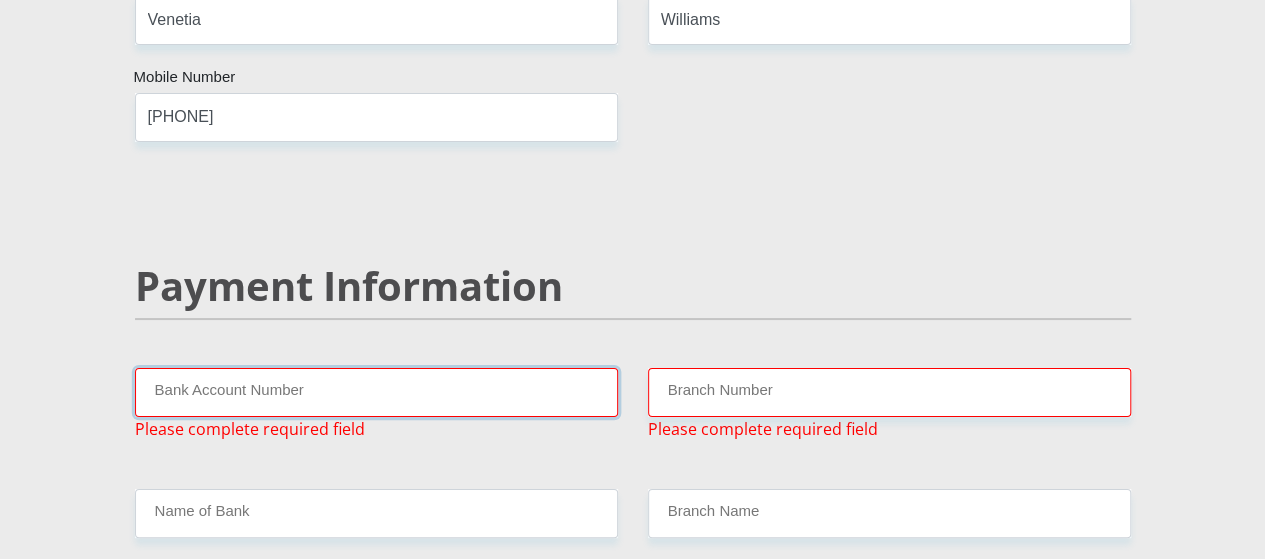 click on "Bank Account Number" at bounding box center (376, 392) 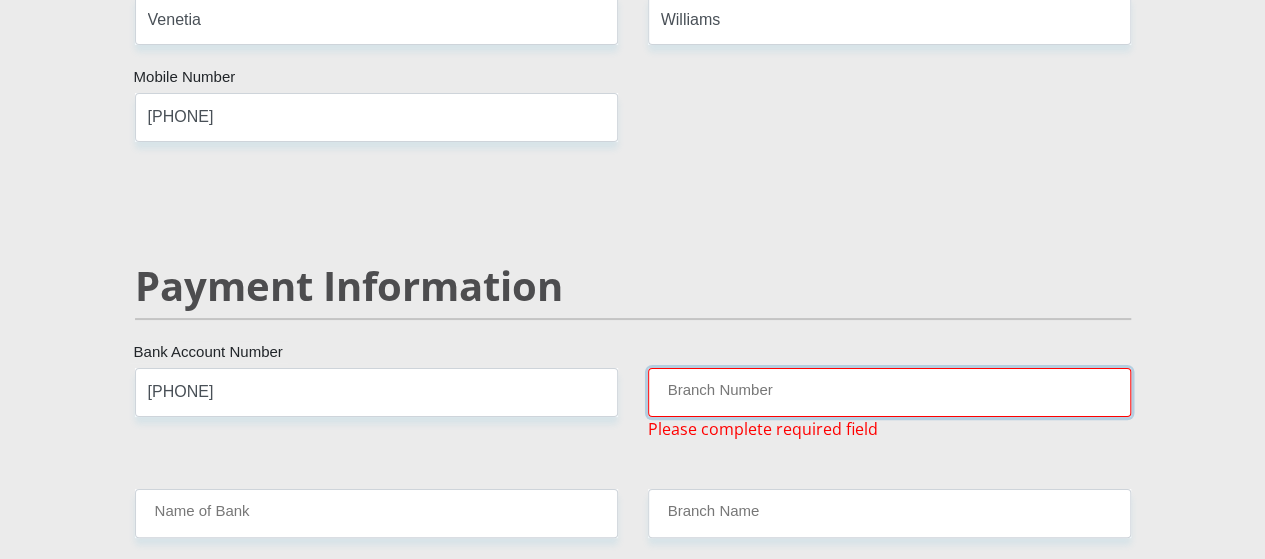 click on "Branch Number" at bounding box center [889, 392] 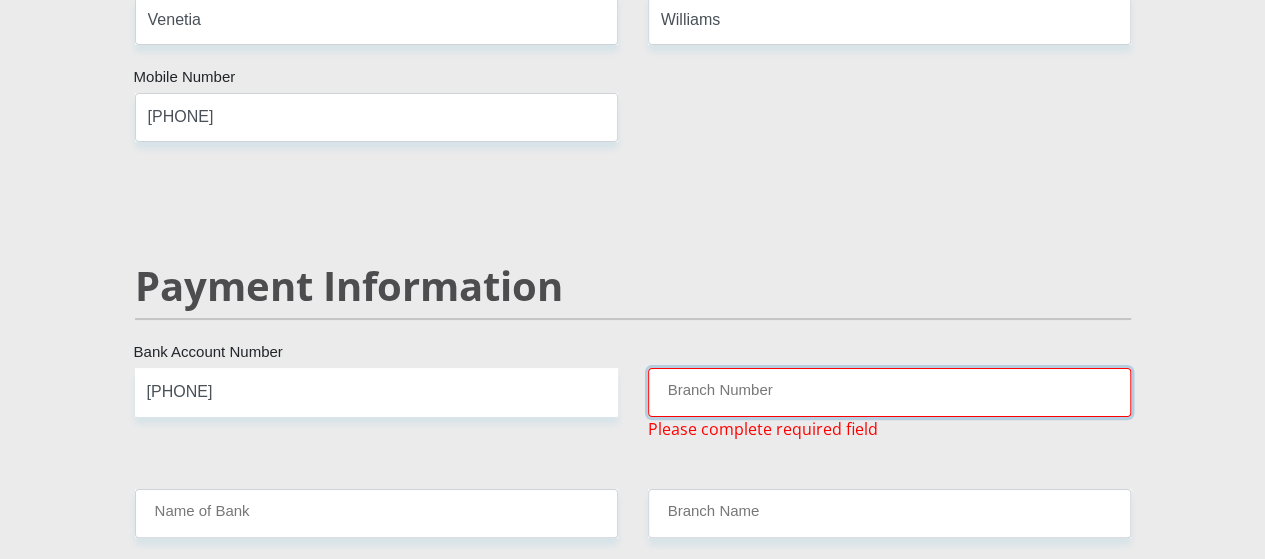 type on "632005" 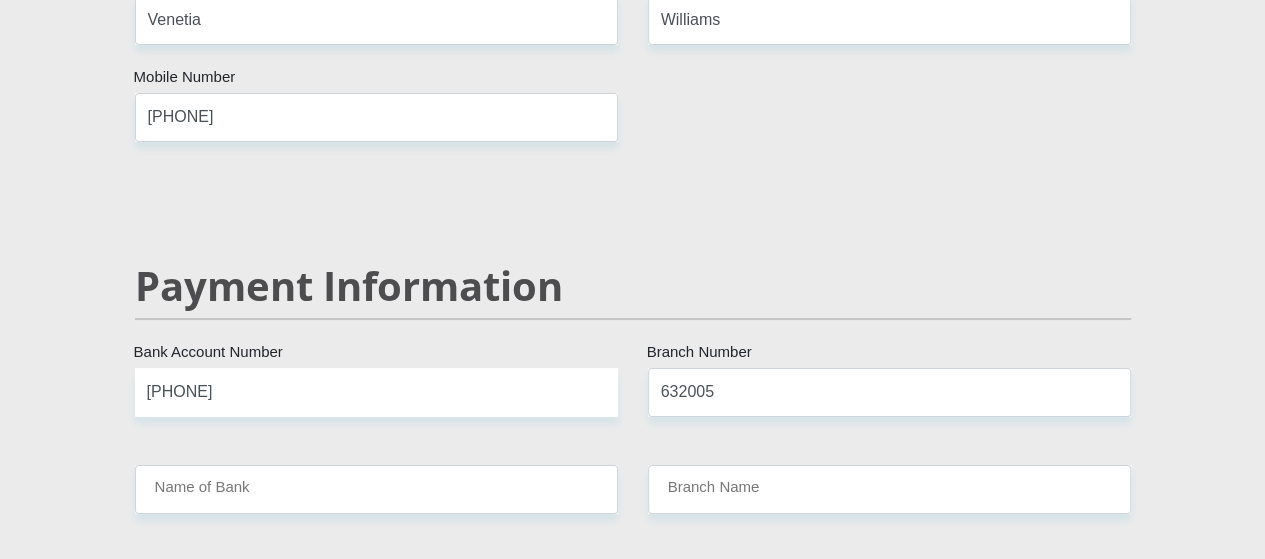click on "1st
2nd
3rd
4th
5th
7th
18th
19th
20th
21st
22nd
23rd
24th
25th
26th
27th
28th
29th
30th" at bounding box center [376, 586] 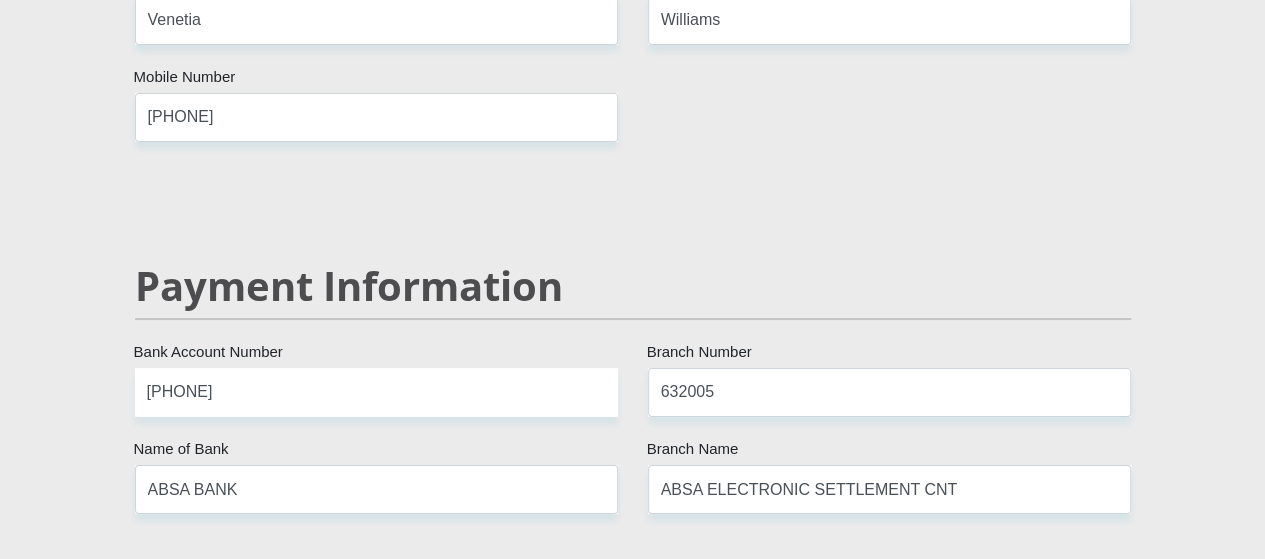 select on "27" 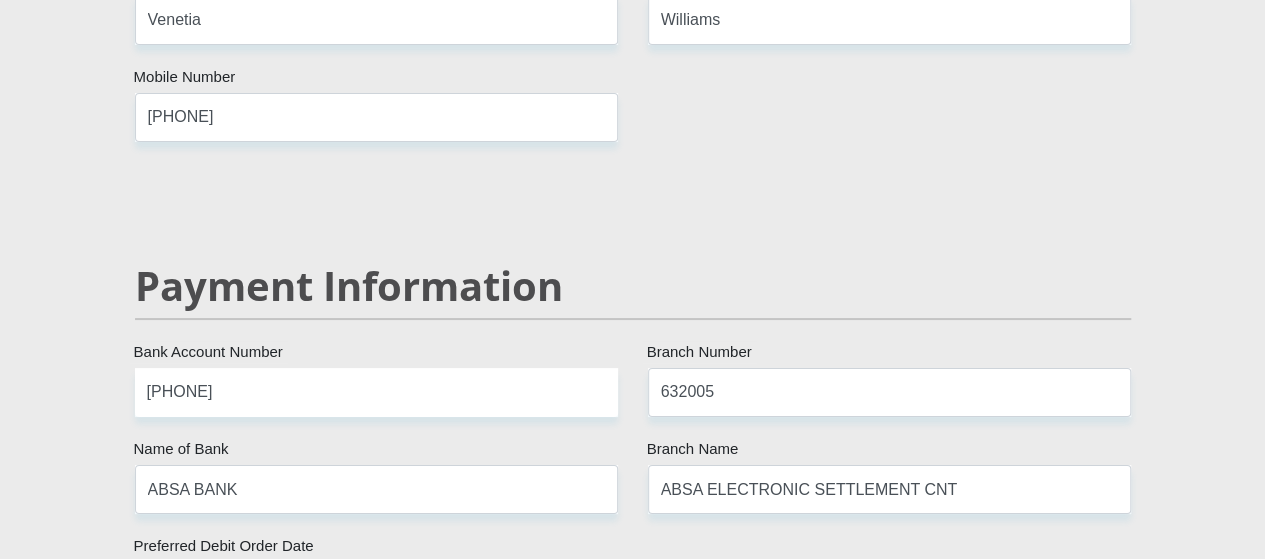 click on "Cheque
Savings" at bounding box center [889, 586] 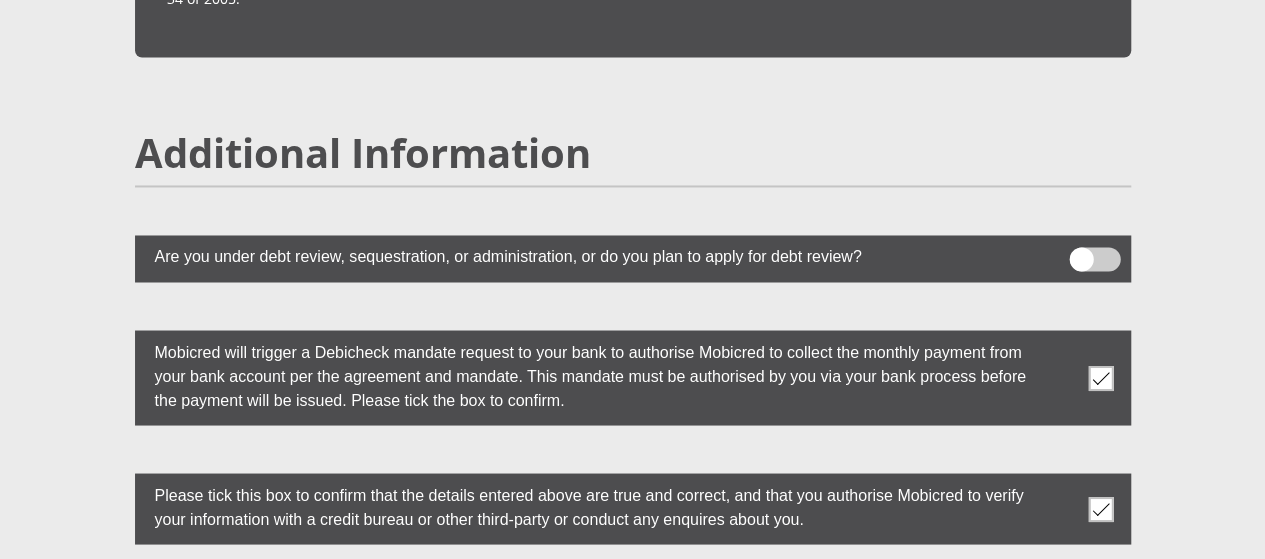 scroll, scrollTop: 5800, scrollLeft: 0, axis: vertical 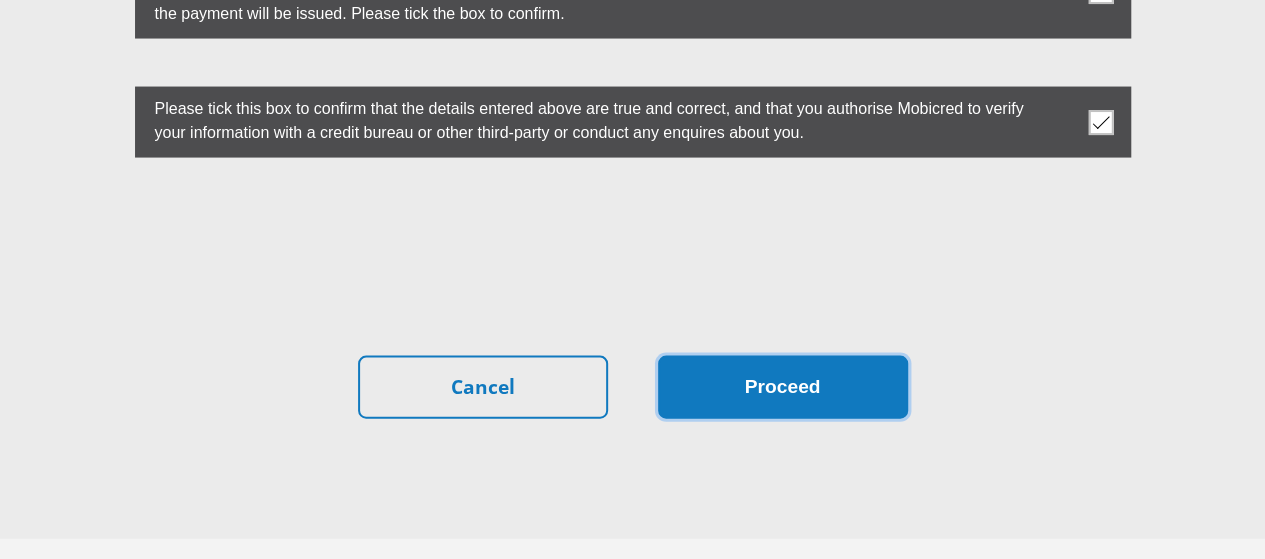 click on "Proceed" at bounding box center (783, 387) 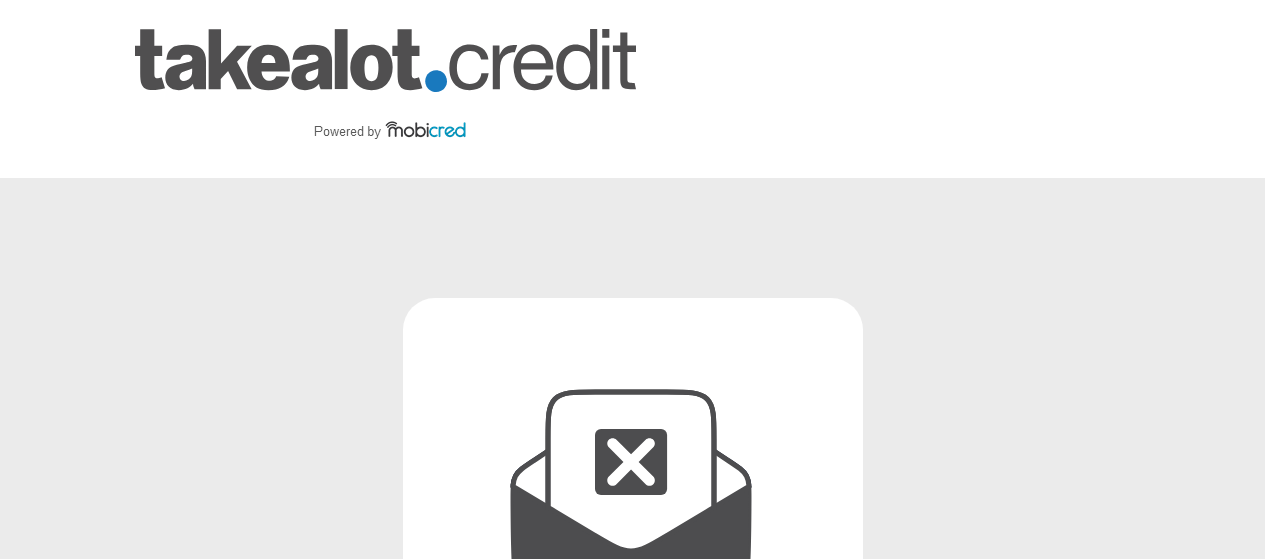 scroll, scrollTop: 0, scrollLeft: 0, axis: both 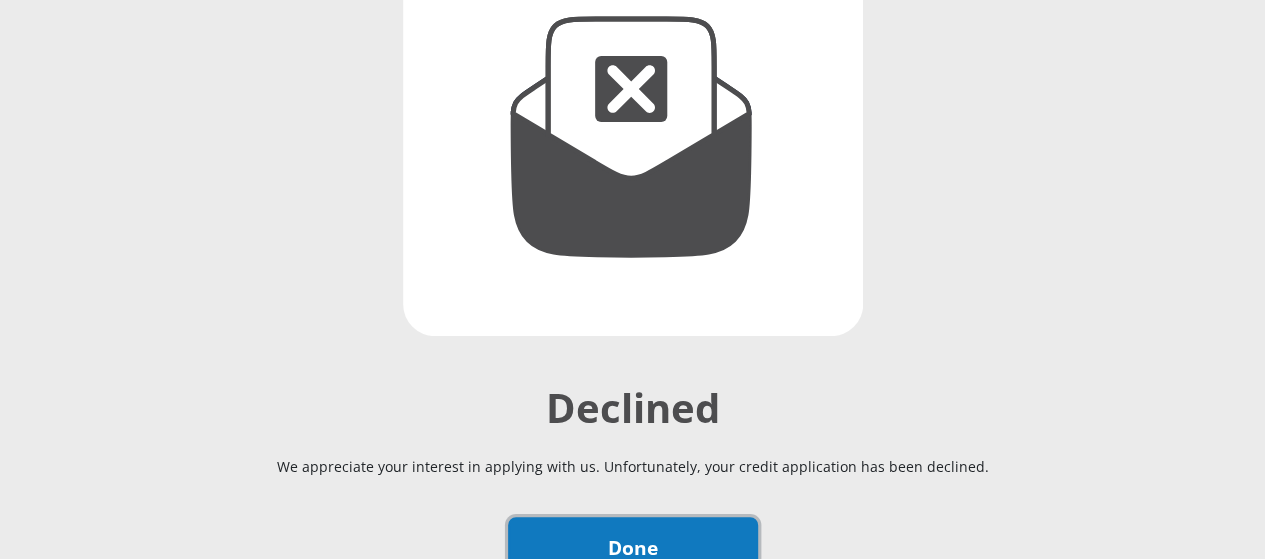 click on "Done" at bounding box center [633, 548] 